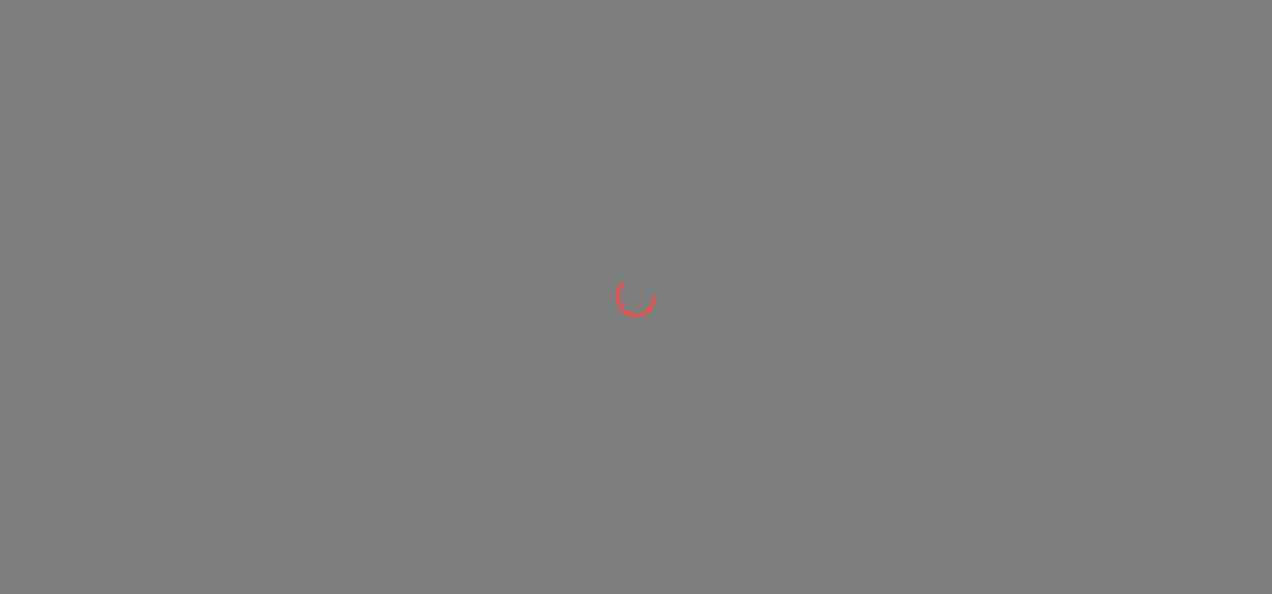 scroll, scrollTop: 0, scrollLeft: 0, axis: both 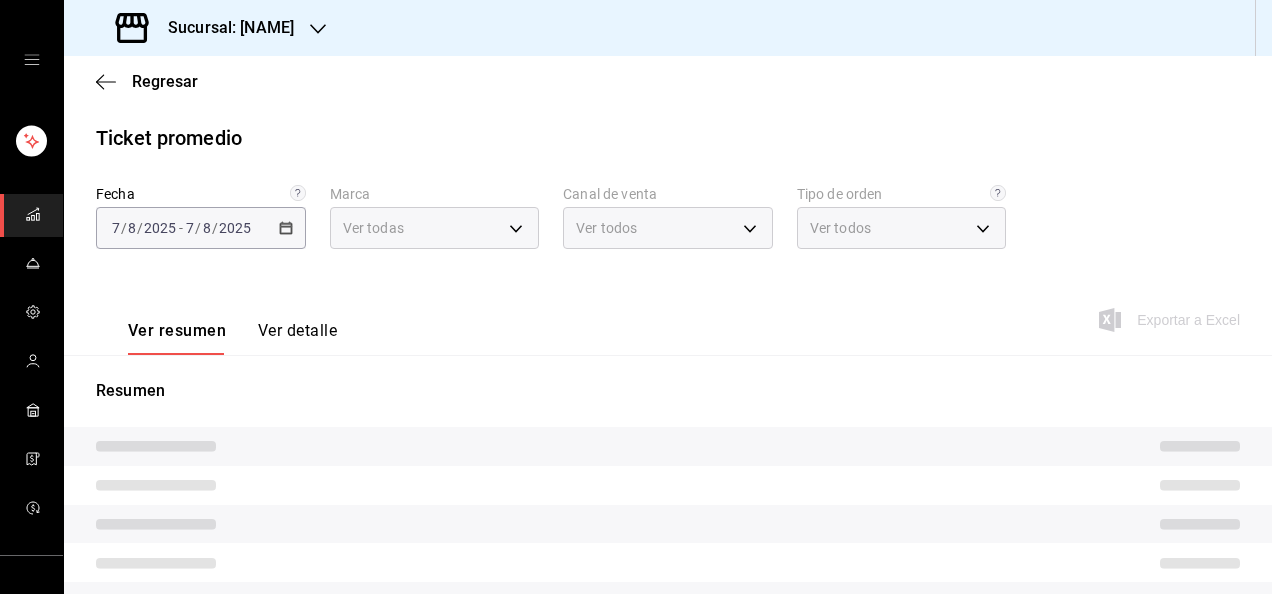 type on "[UUID]" 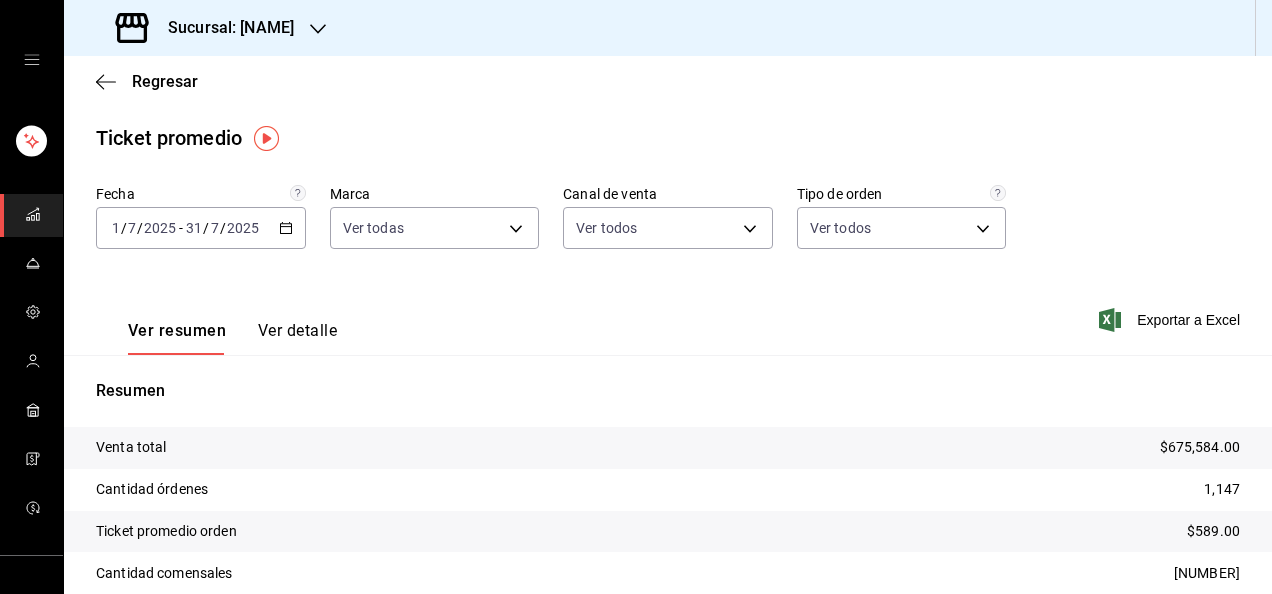 click on "Sucursal: [NAME]" at bounding box center [223, 28] 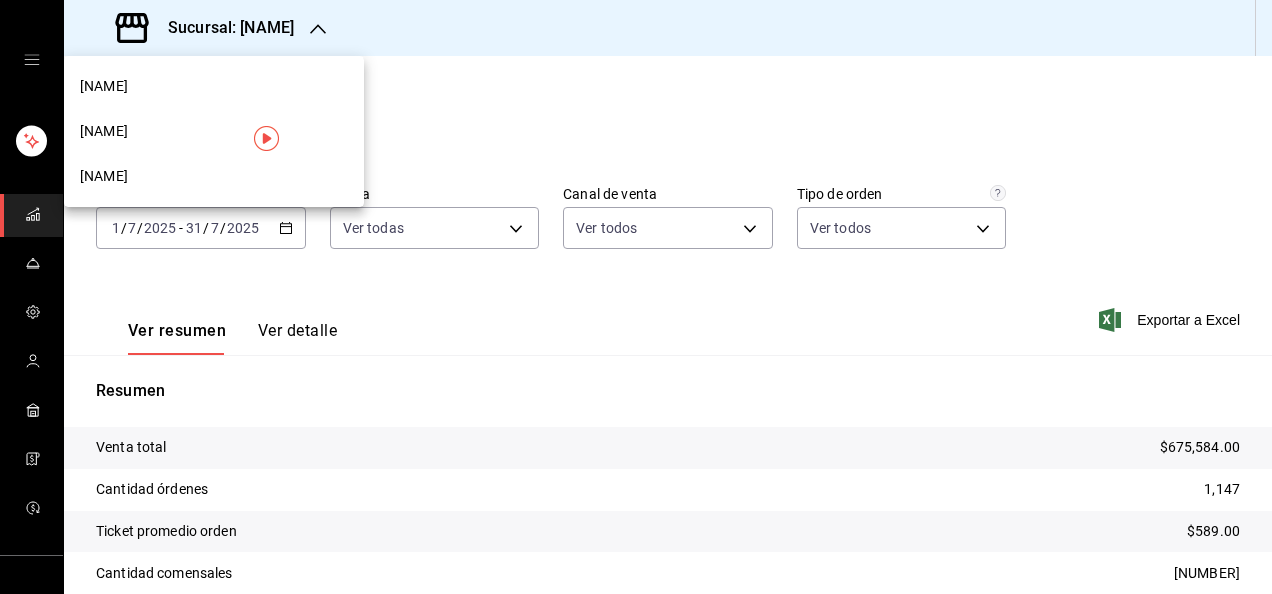 click on "[NAME]" at bounding box center (104, 131) 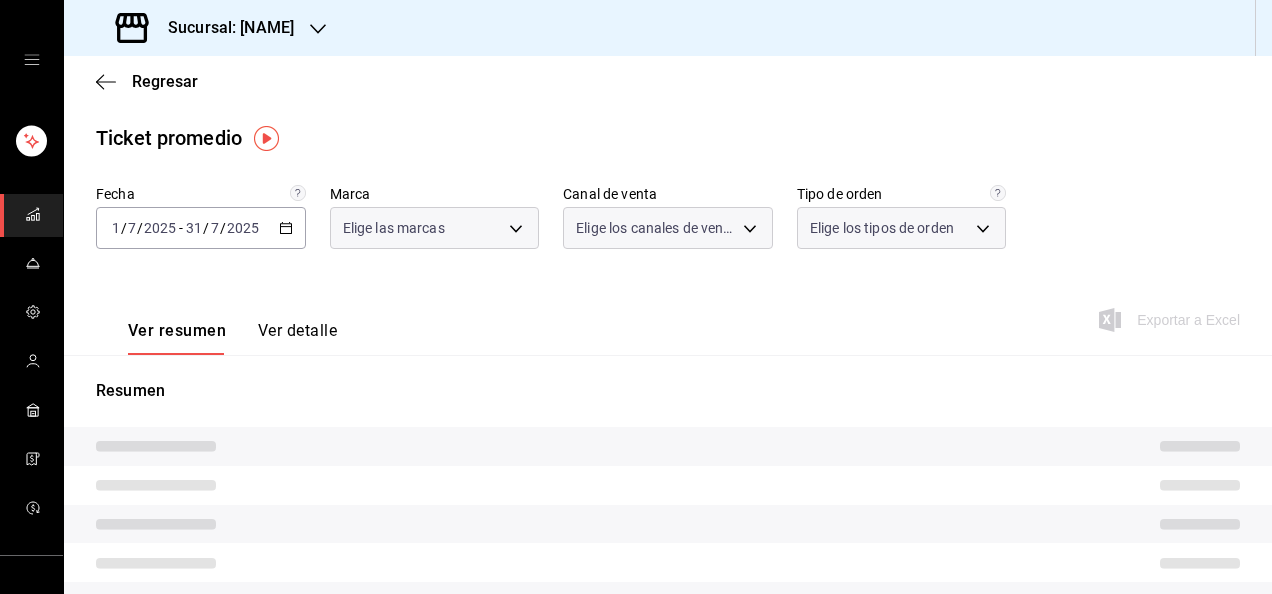 type on "[UUID]" 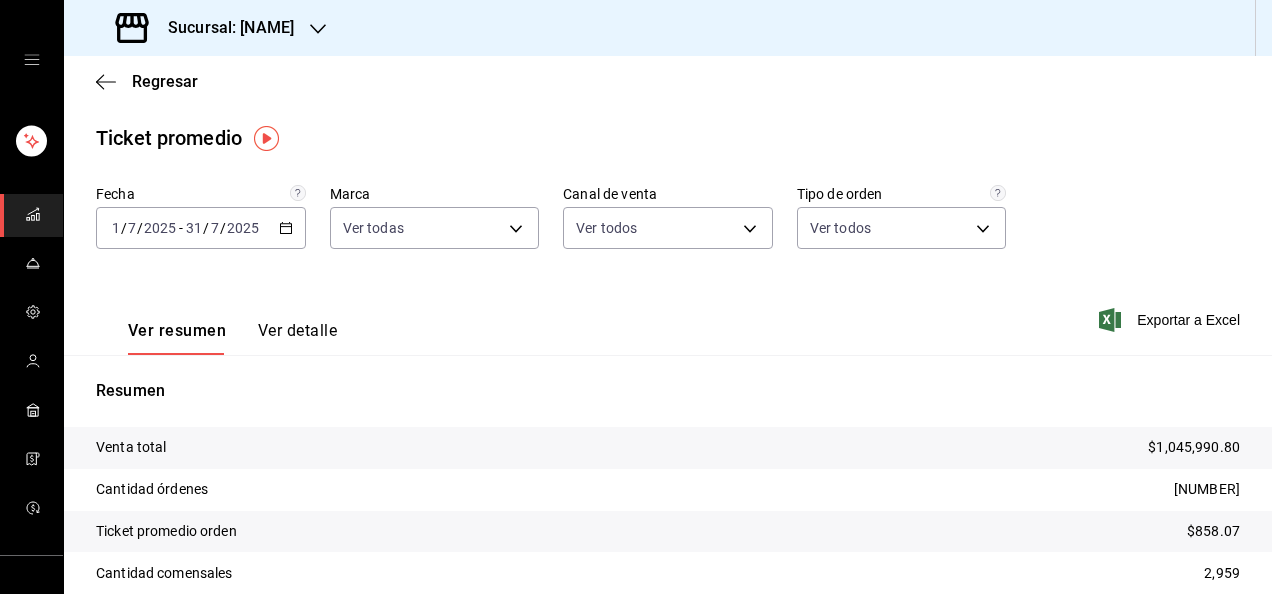 click 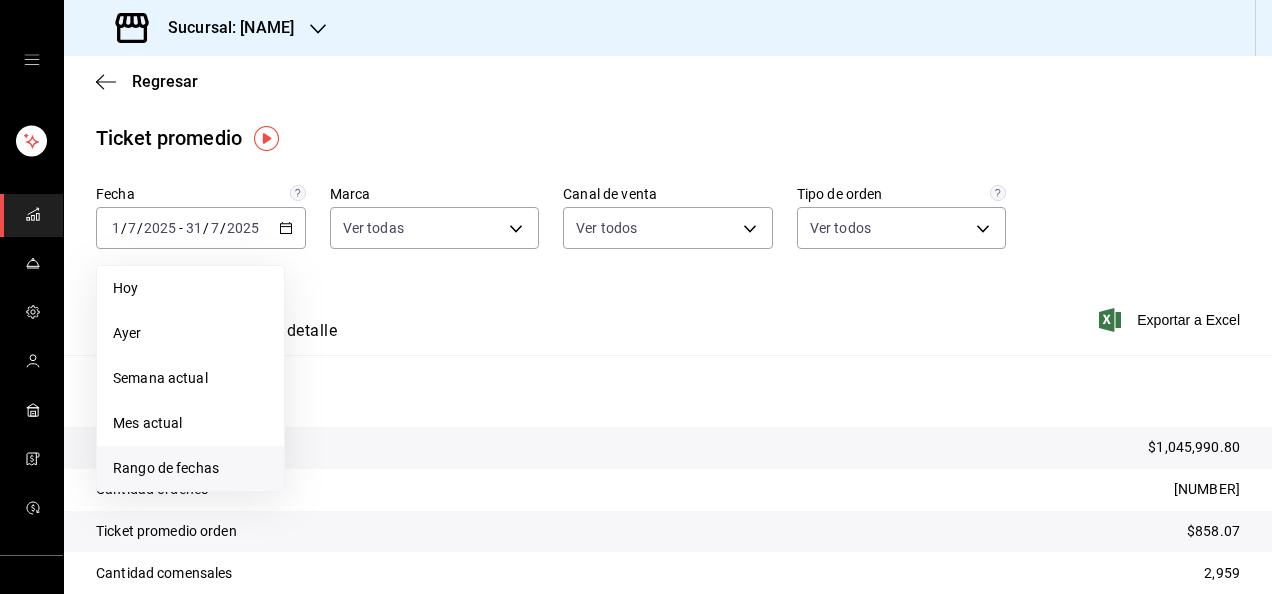 click on "Rango de fechas" at bounding box center [190, 468] 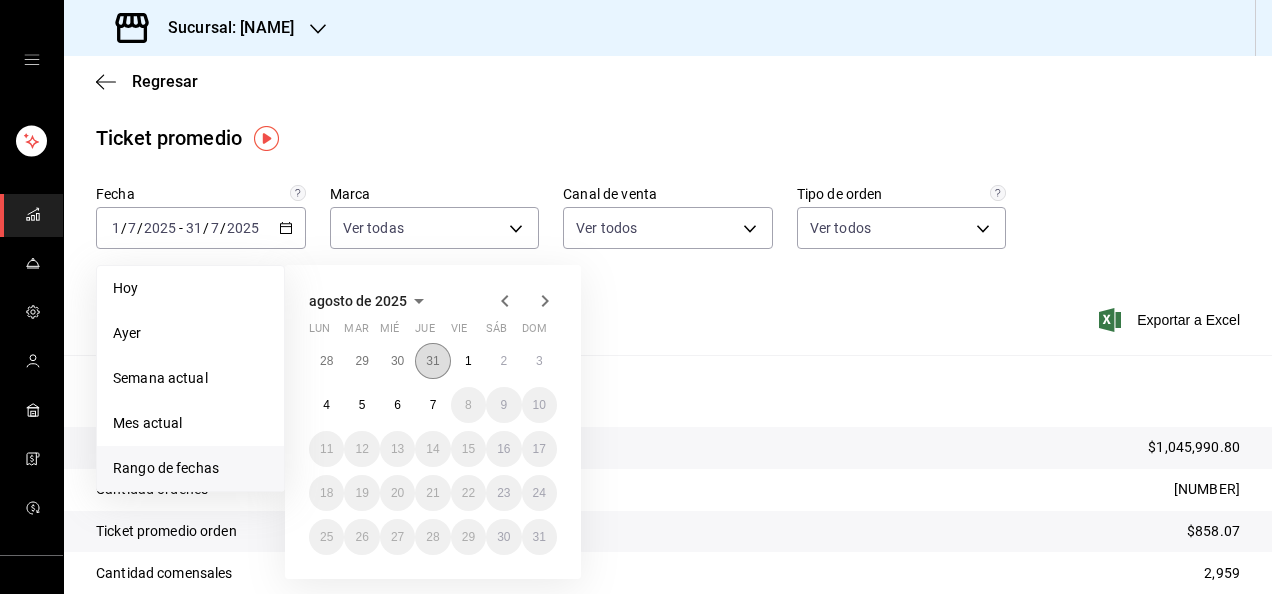 click on "31" at bounding box center (432, 361) 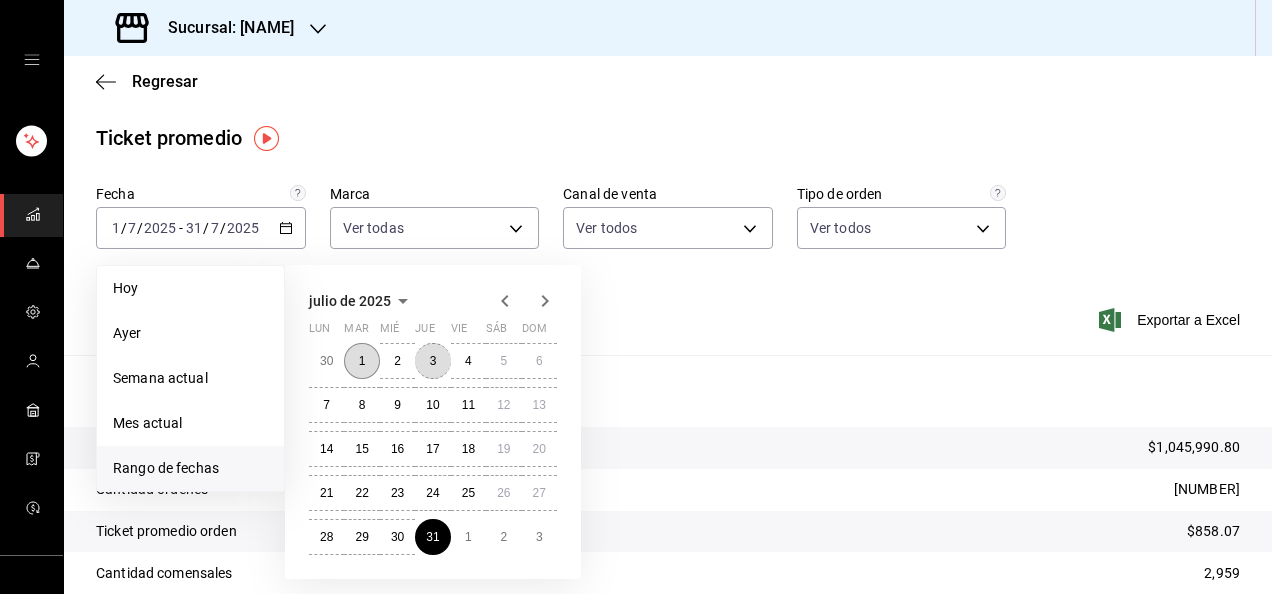 drag, startPoint x: 438, startPoint y: 364, endPoint x: 356, endPoint y: 364, distance: 82 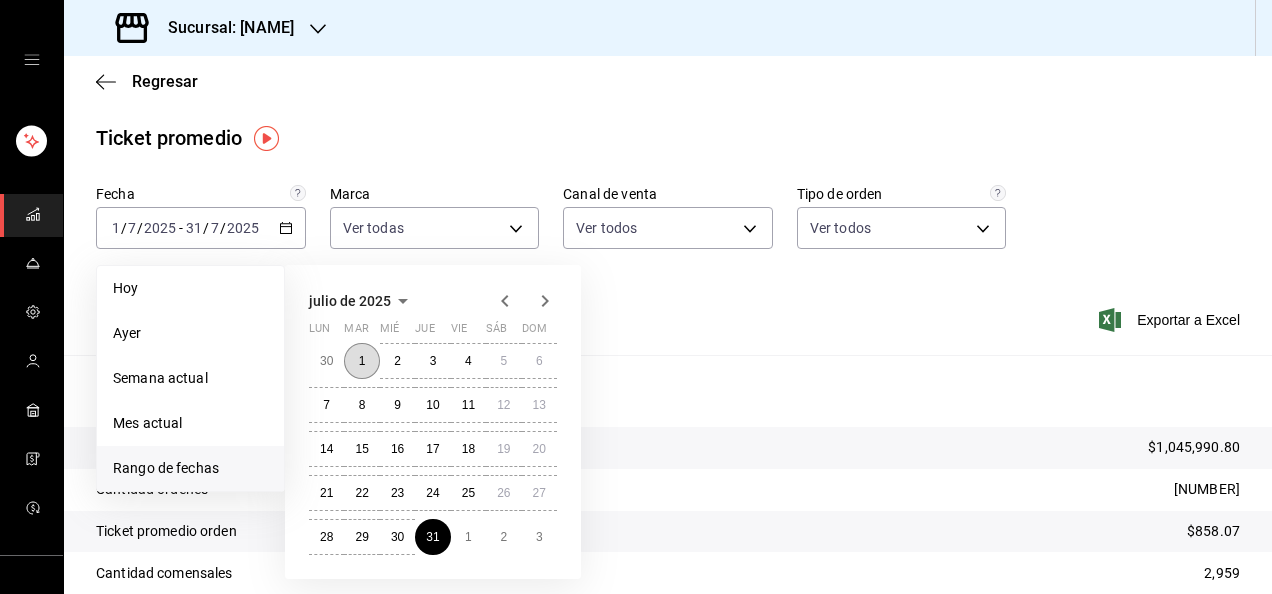 click on "1" at bounding box center (361, 361) 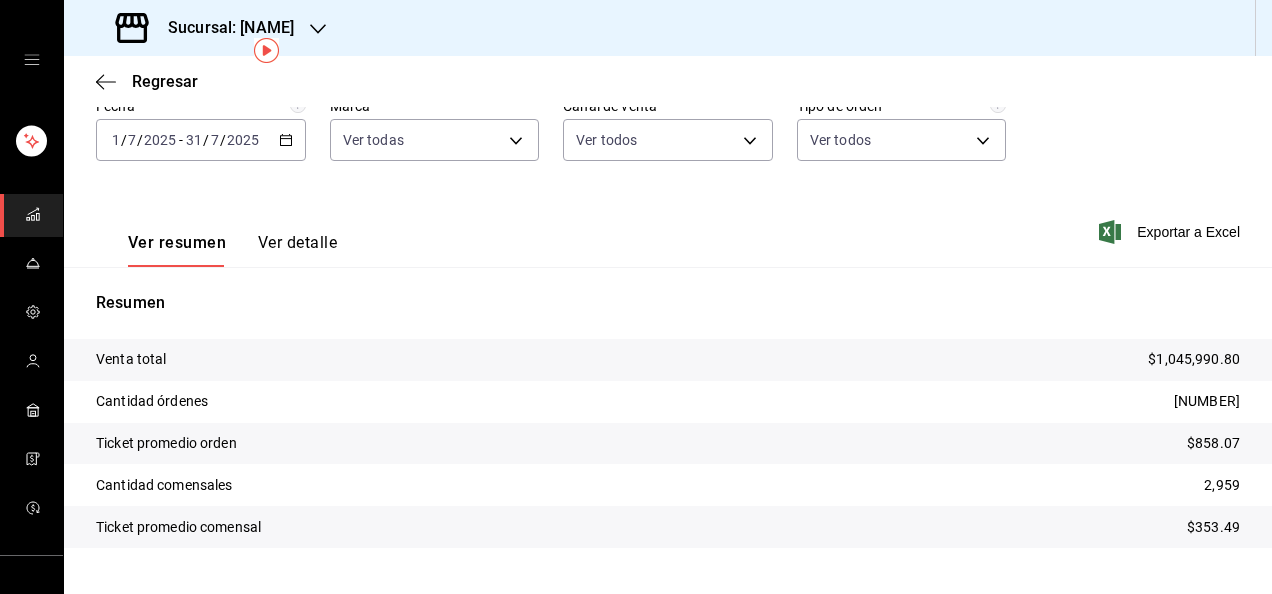 scroll, scrollTop: 0, scrollLeft: 0, axis: both 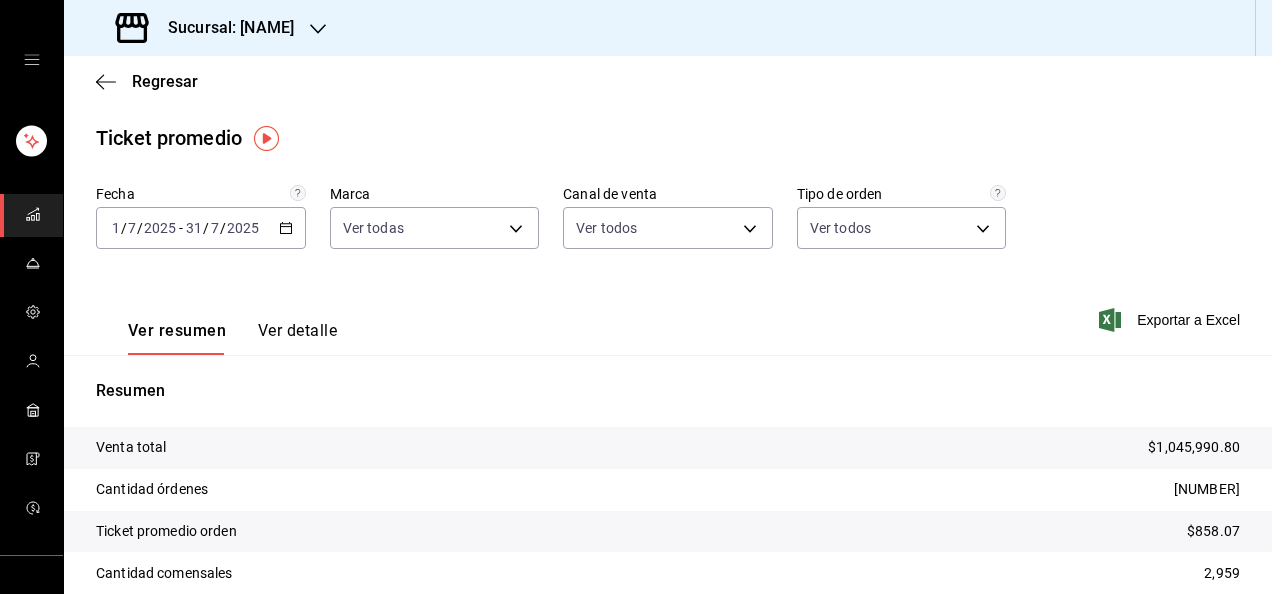 click on "Ver detalle" at bounding box center [297, 338] 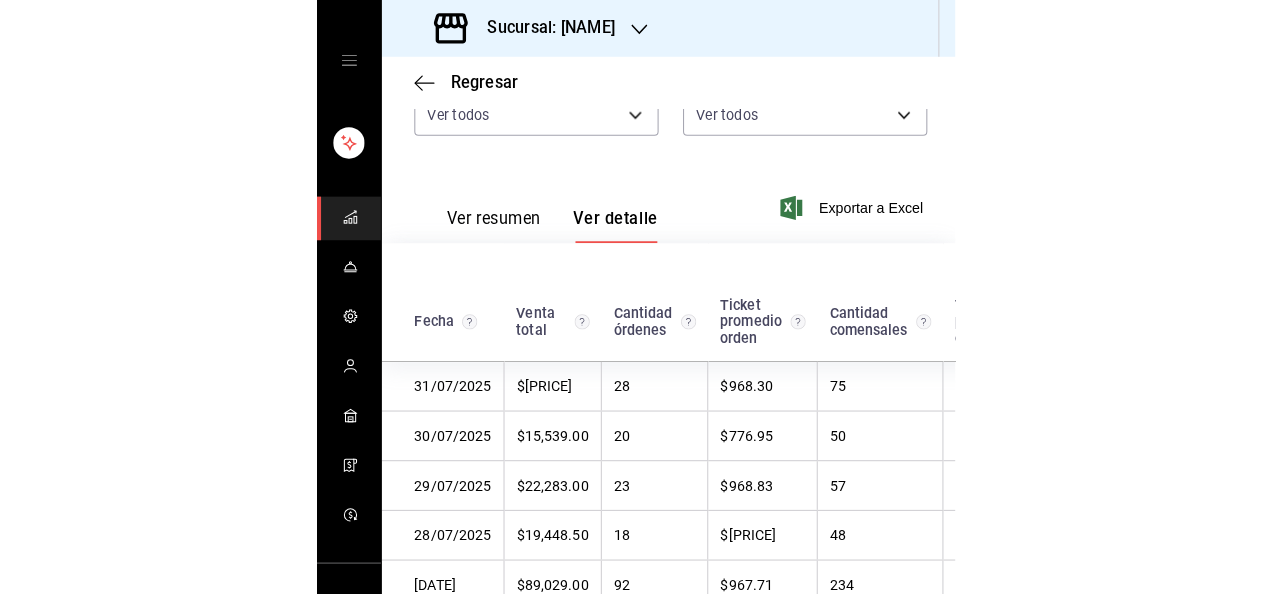 scroll, scrollTop: 0, scrollLeft: 0, axis: both 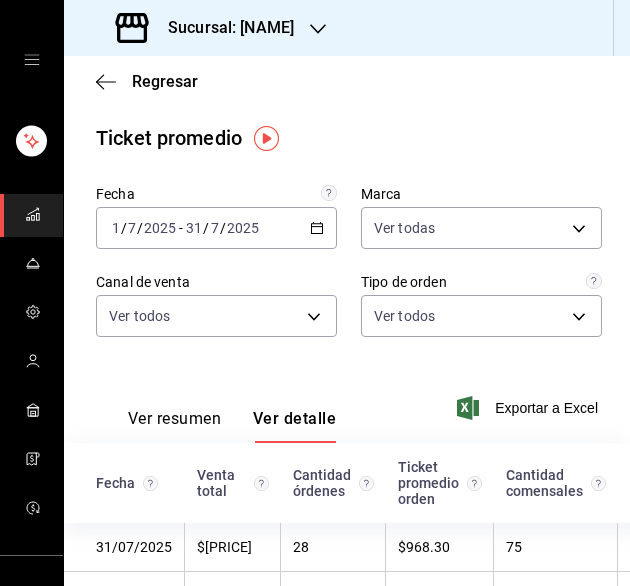 click on "Ver resumen" at bounding box center [174, 426] 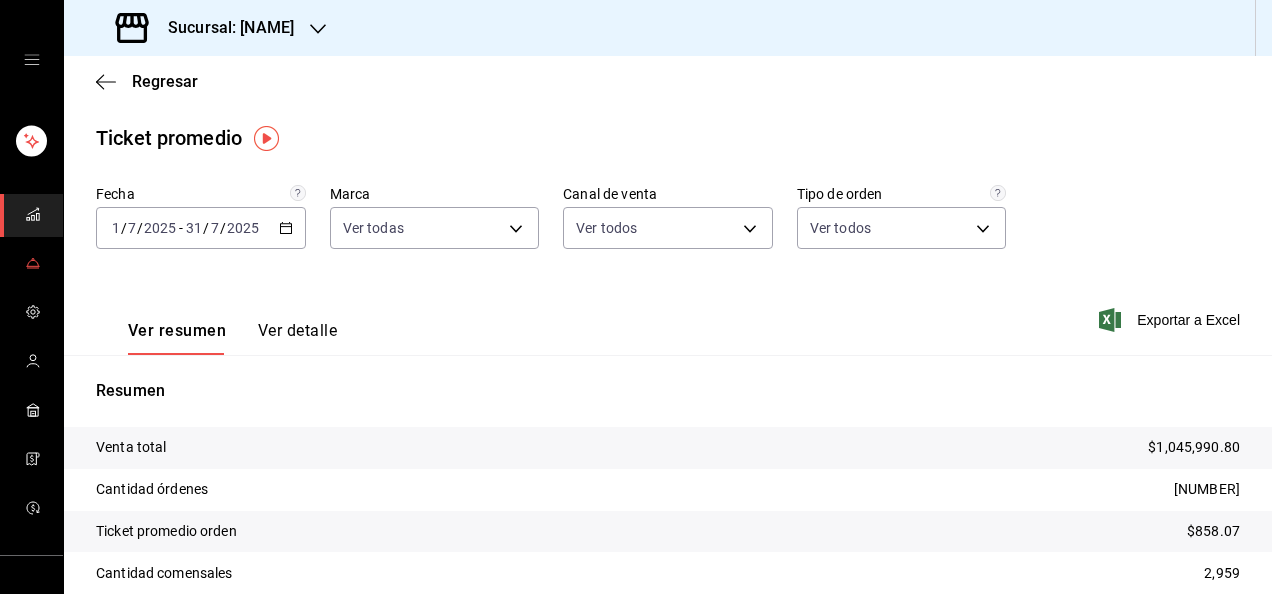 click at bounding box center (33, 264) 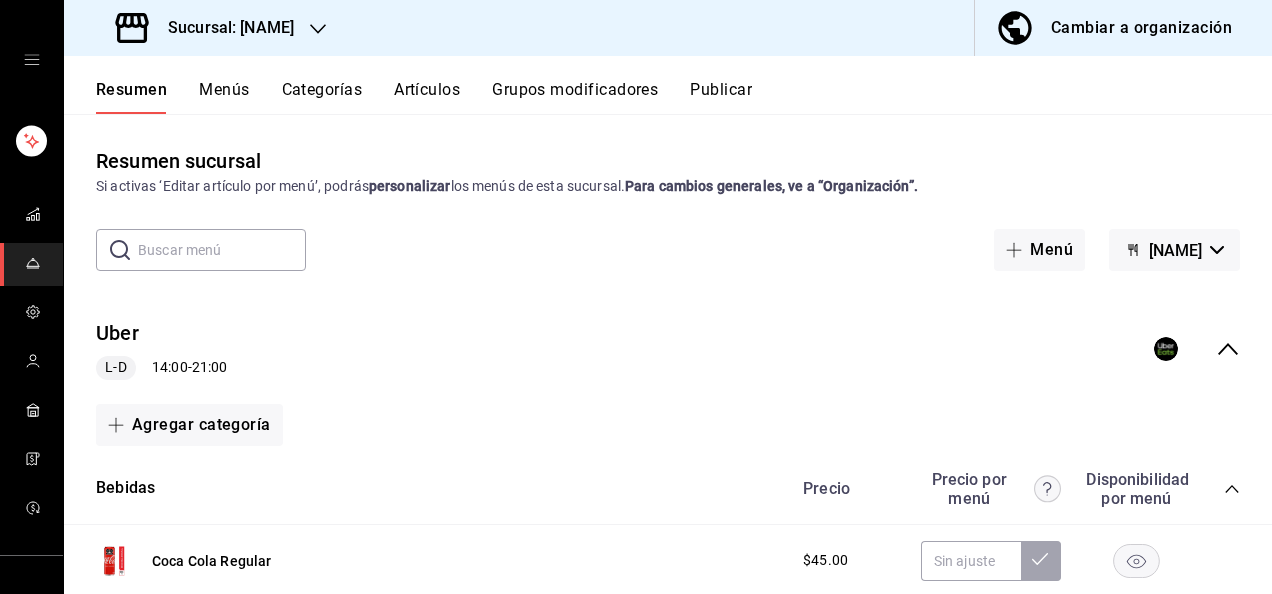 click on "Menús" at bounding box center (224, 97) 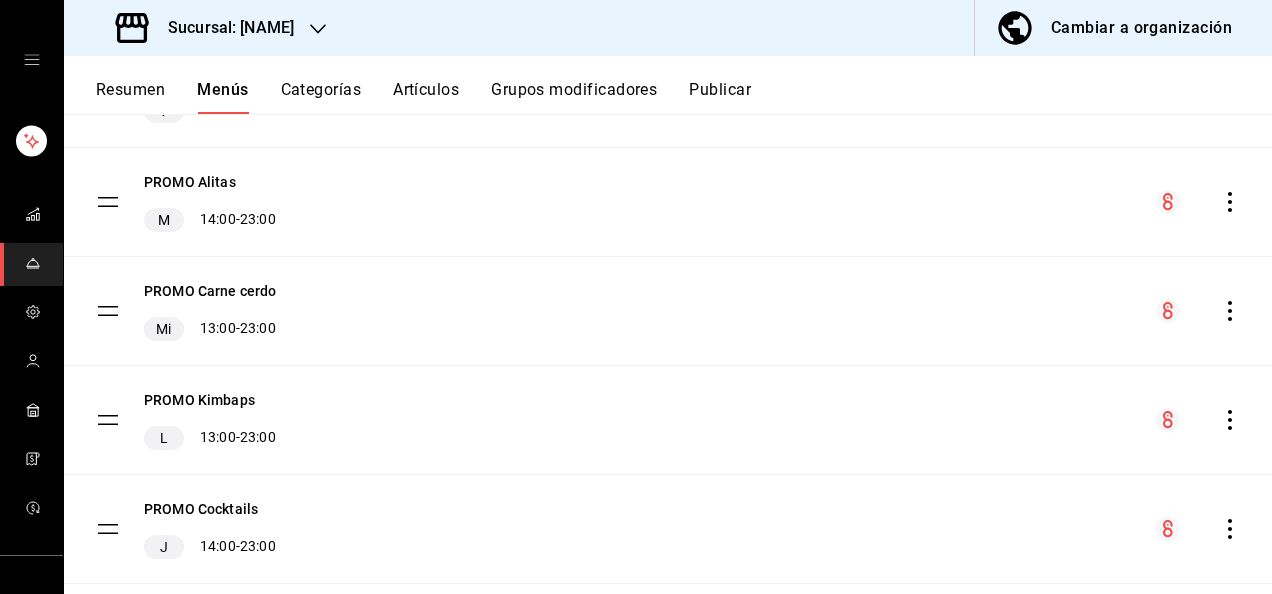 scroll, scrollTop: 619, scrollLeft: 0, axis: vertical 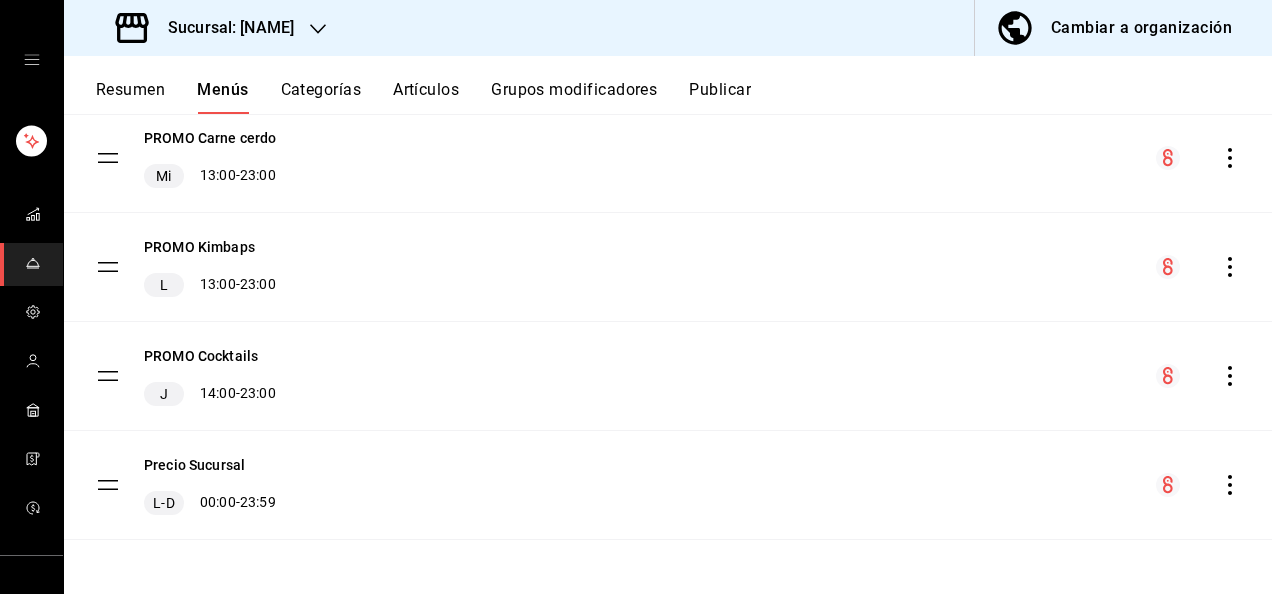 click on "PROMO Cocktails J [TIME]  -  [TIME]" at bounding box center [668, 376] 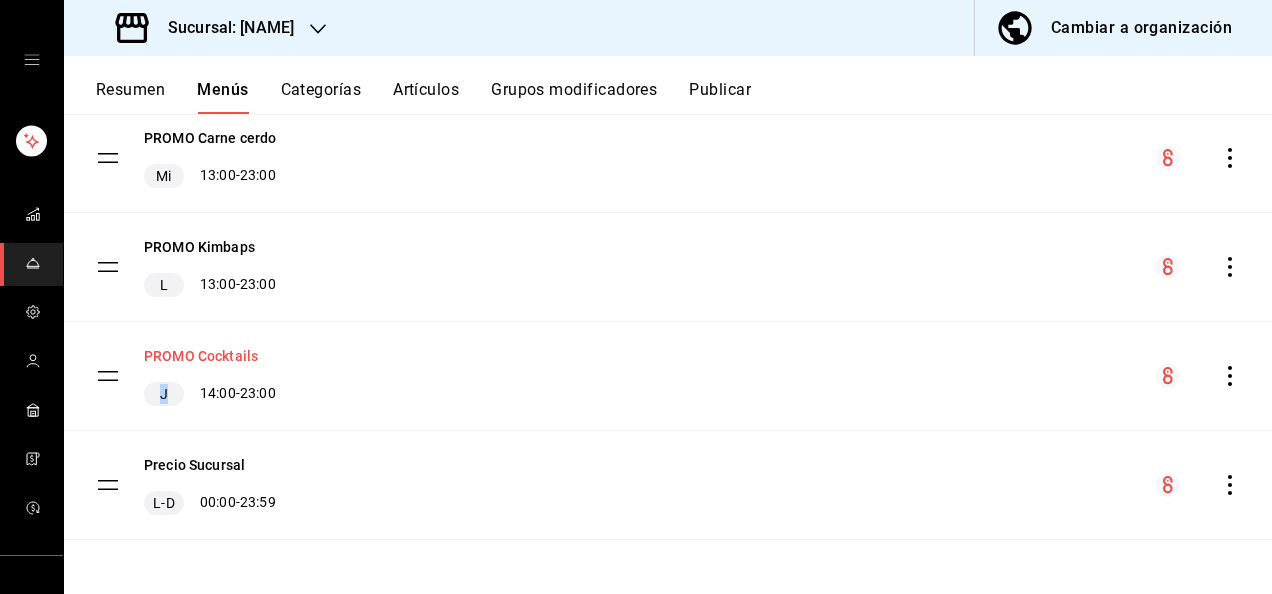 drag, startPoint x: 224, startPoint y: 340, endPoint x: 207, endPoint y: 359, distance: 25.495098 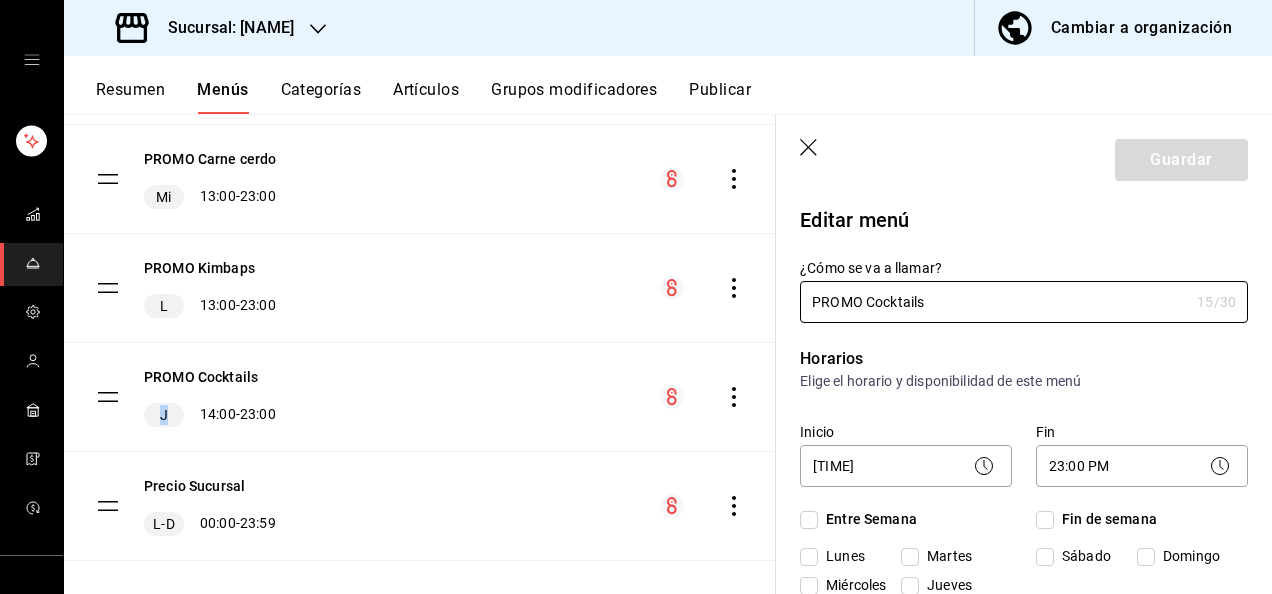 checkbox on "true" 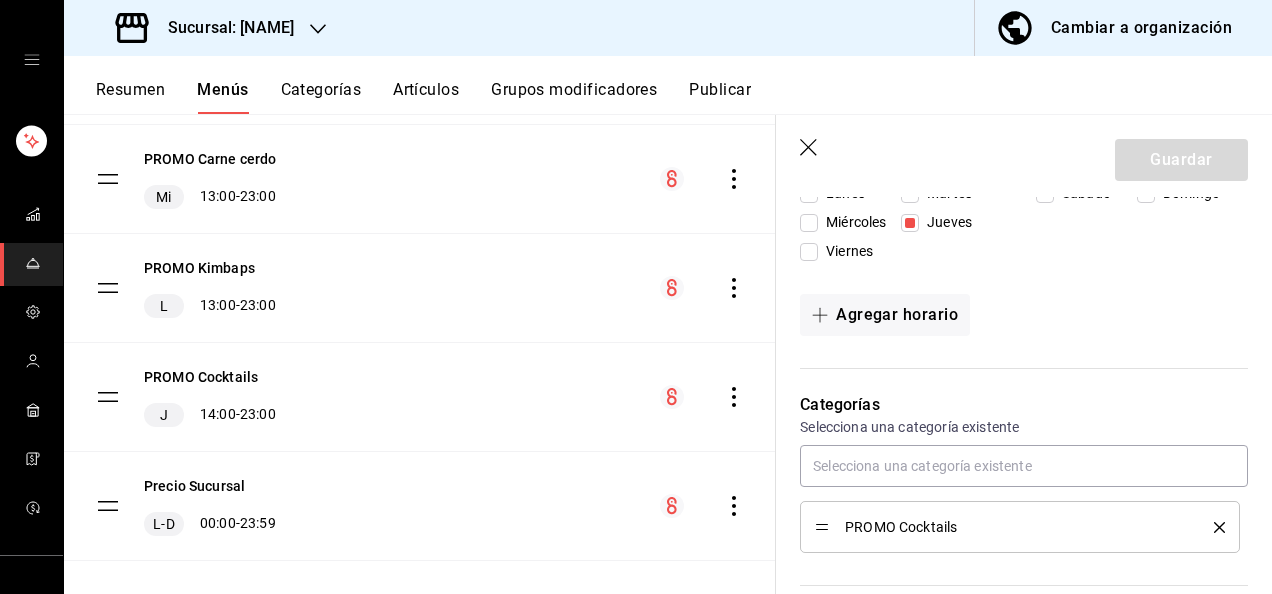 scroll, scrollTop: 362, scrollLeft: 0, axis: vertical 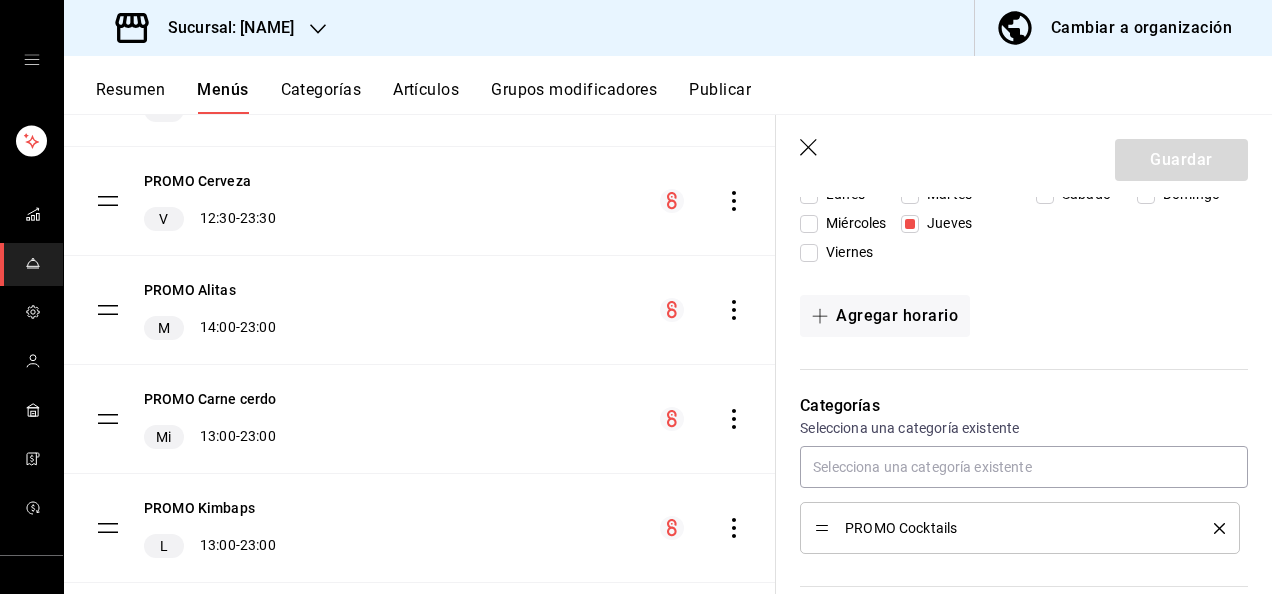 click on "Categorías" at bounding box center (321, 97) 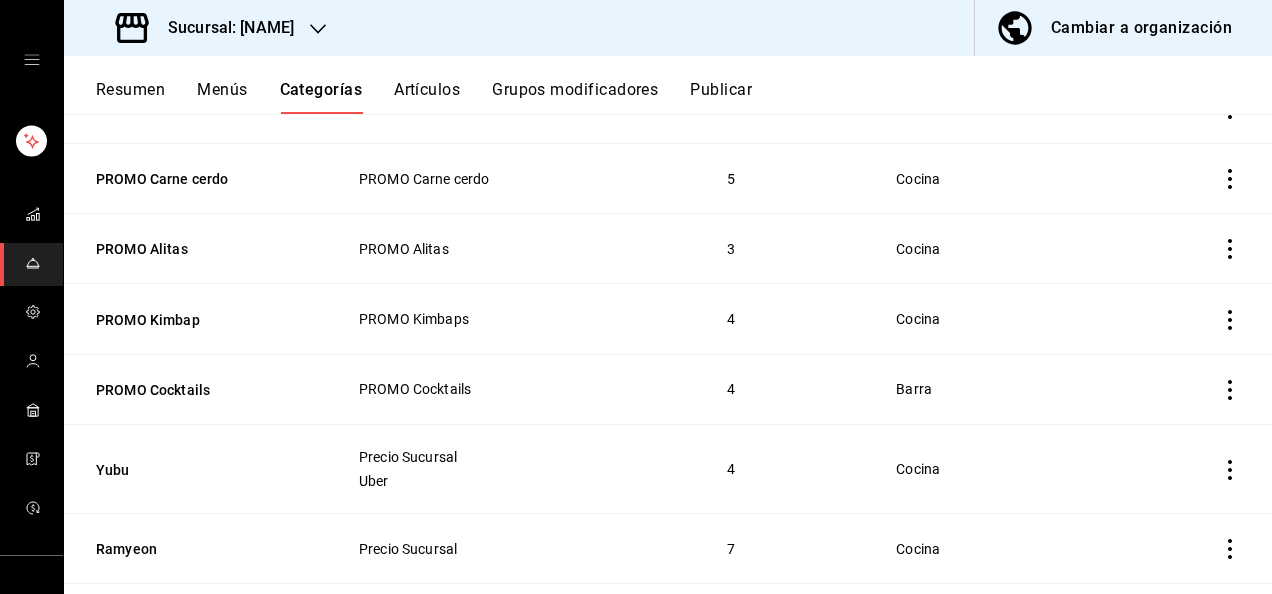 scroll, scrollTop: 470, scrollLeft: 0, axis: vertical 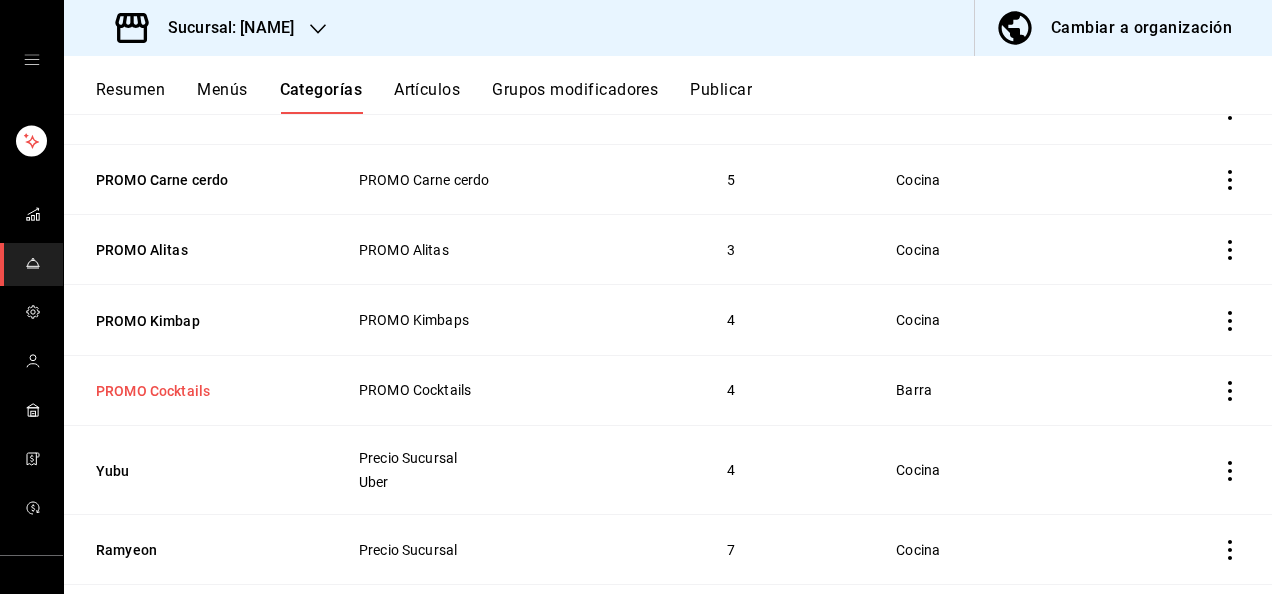 click on "PROMO Cocktails" at bounding box center [196, 391] 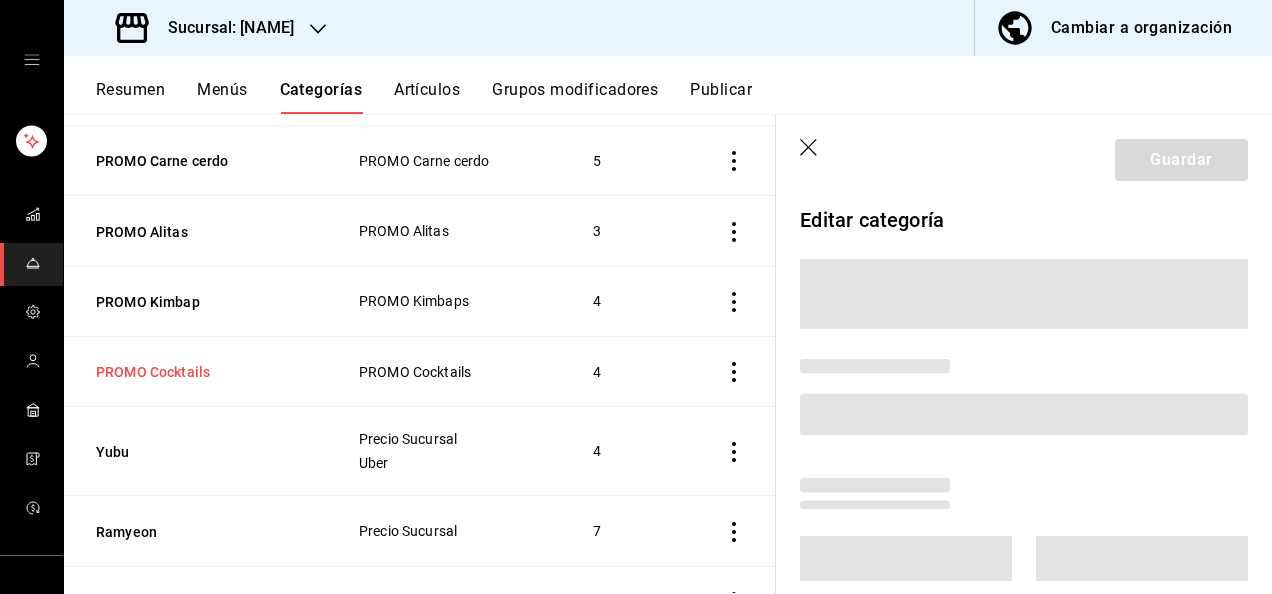 scroll, scrollTop: 451, scrollLeft: 0, axis: vertical 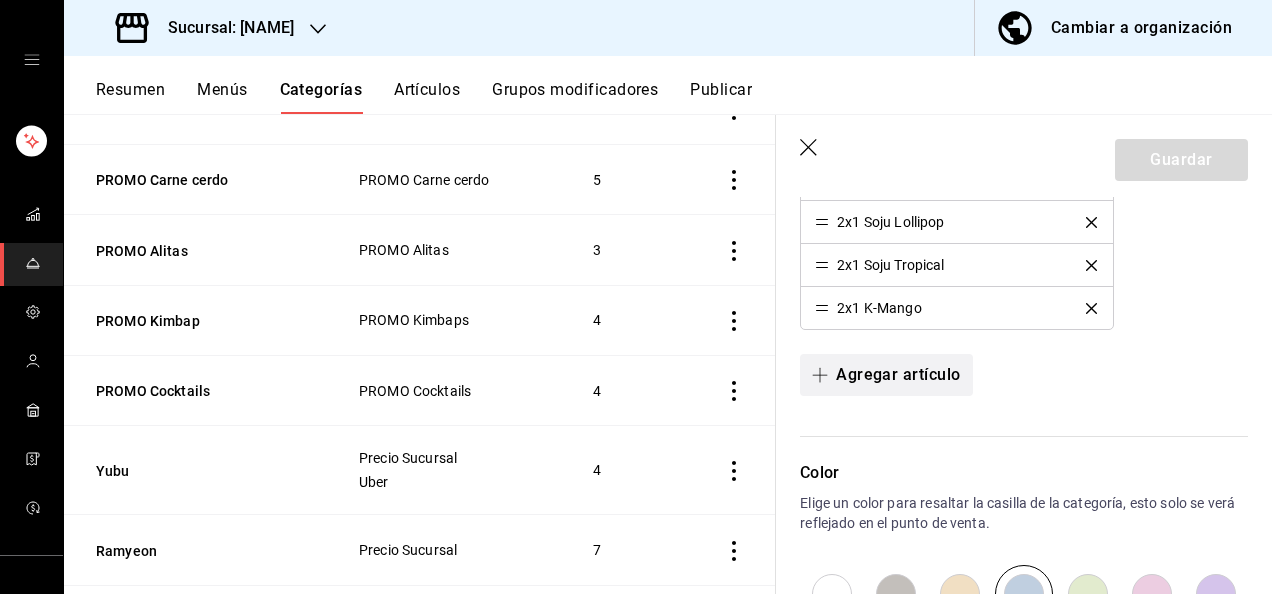 click on "Agregar artículo" at bounding box center [886, 375] 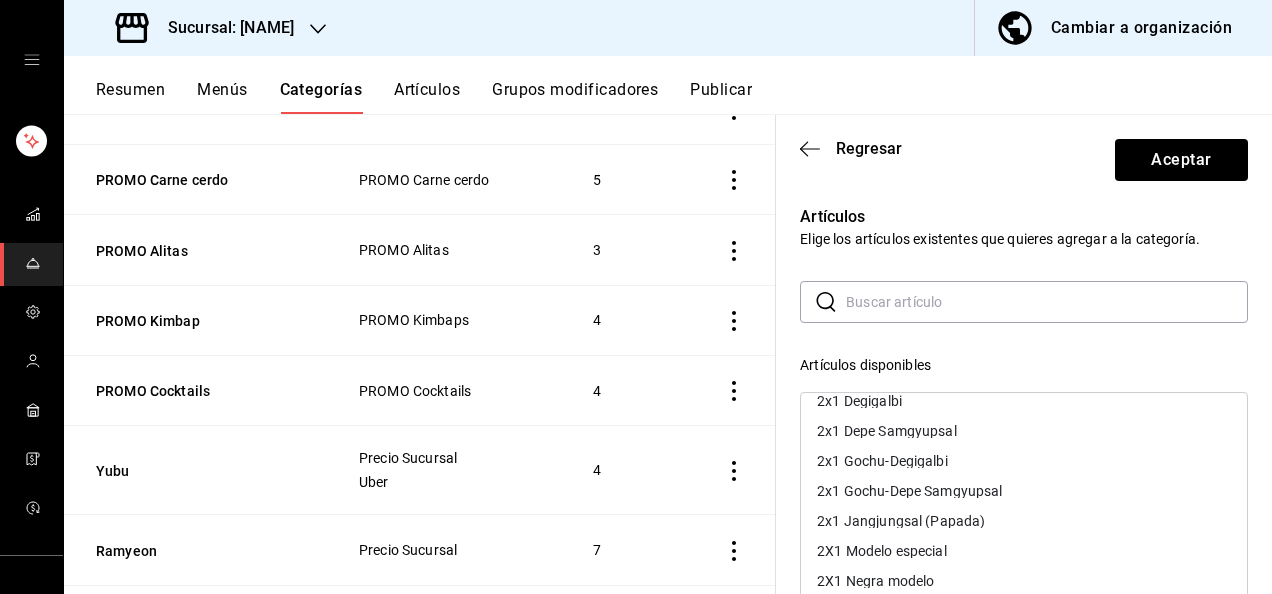 scroll, scrollTop: 0, scrollLeft: 0, axis: both 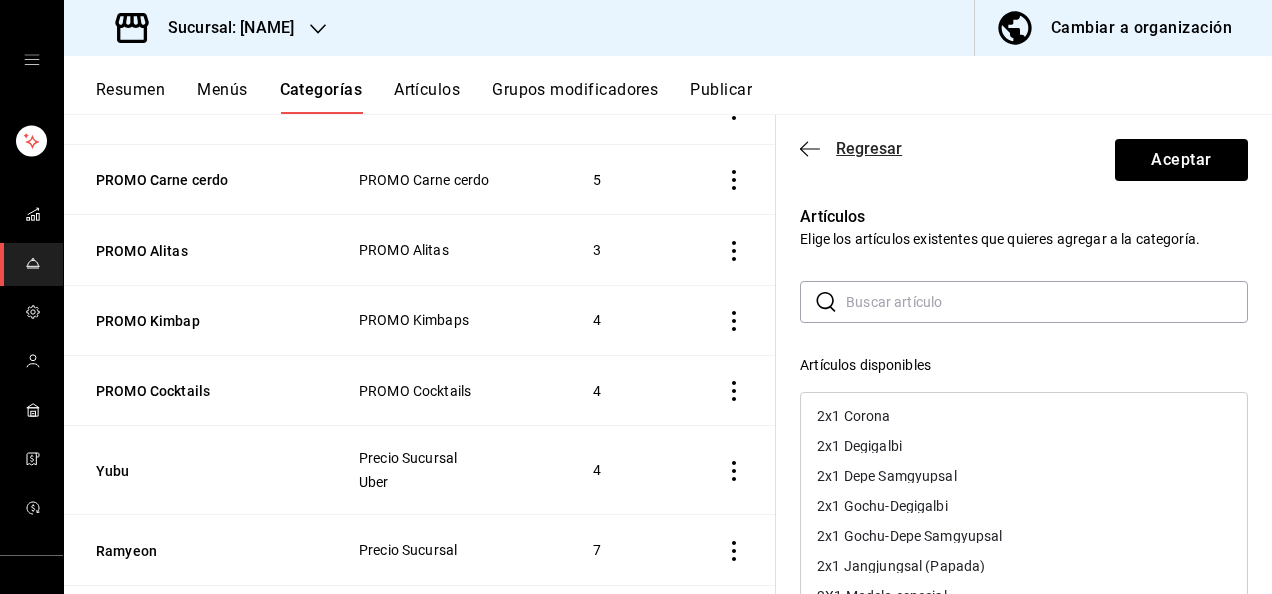 click 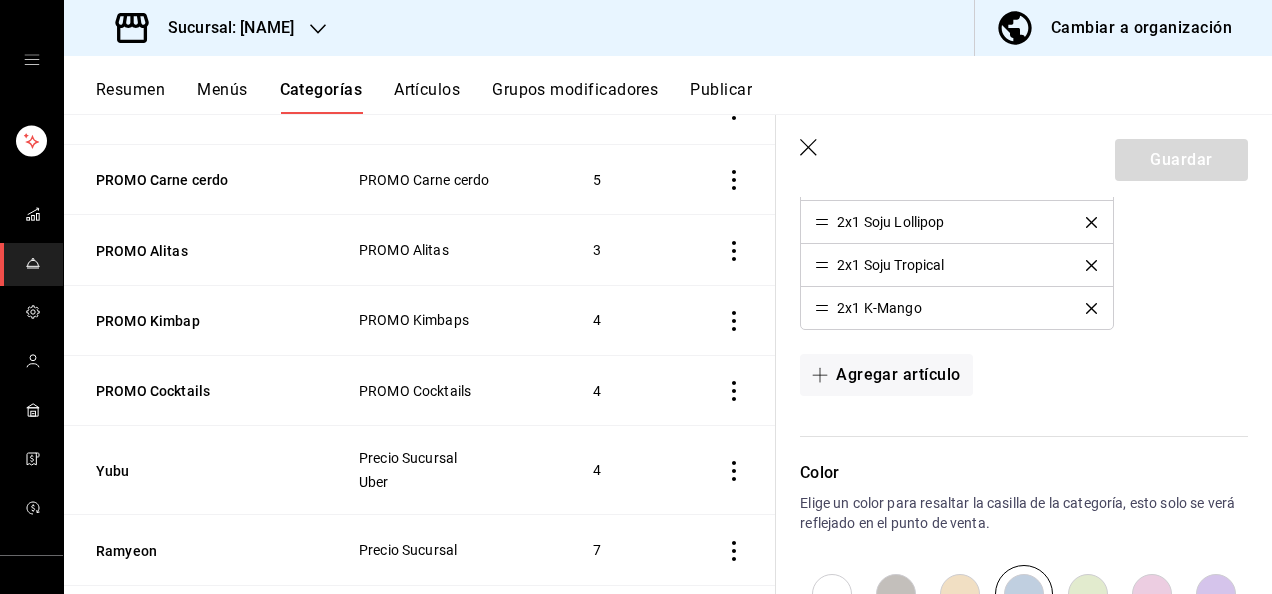 click on "Menús" at bounding box center [222, 97] 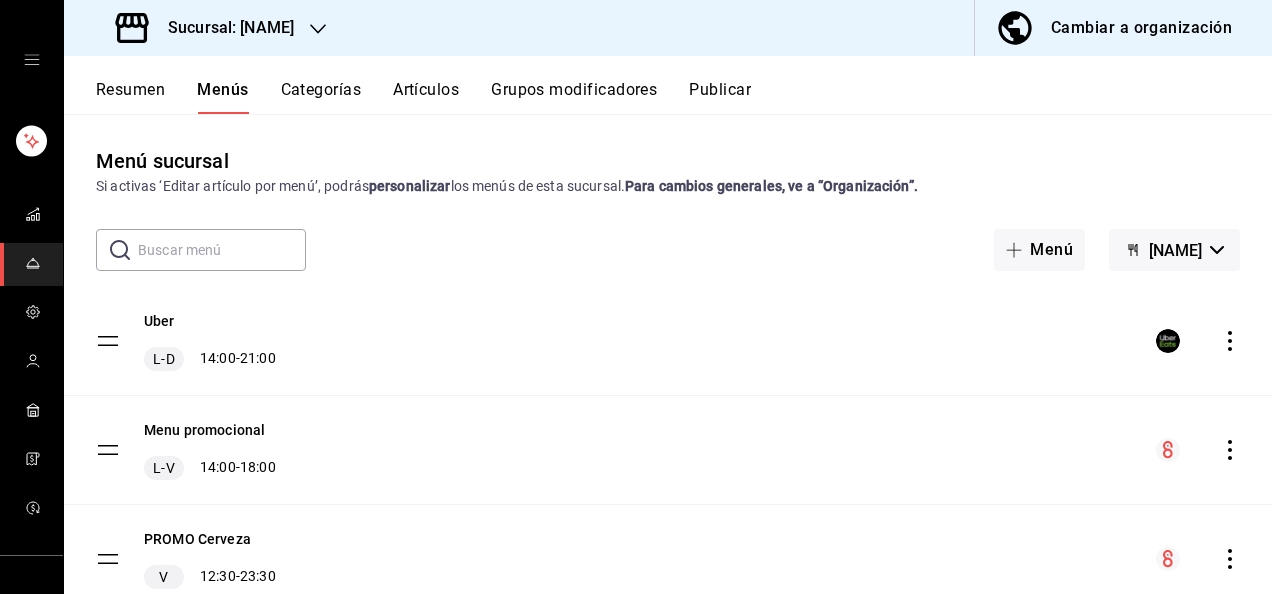 click on "Artículos" at bounding box center [426, 97] 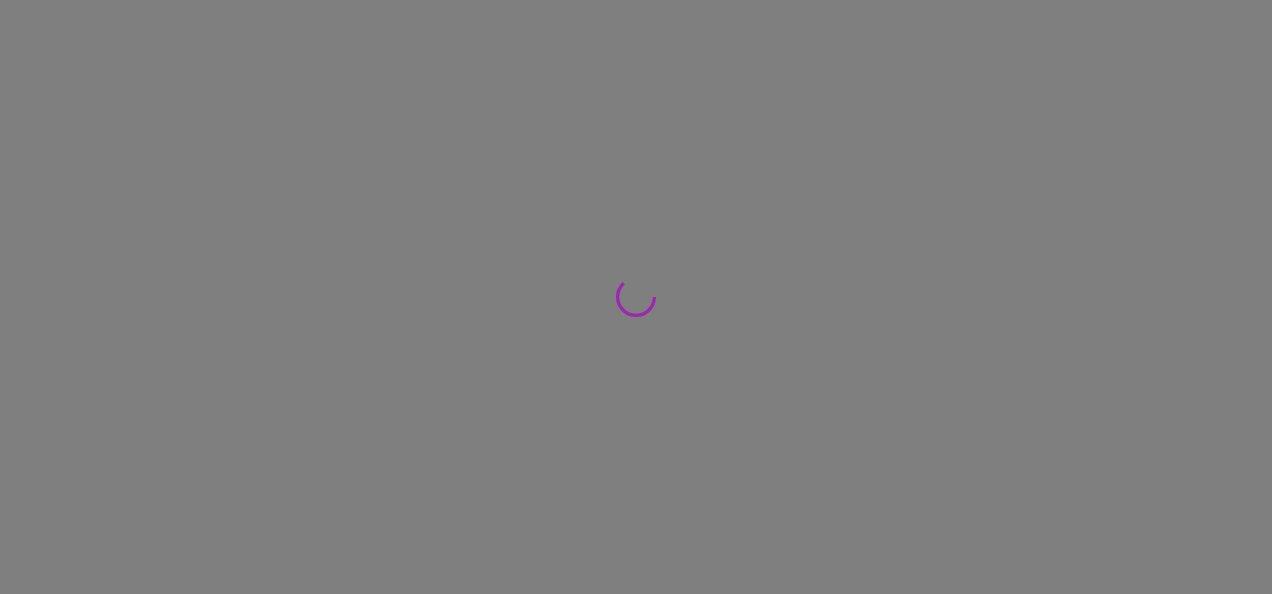 click at bounding box center (636, 297) 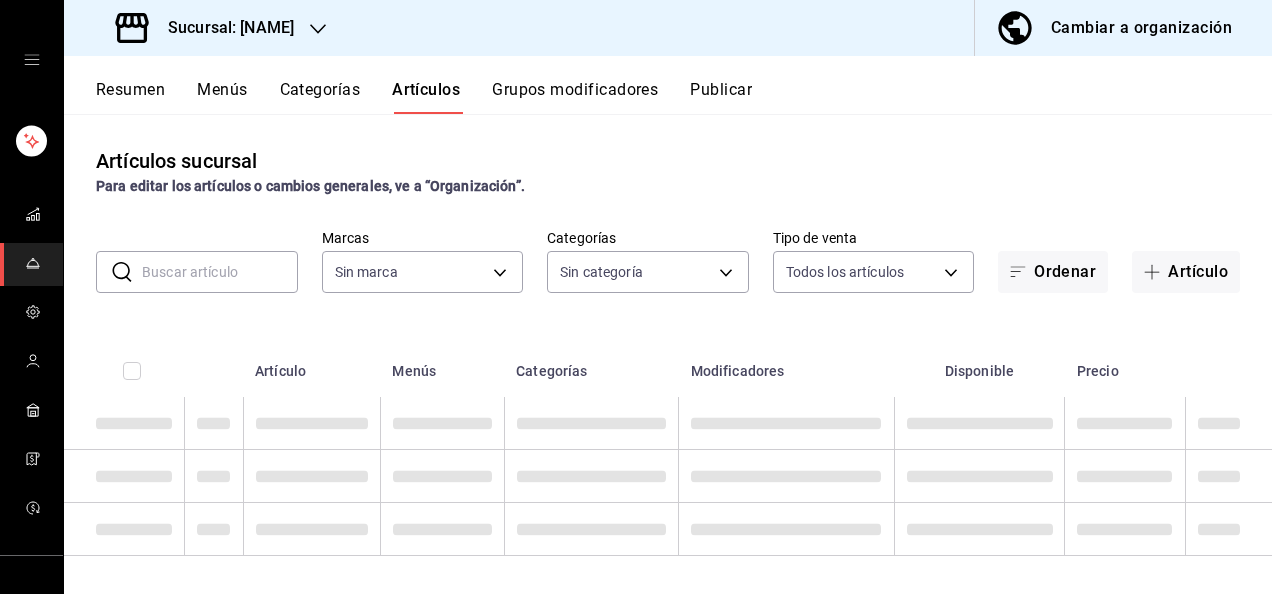 type on "[UUID]" 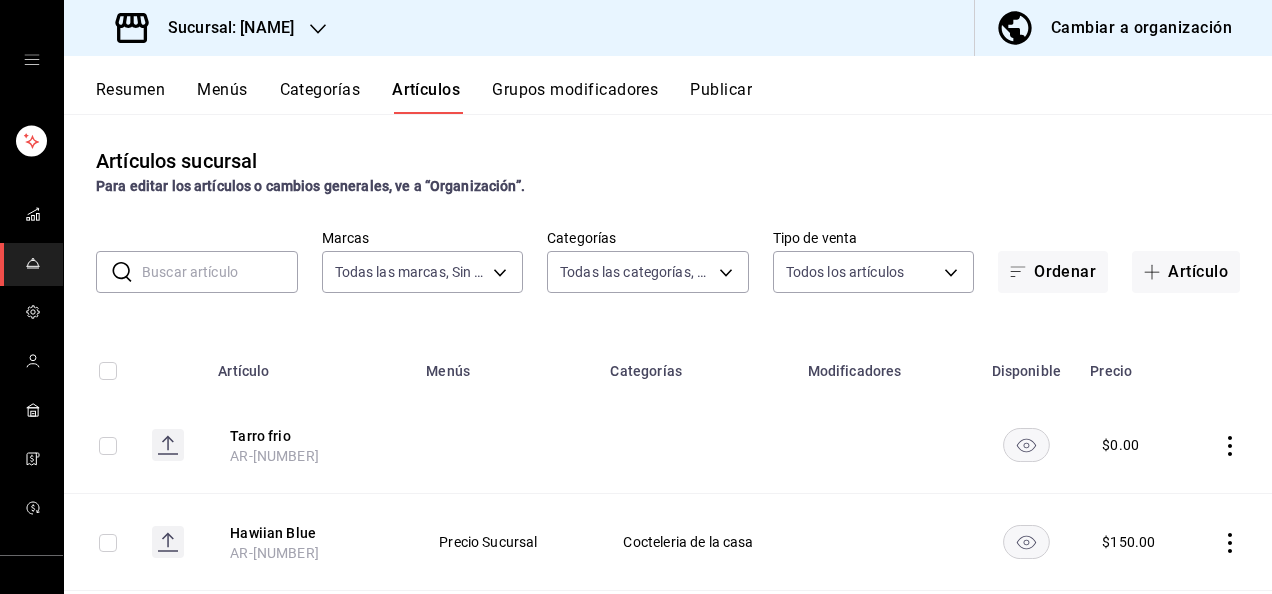 type on "[UUID]" 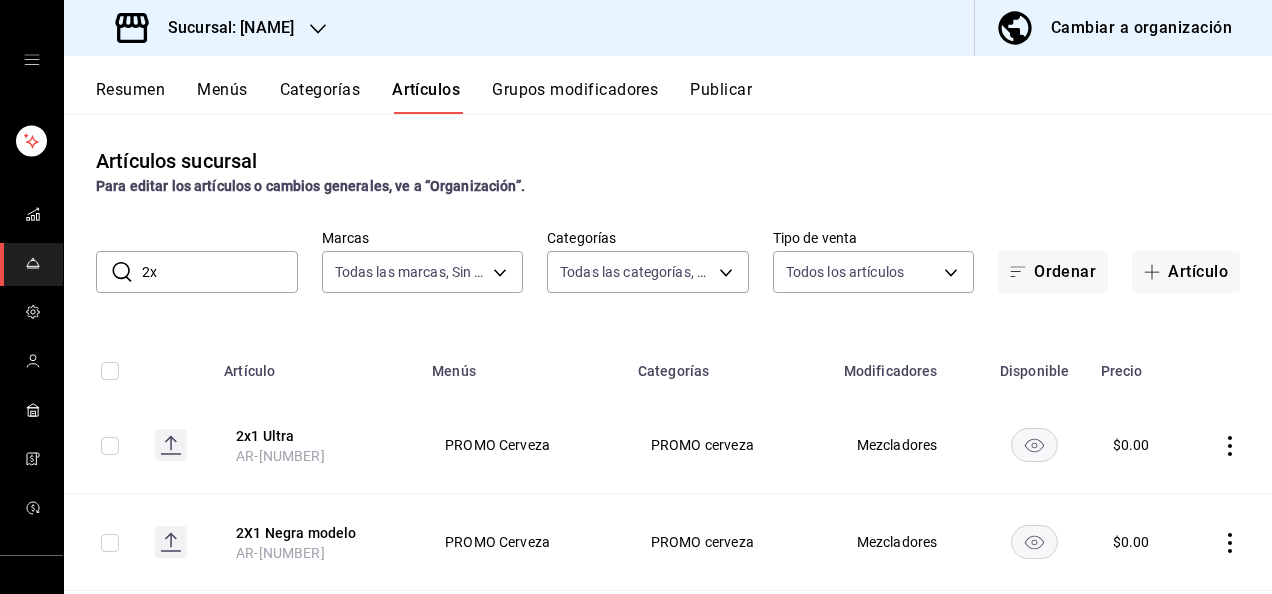 type on "2" 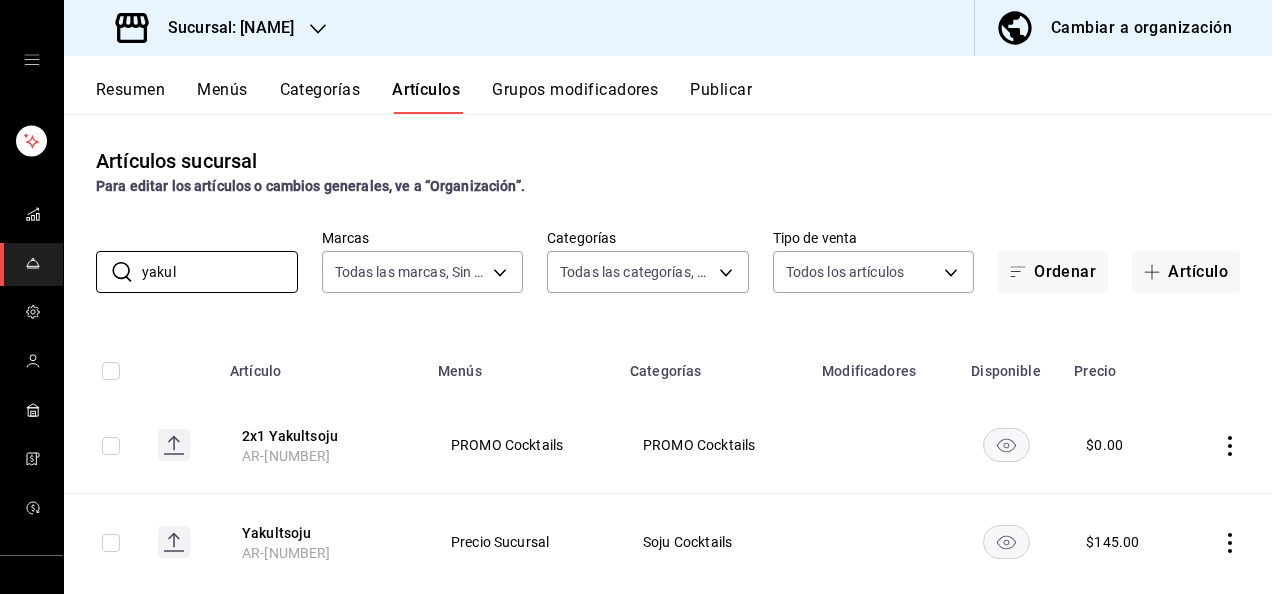 scroll, scrollTop: 44, scrollLeft: 0, axis: vertical 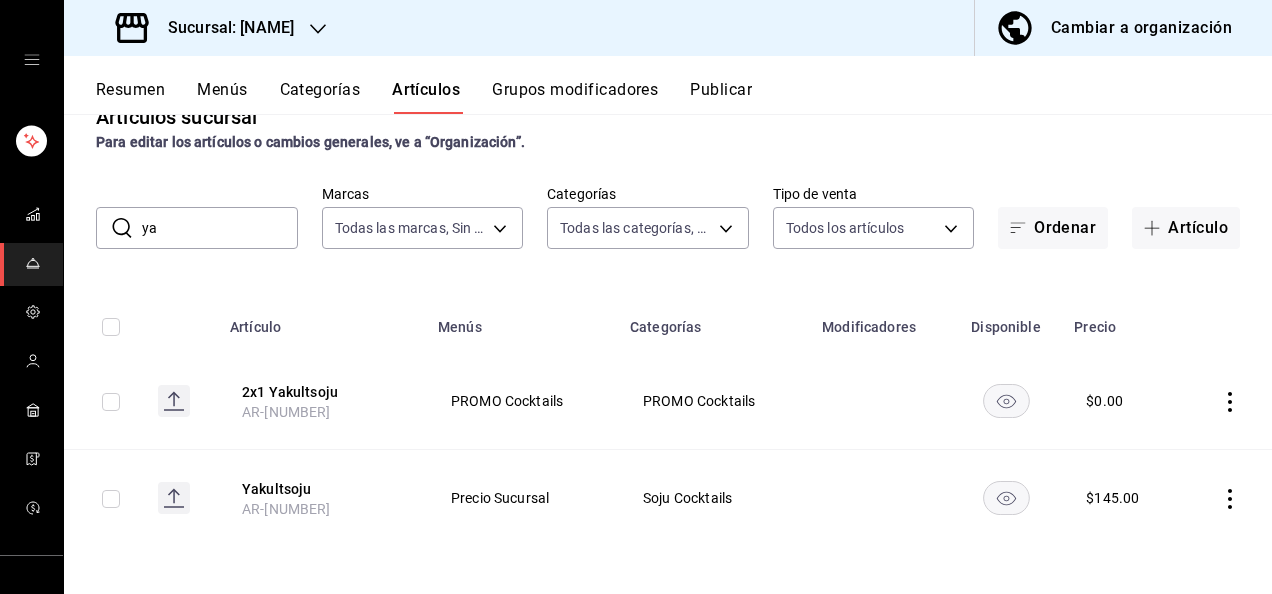 type on "y" 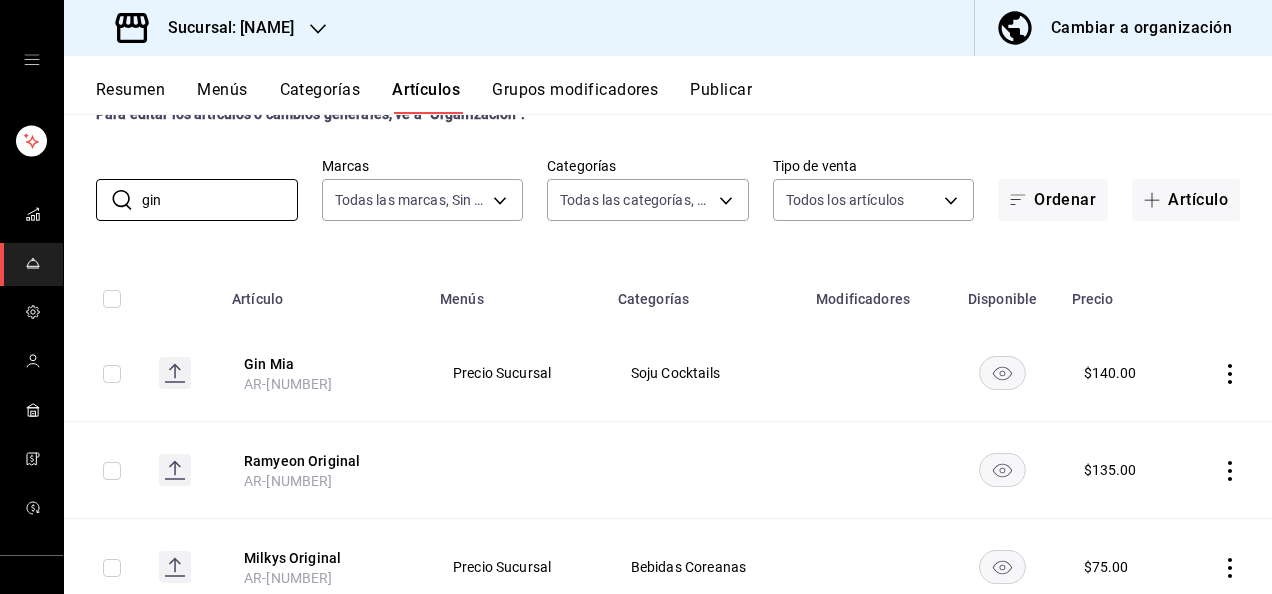 scroll, scrollTop: 0, scrollLeft: 0, axis: both 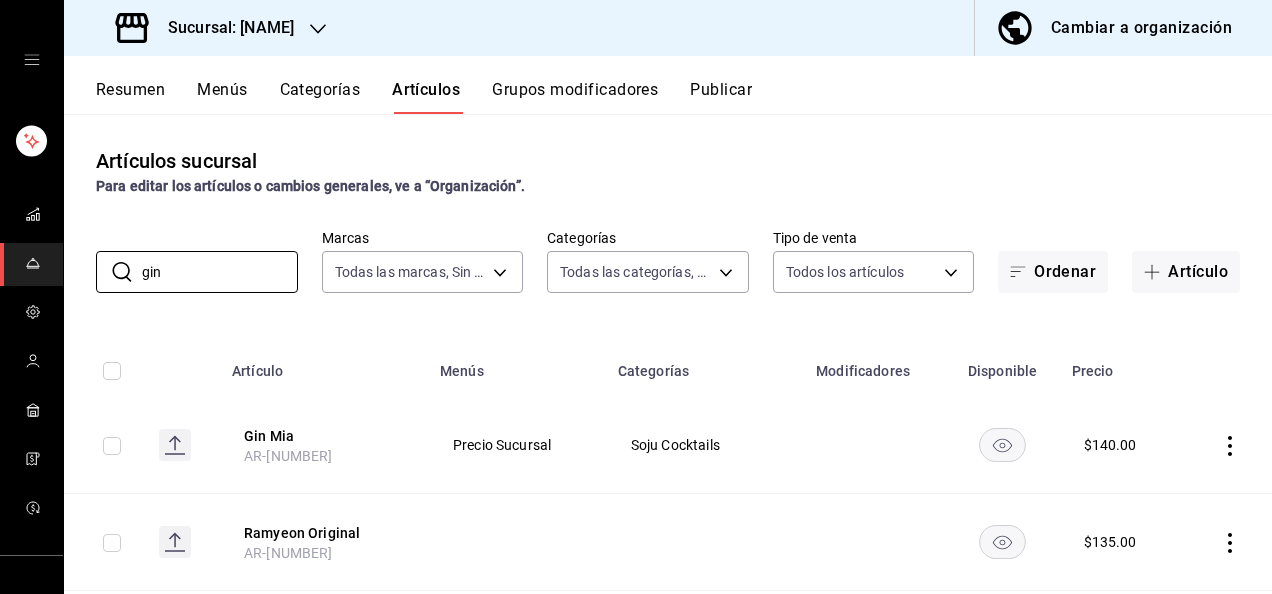 type on "gin" 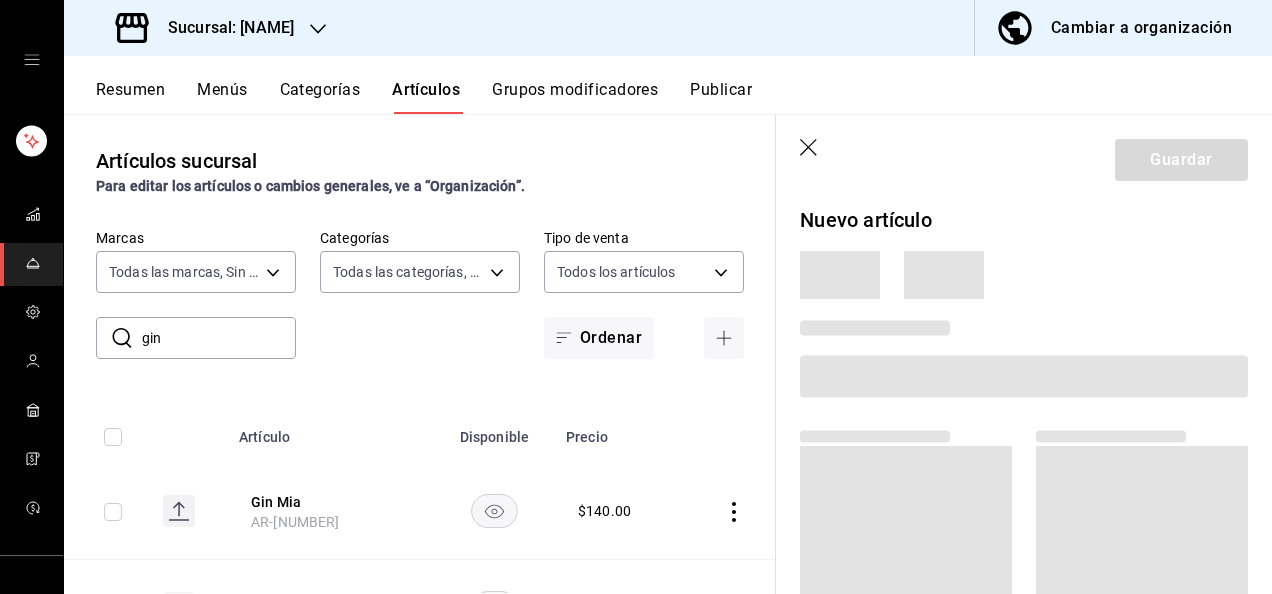 click at bounding box center (1024, 275) 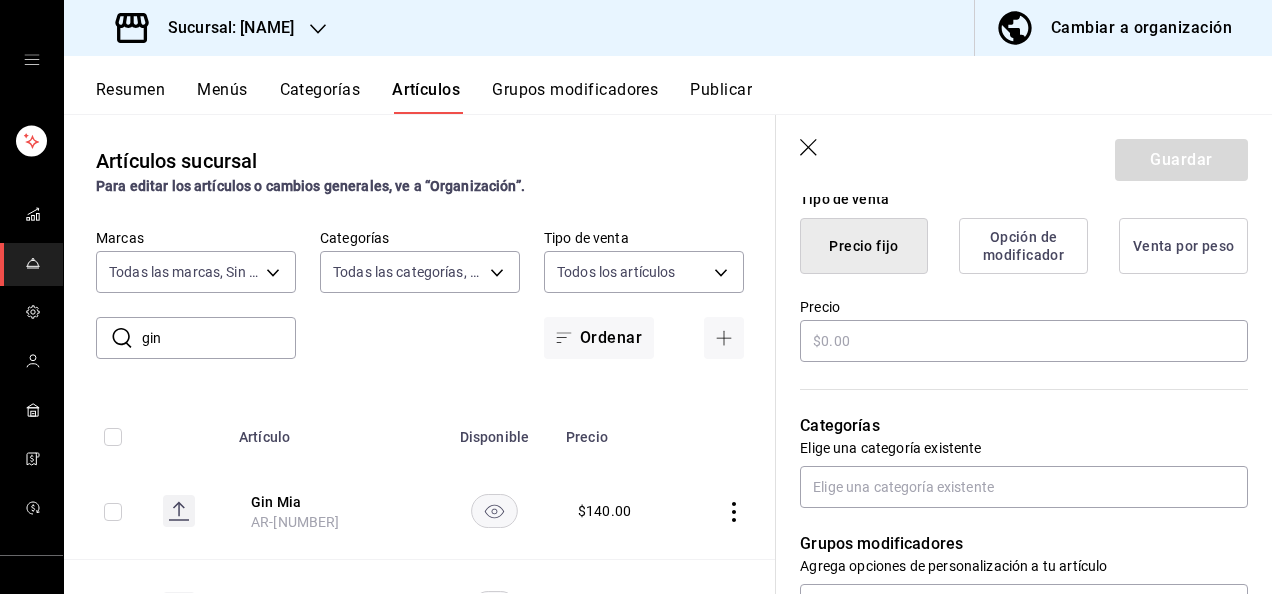 scroll, scrollTop: 506, scrollLeft: 0, axis: vertical 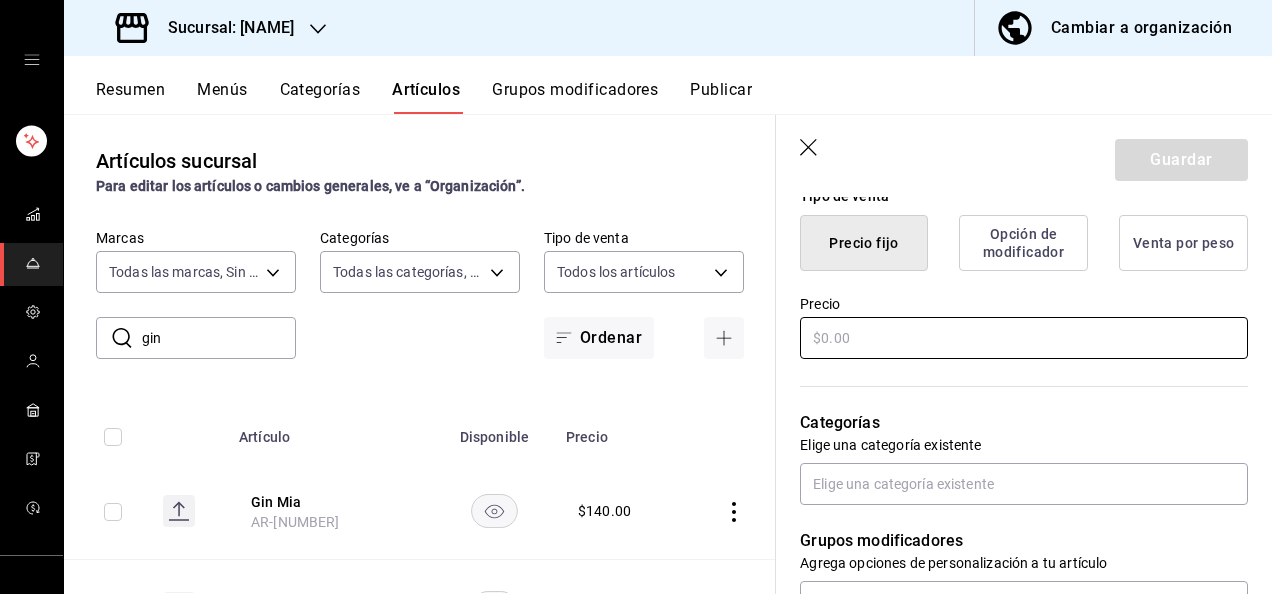 type on "2x1 Gin mia" 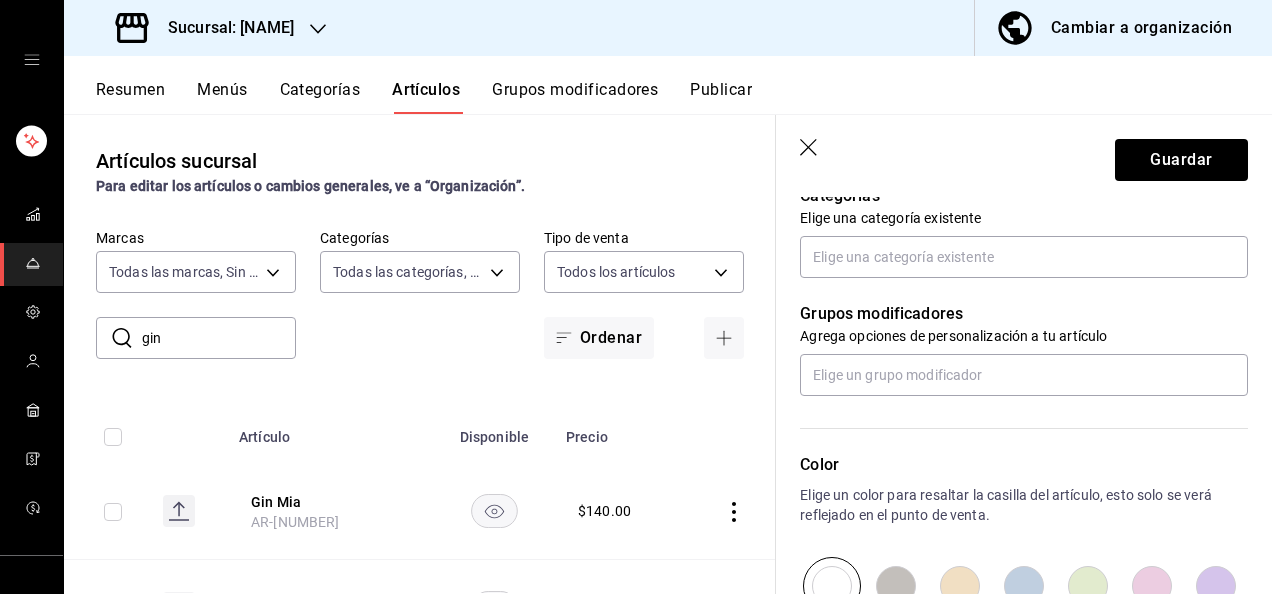 scroll, scrollTop: 734, scrollLeft: 0, axis: vertical 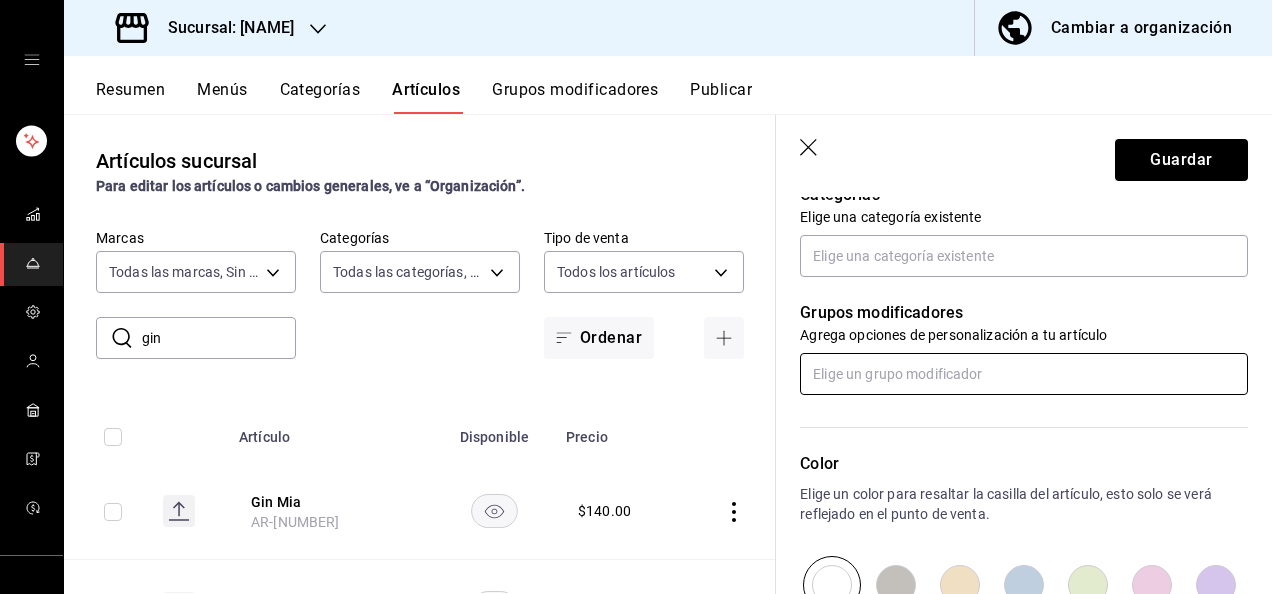 type on "$0.00" 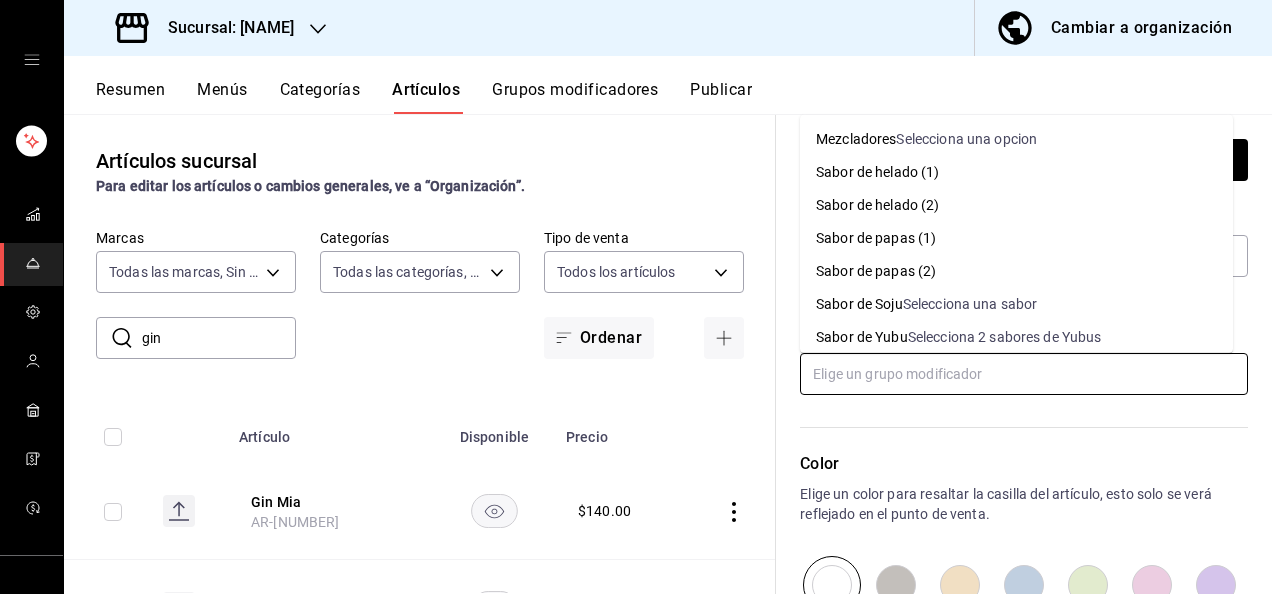 click at bounding box center (1024, 374) 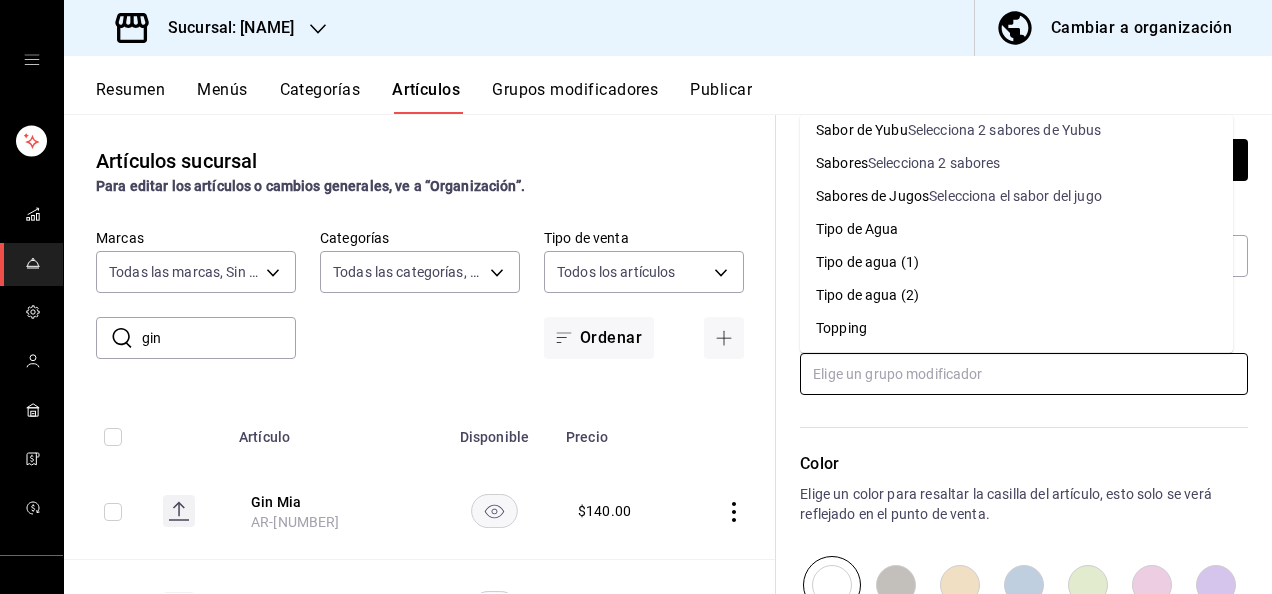 scroll, scrollTop: 0, scrollLeft: 0, axis: both 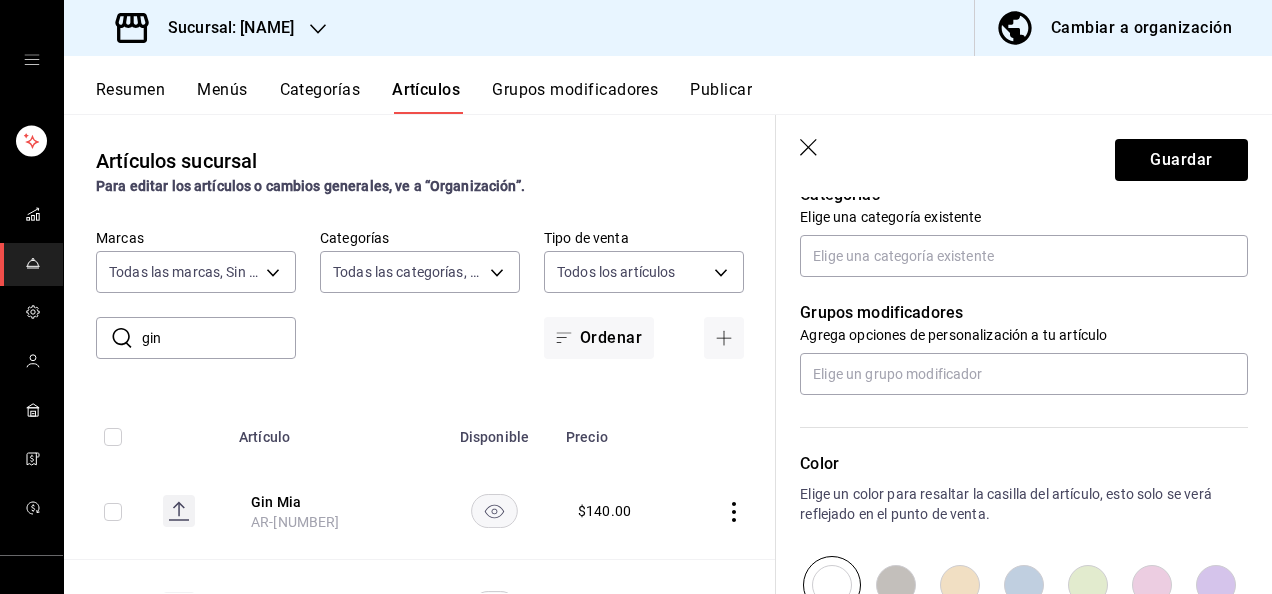 click on "Color" at bounding box center [1024, 464] 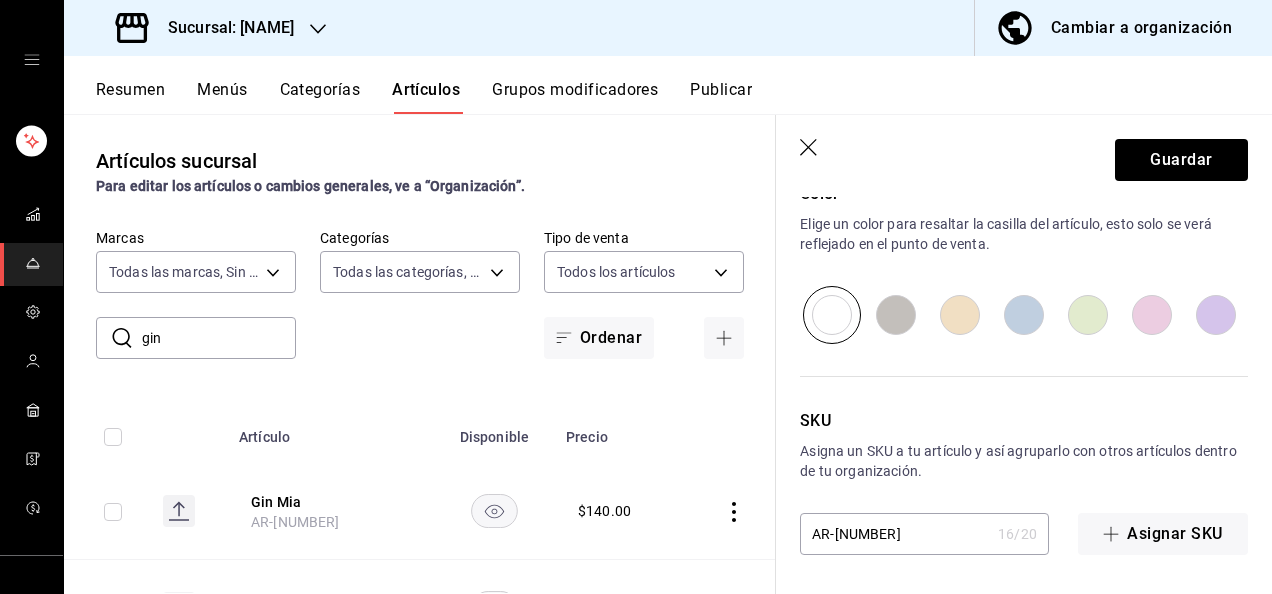 scroll, scrollTop: 691, scrollLeft: 0, axis: vertical 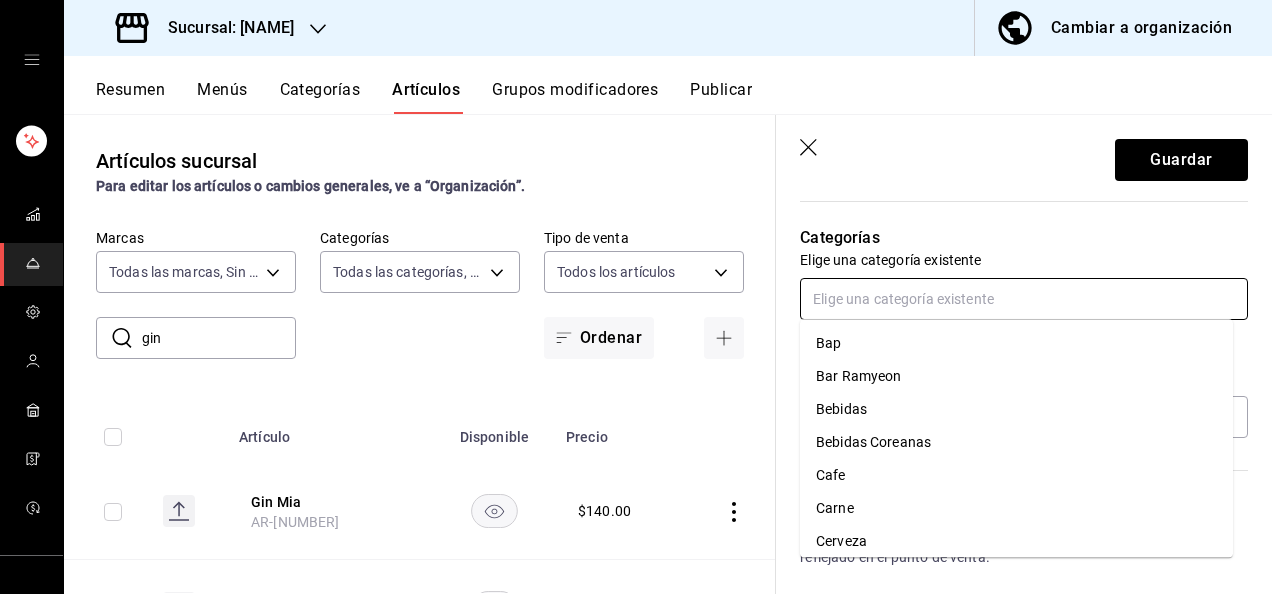 click at bounding box center (1024, 299) 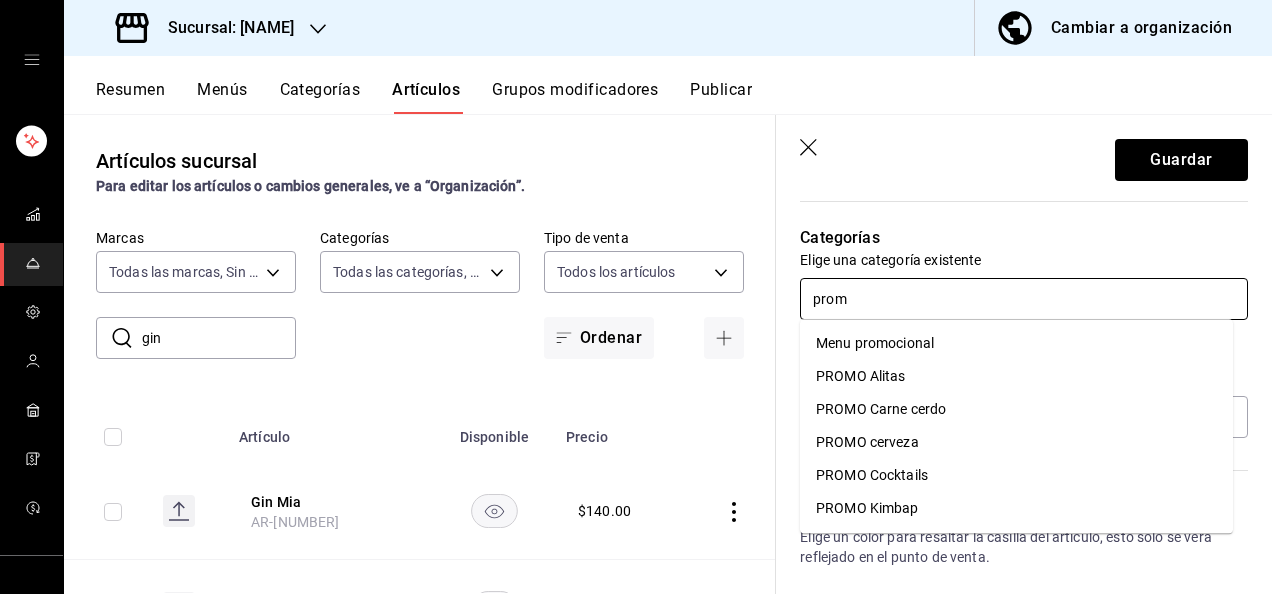 type on "promo" 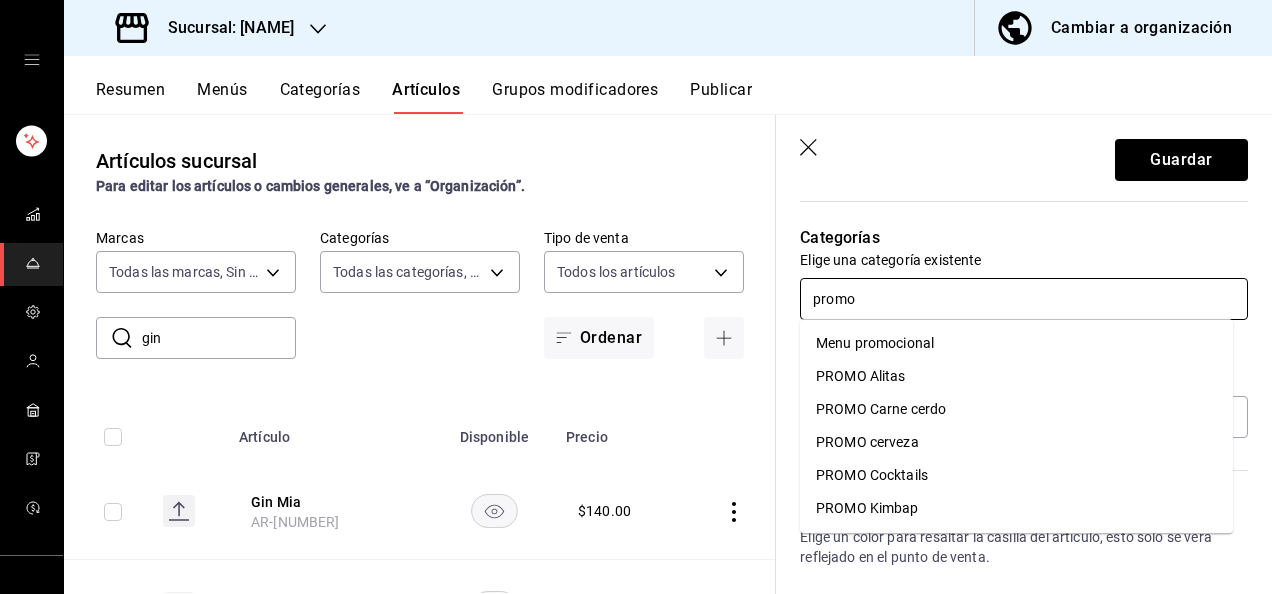 click on "PROMO Cocktails" at bounding box center (1016, 475) 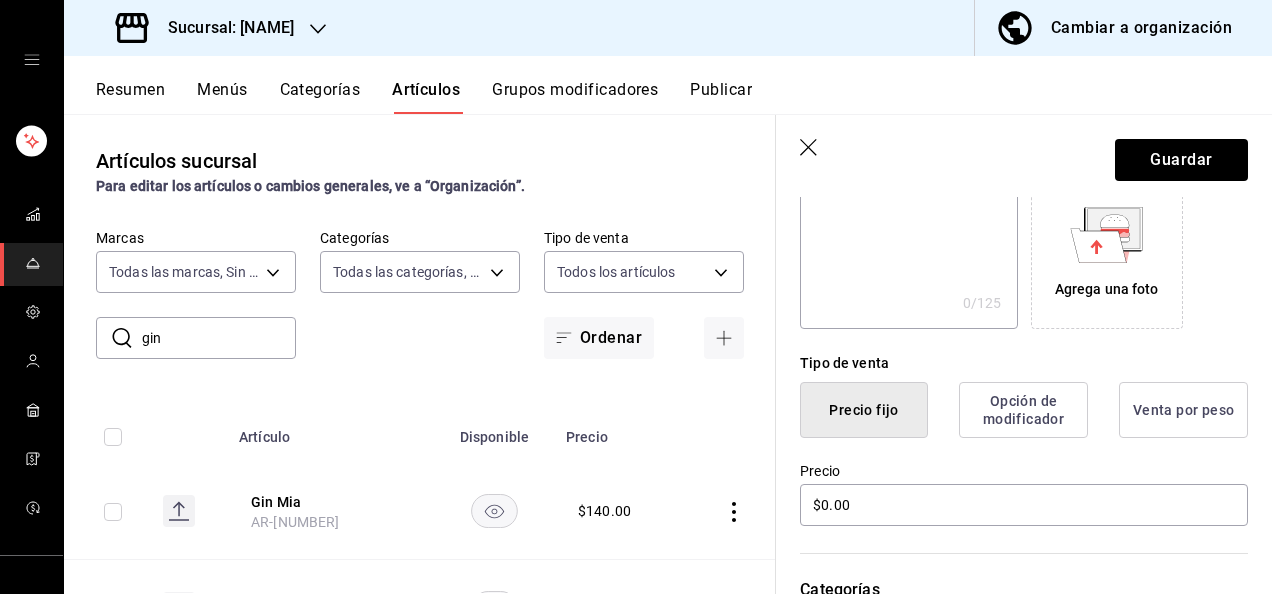scroll, scrollTop: 338, scrollLeft: 0, axis: vertical 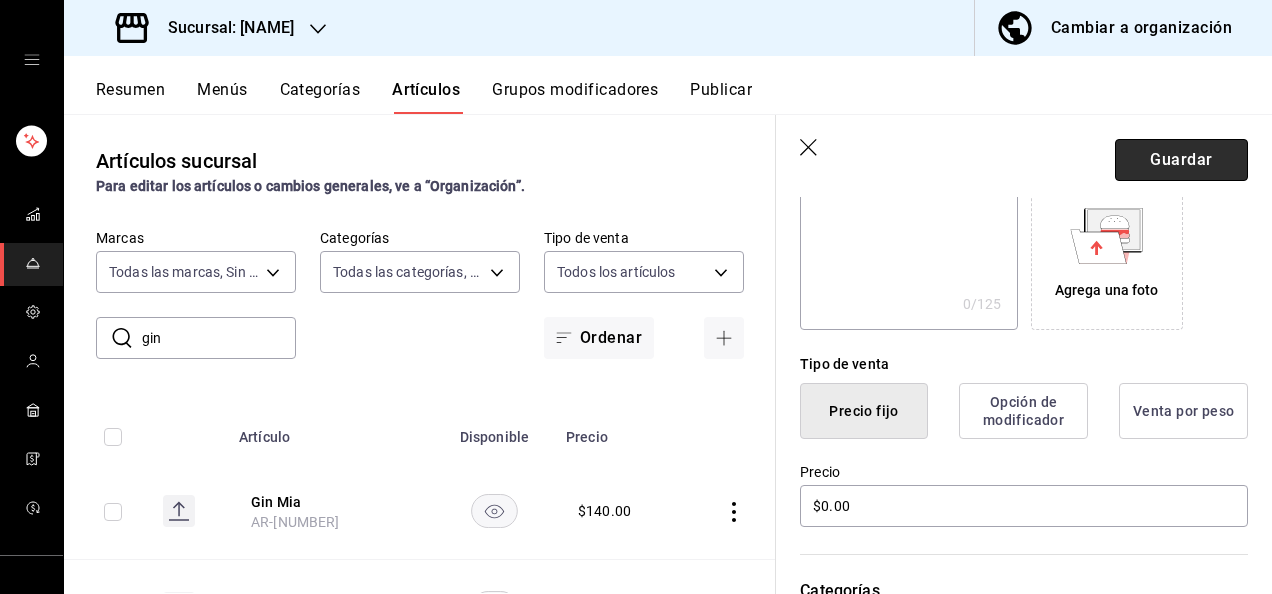 click on "Guardar" at bounding box center [1181, 160] 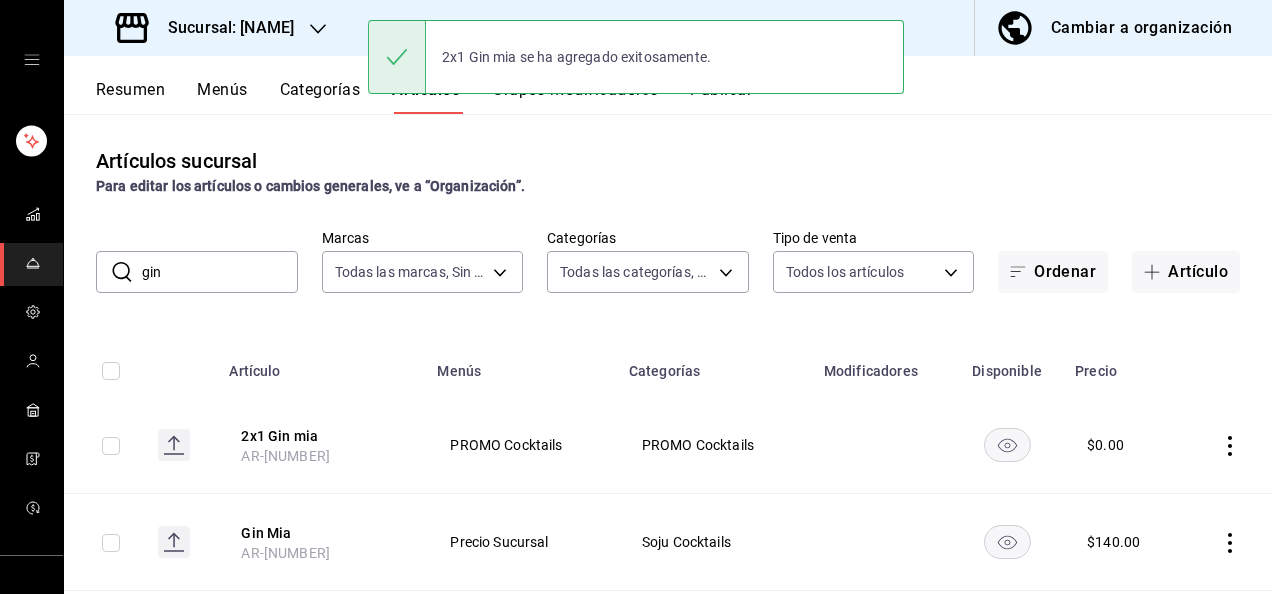 scroll, scrollTop: 0, scrollLeft: 0, axis: both 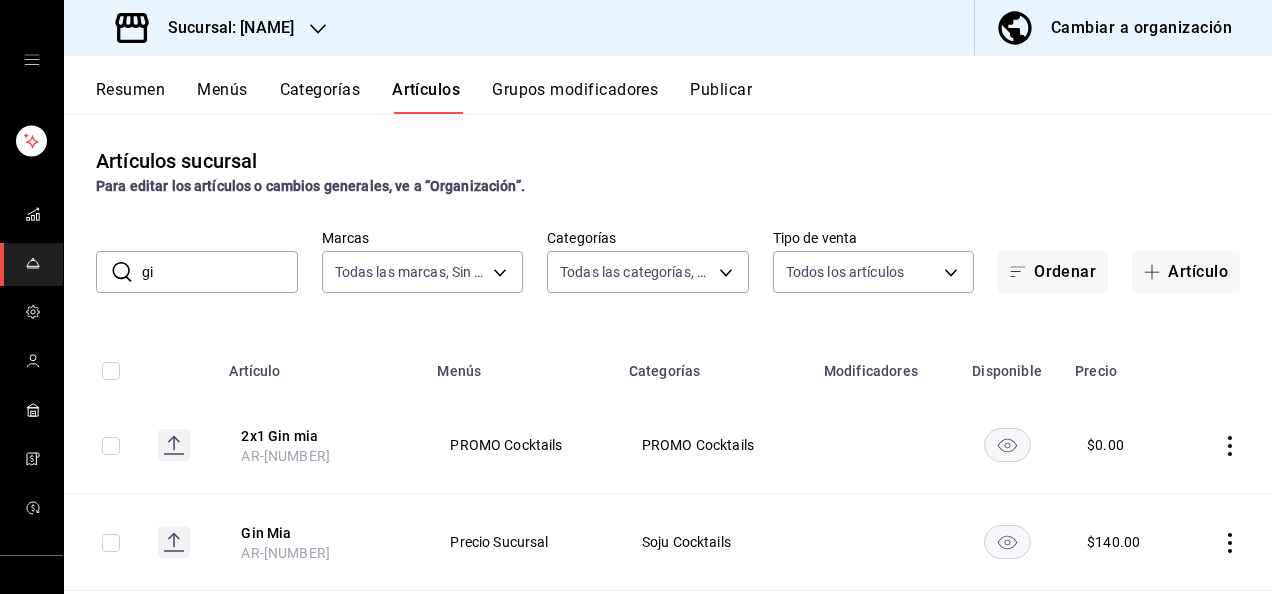 type on "g" 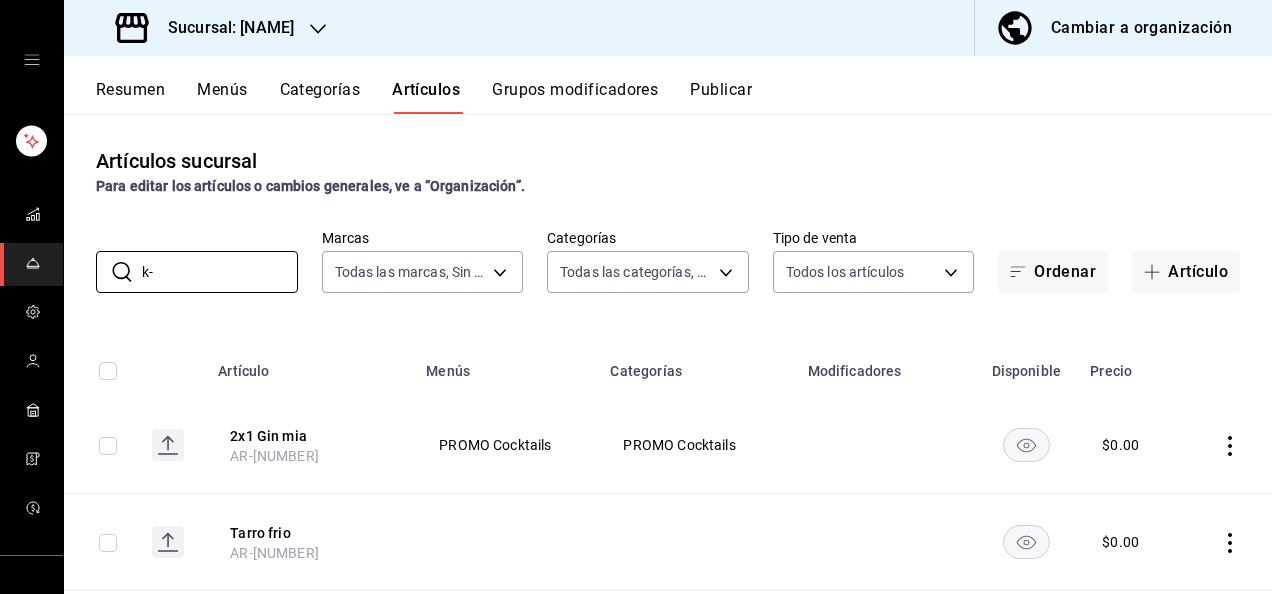 type on "k" 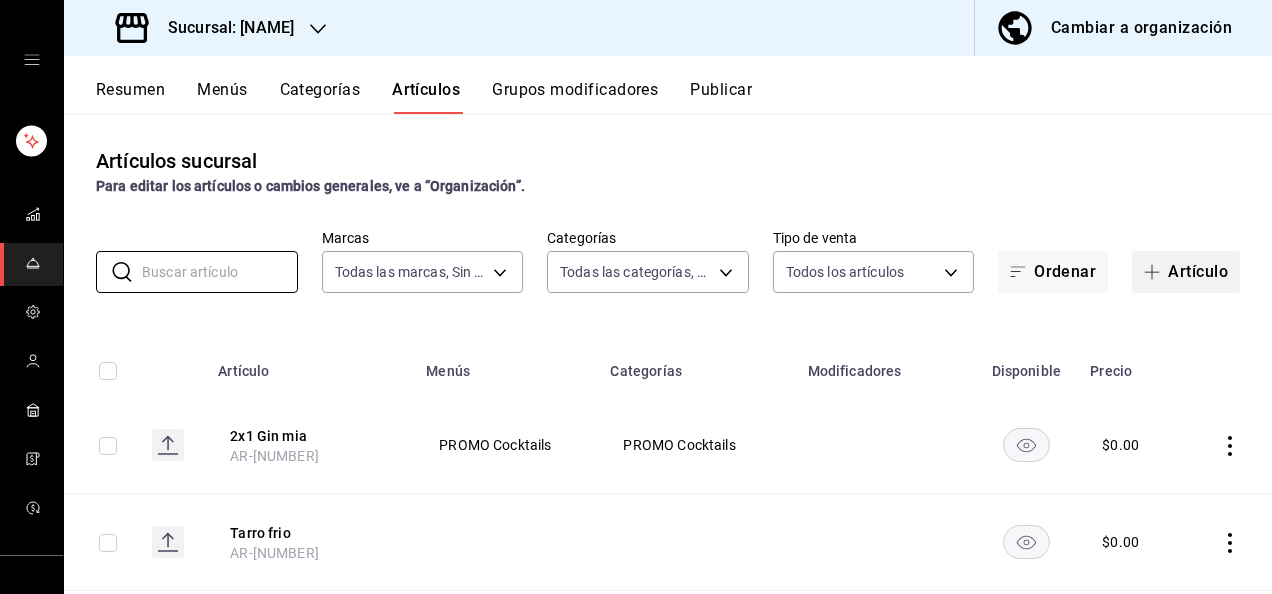 type 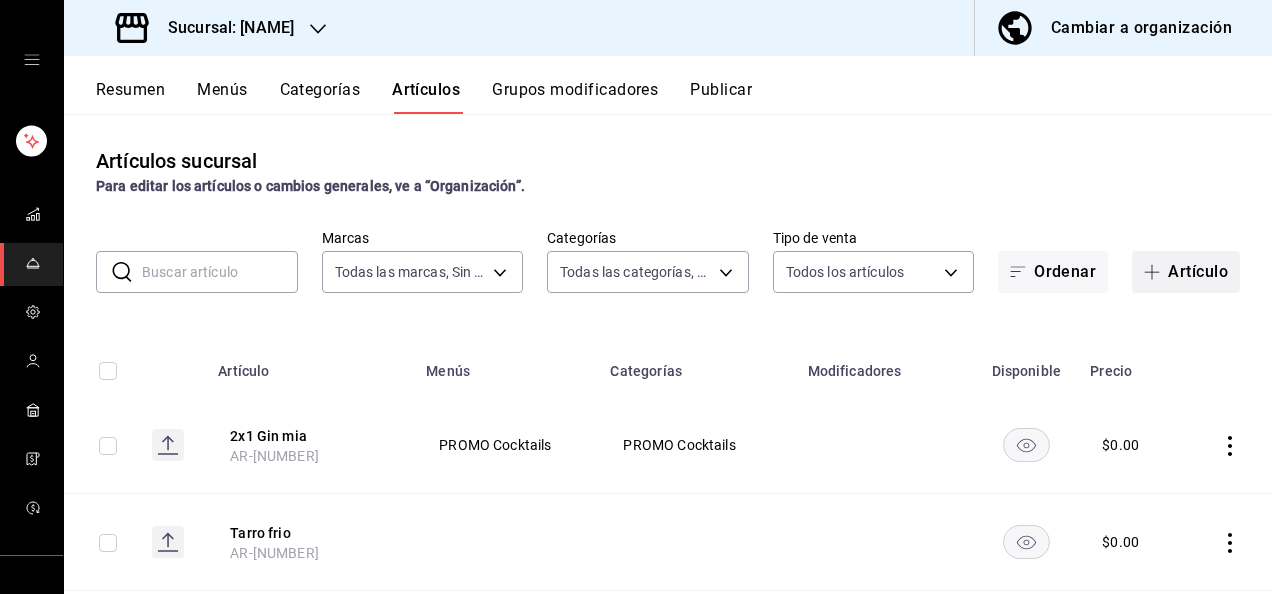 click on "Artículo" at bounding box center [1186, 272] 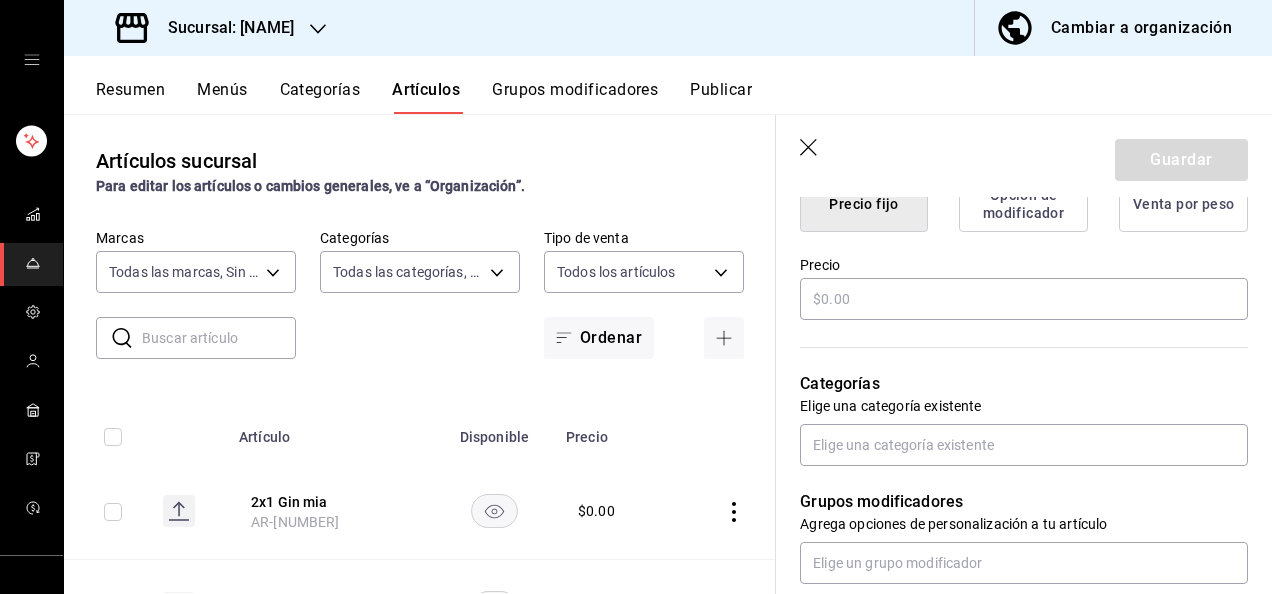 scroll, scrollTop: 510, scrollLeft: 0, axis: vertical 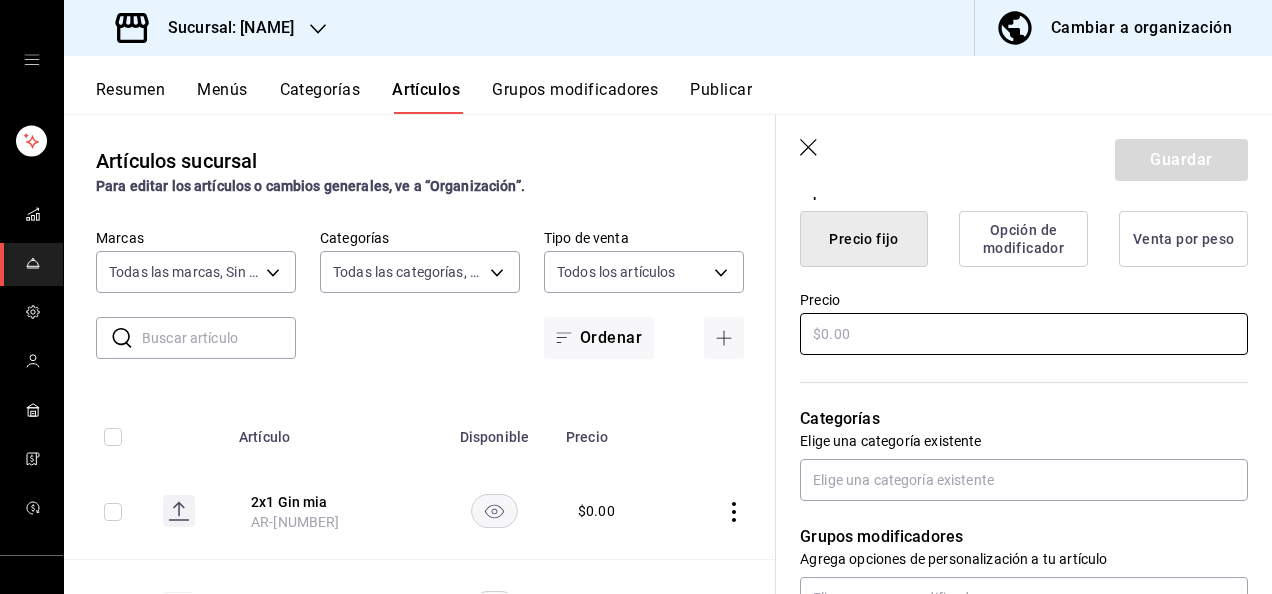 type on "2x1 K-kosmo" 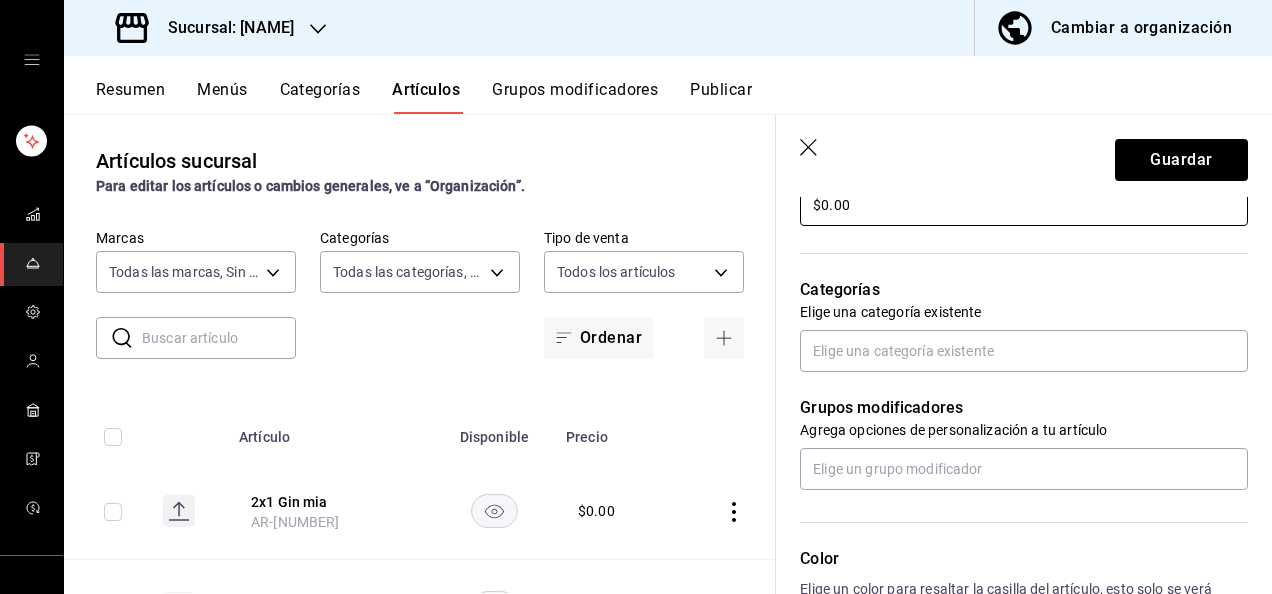 scroll, scrollTop: 640, scrollLeft: 0, axis: vertical 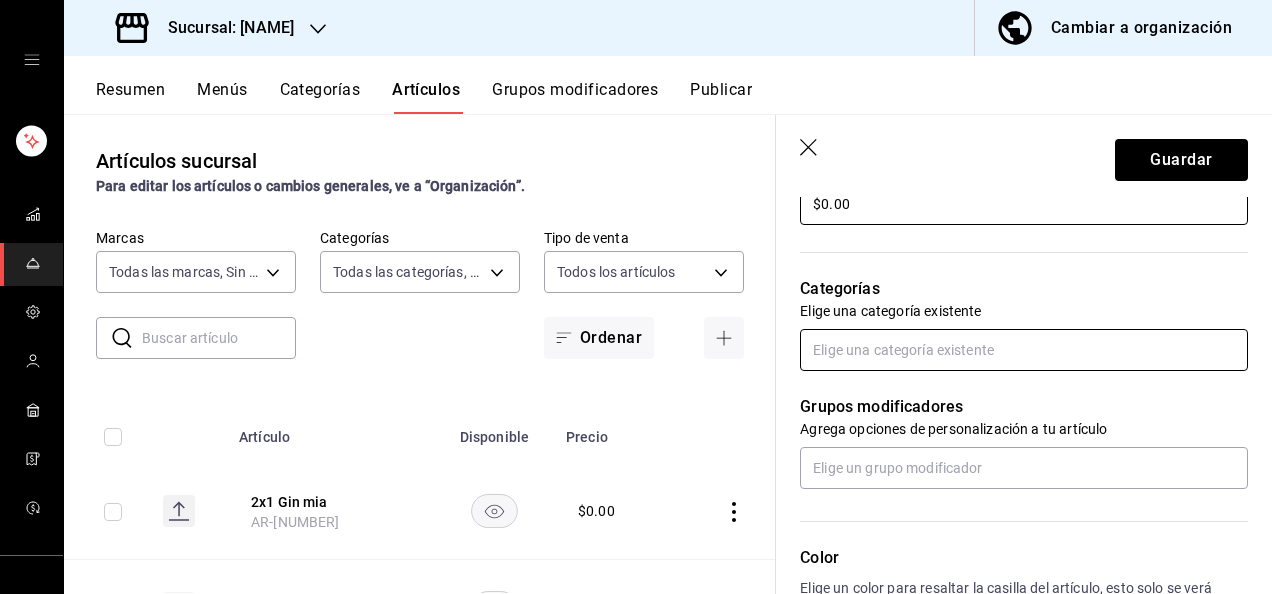 type on "$0.00" 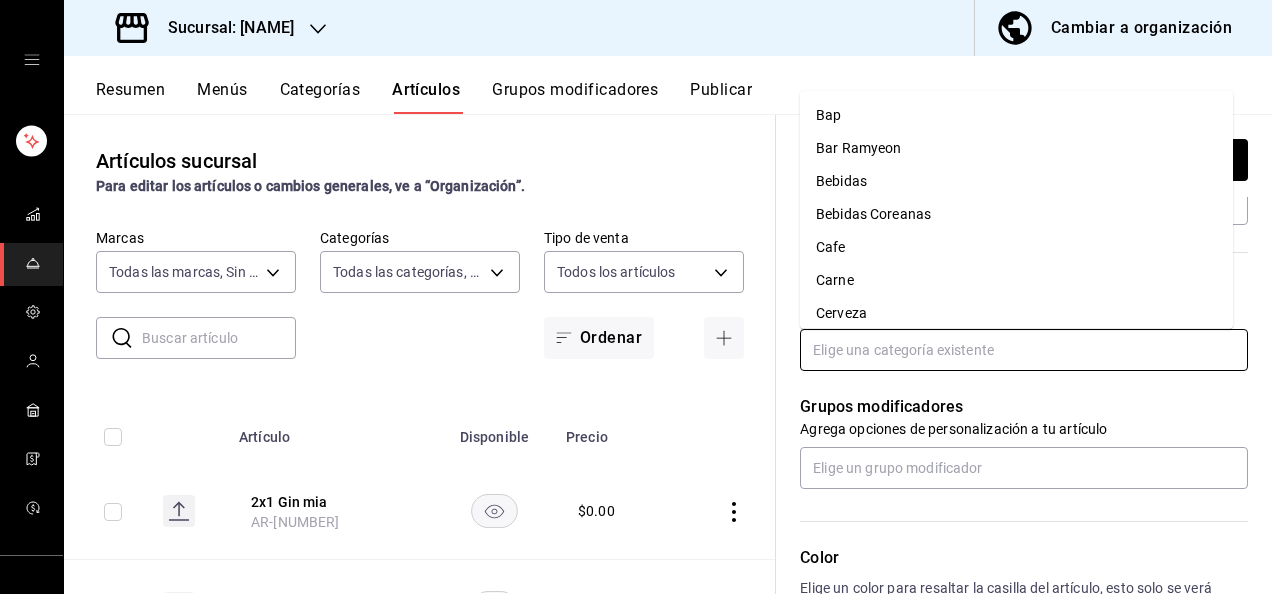 click at bounding box center (1024, 350) 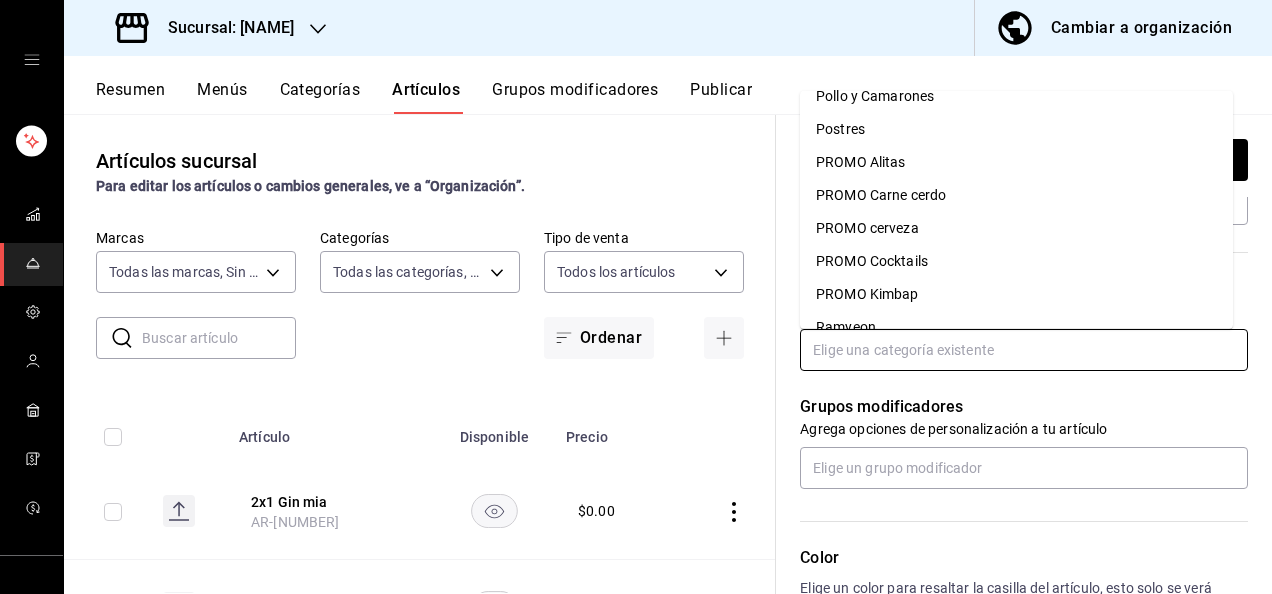 scroll, scrollTop: 584, scrollLeft: 0, axis: vertical 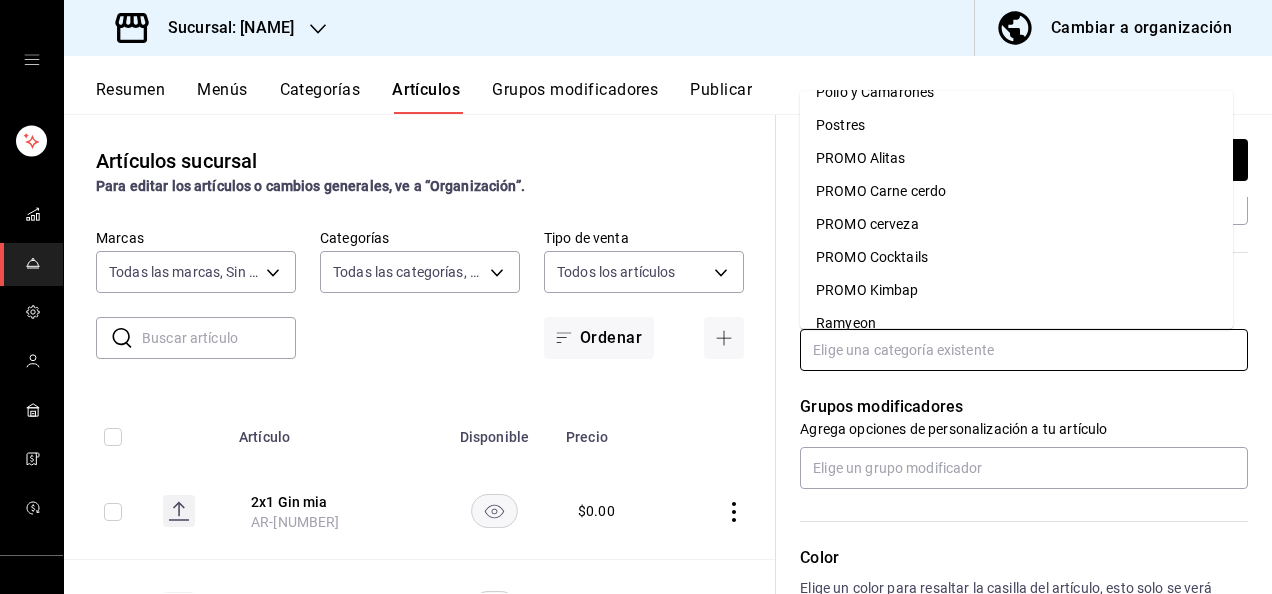 click on "PROMO Cocktails" at bounding box center [1016, 257] 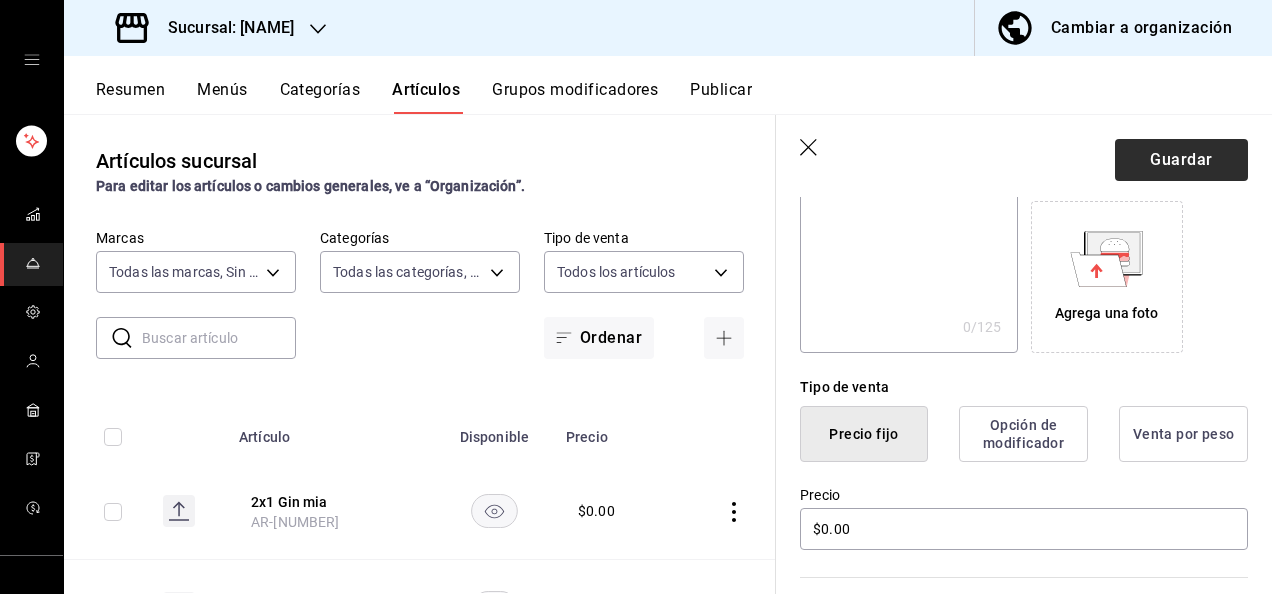 scroll, scrollTop: 217, scrollLeft: 0, axis: vertical 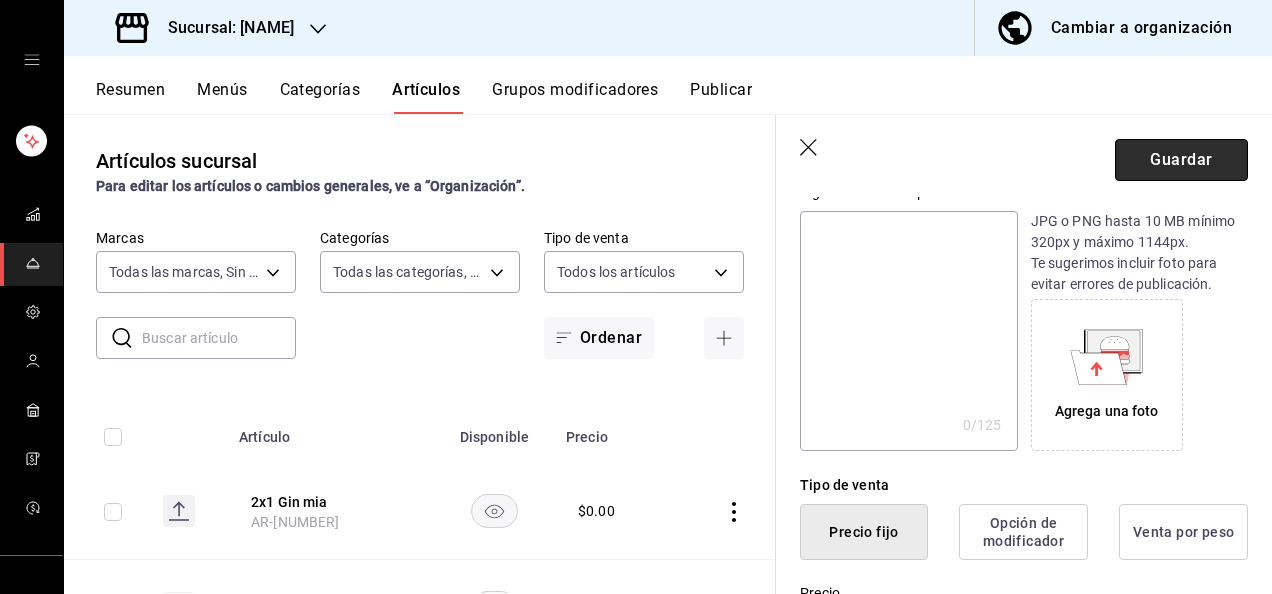 click on "Guardar" at bounding box center [1181, 160] 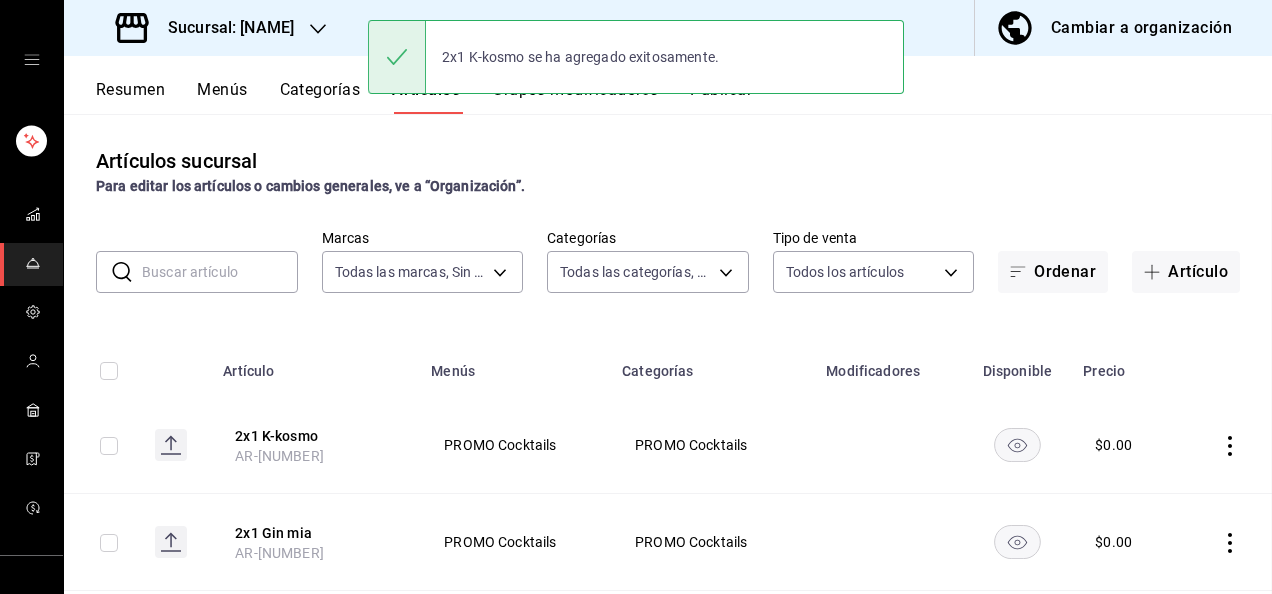 scroll, scrollTop: 0, scrollLeft: 0, axis: both 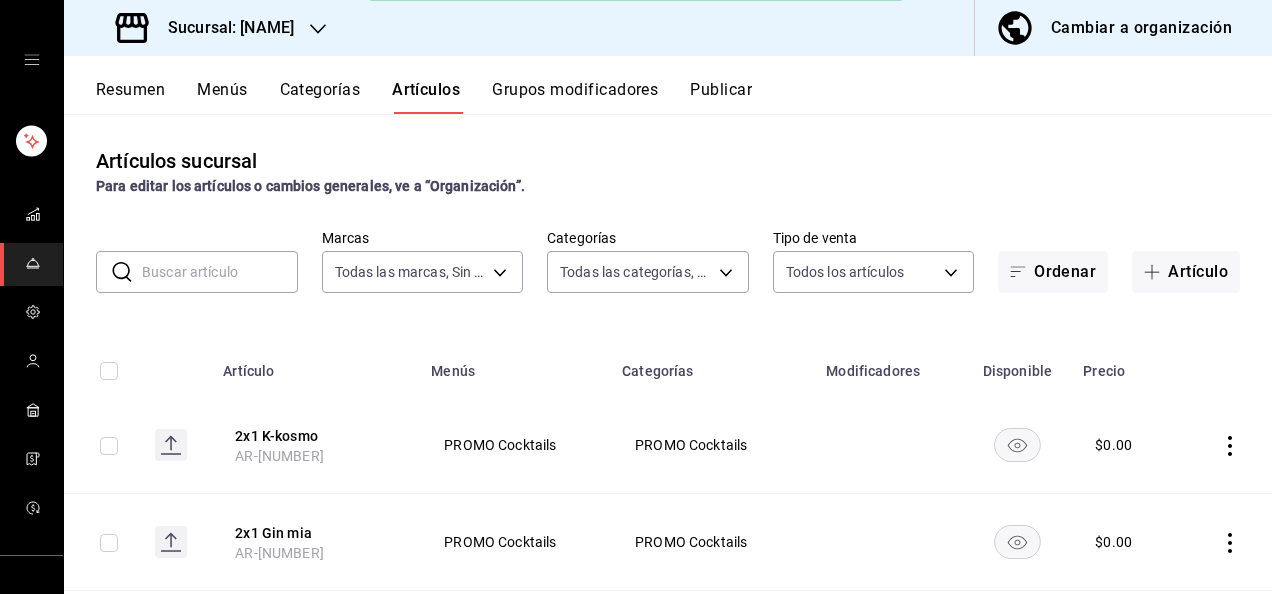 click on "Artículos sucursal Para editar los artículos o cambios generales, ve a “Organización”." at bounding box center [668, 171] 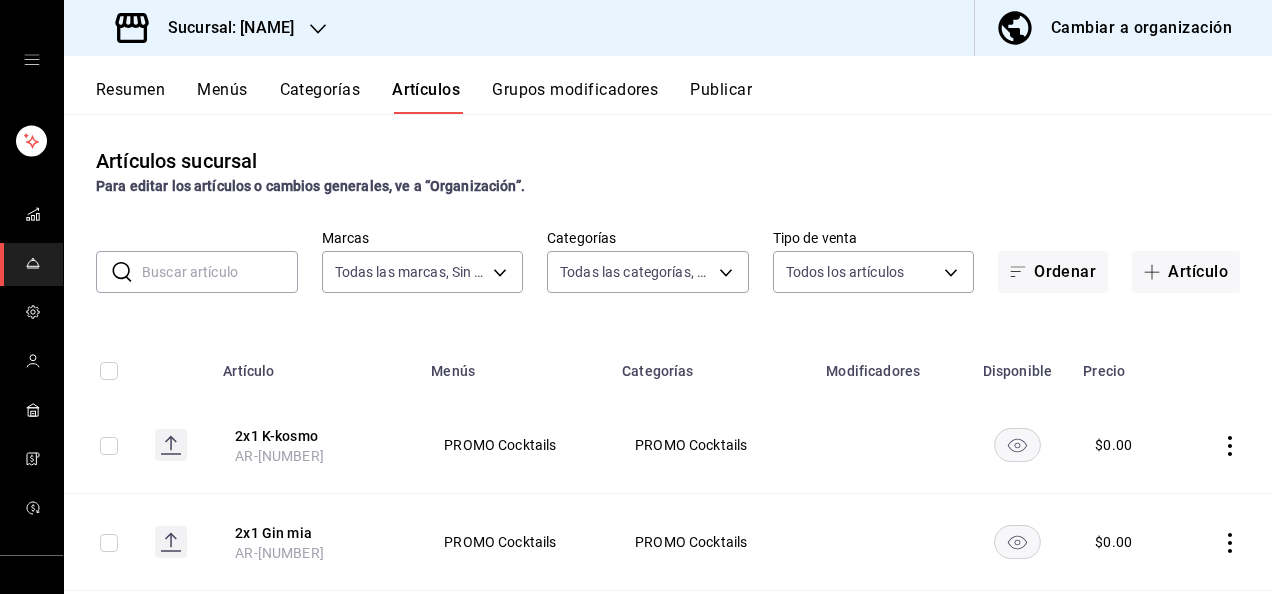 click on "Publicar" at bounding box center (721, 97) 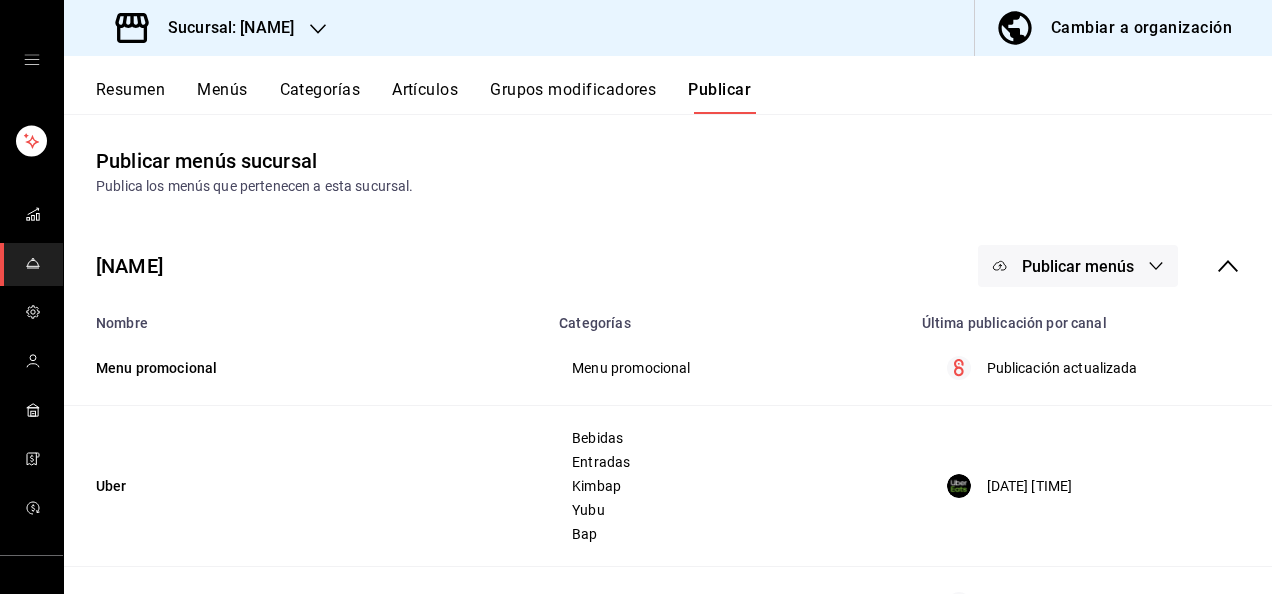 click on "Publicar menús" at bounding box center [1078, 266] 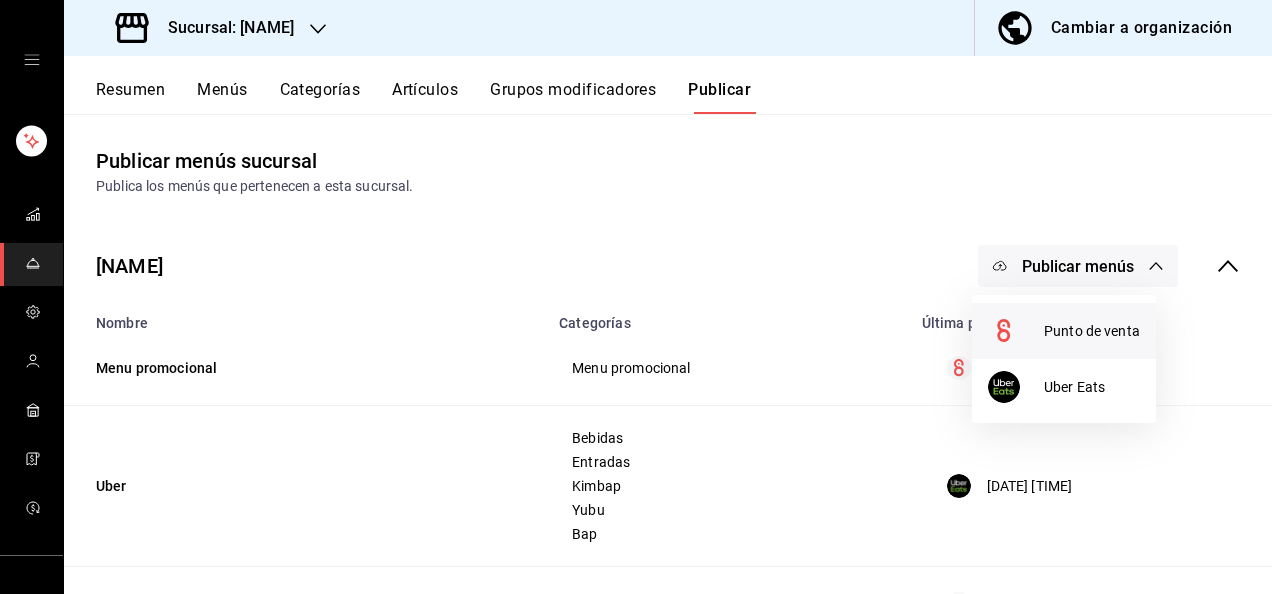 click on "Punto de venta" at bounding box center [1092, 331] 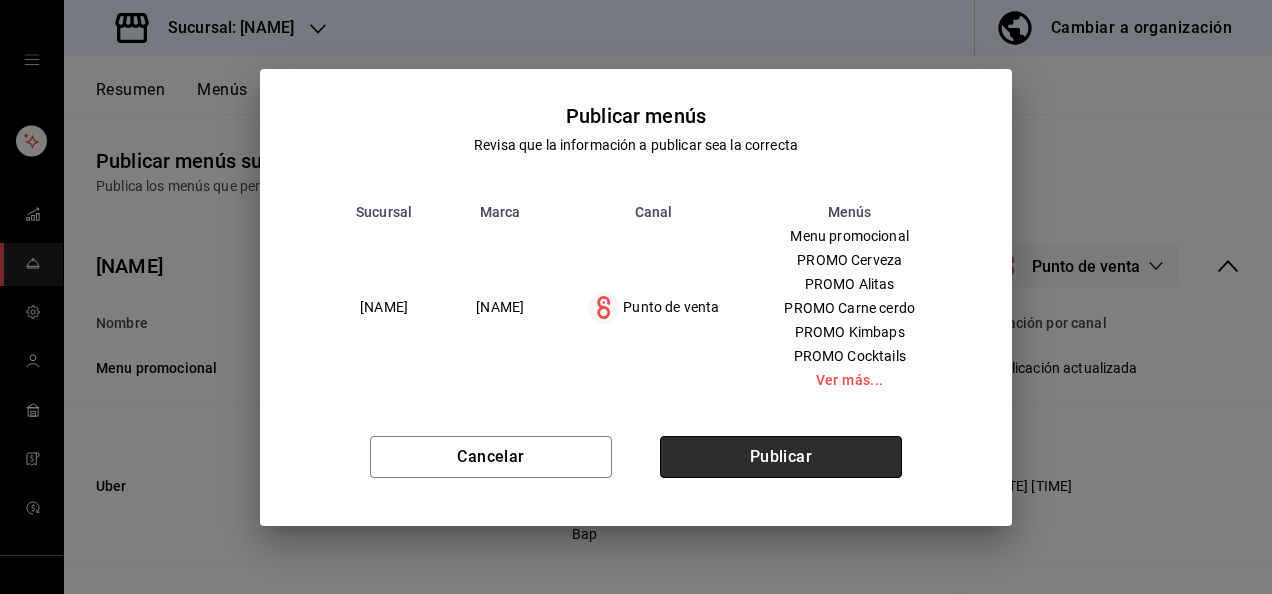 click on "Publicar" at bounding box center (781, 457) 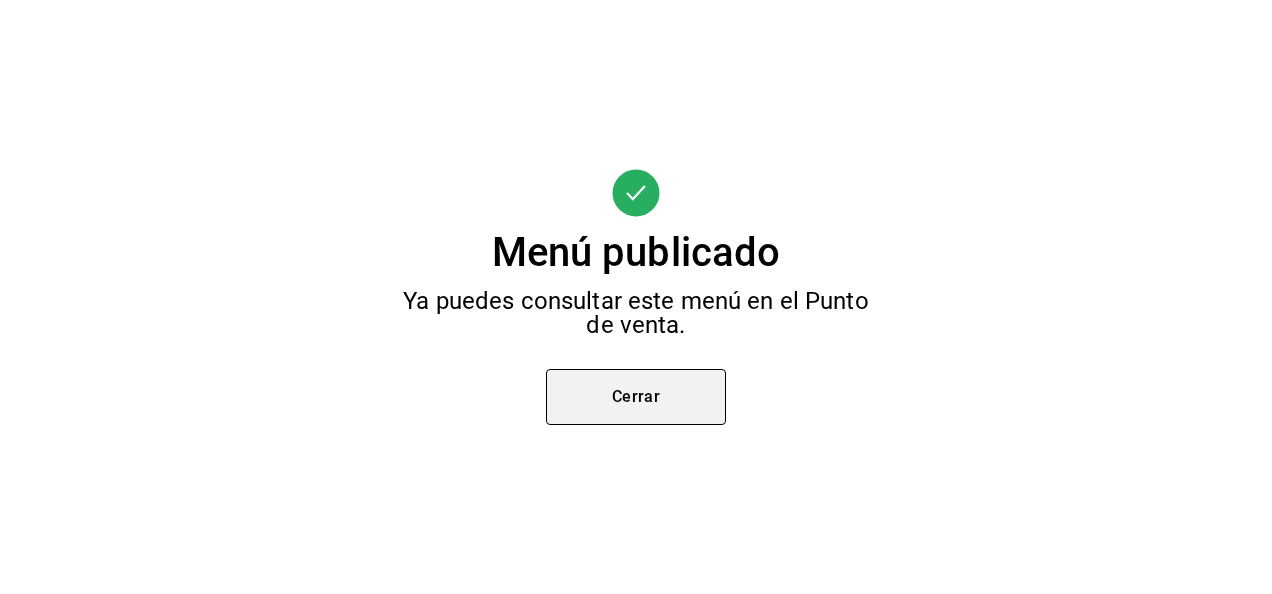 click on "Cerrar" at bounding box center [636, 397] 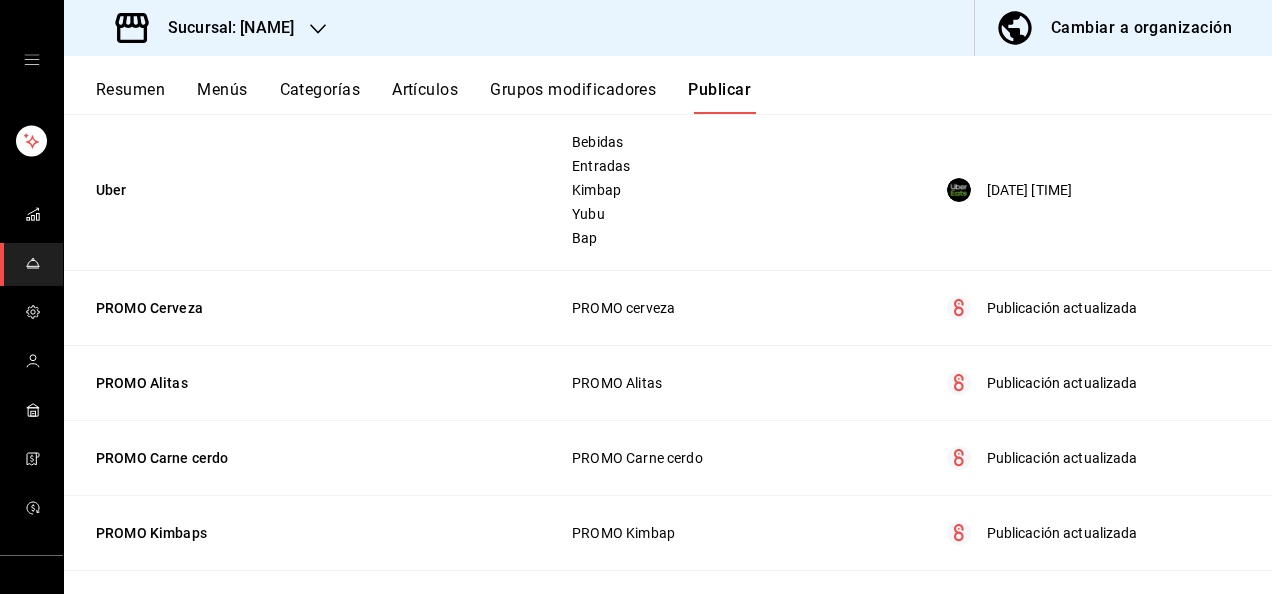 scroll, scrollTop: 0, scrollLeft: 0, axis: both 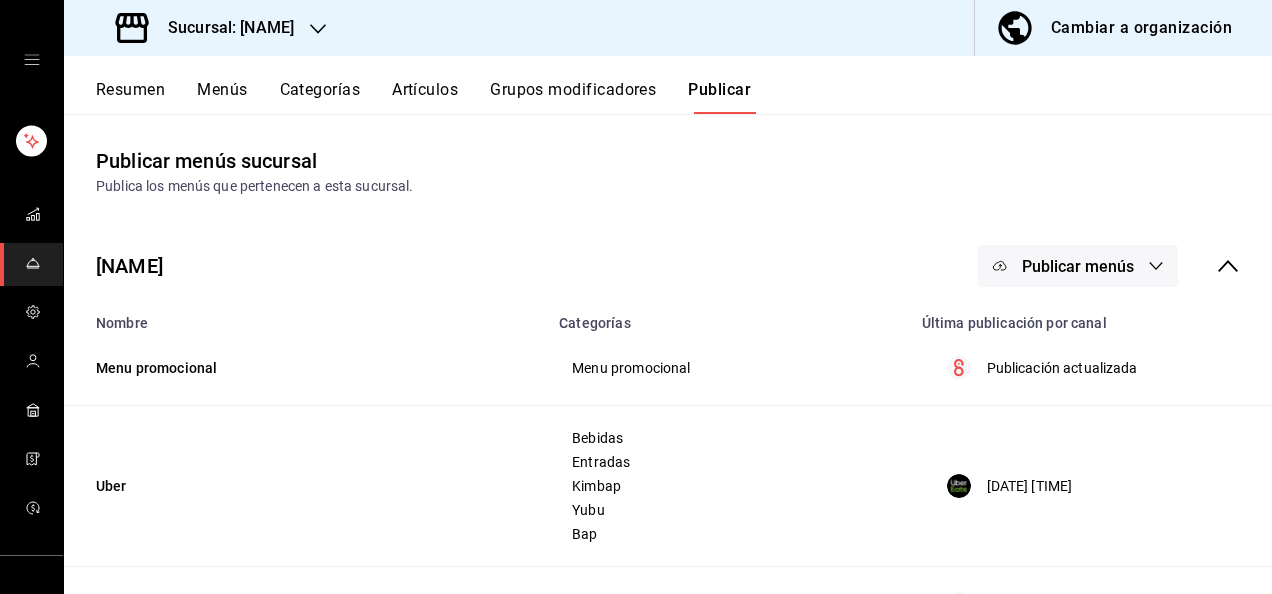 click on "Artículos" at bounding box center [425, 97] 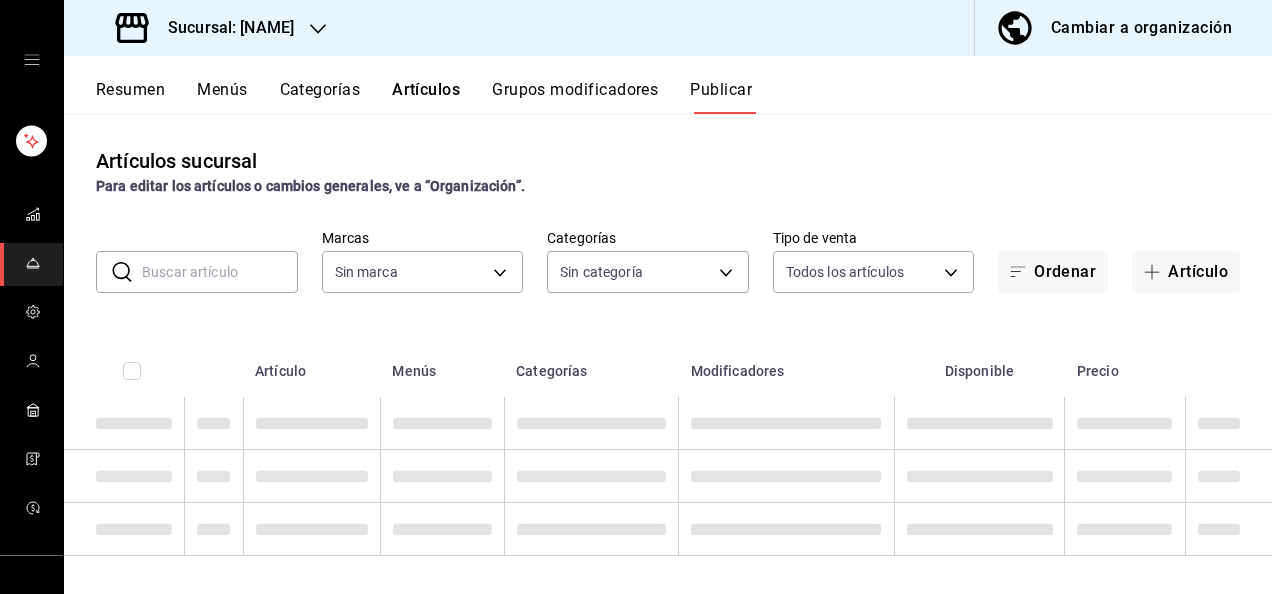 type on "[UUID]" 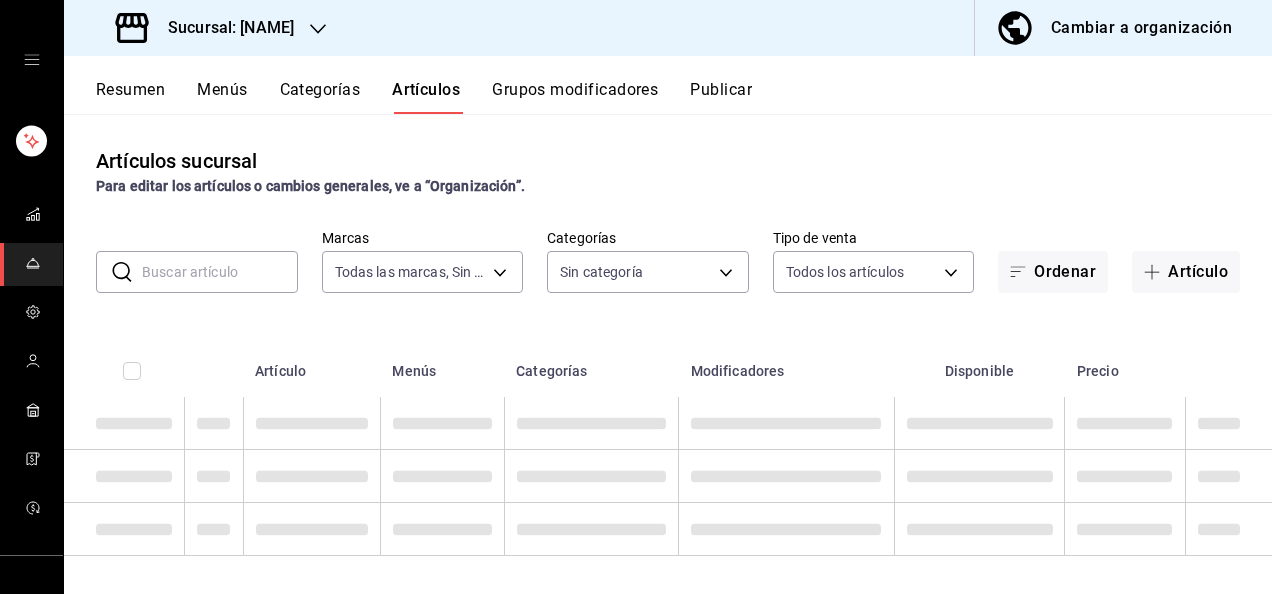 type on "[UUID]" 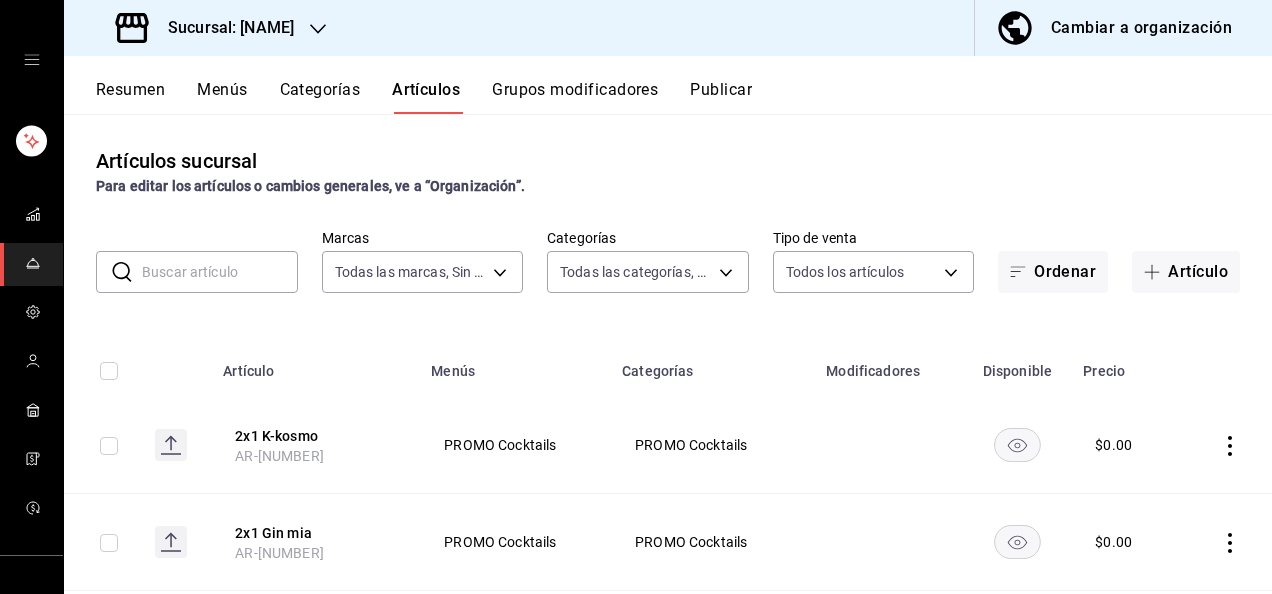 type on "[UUID]" 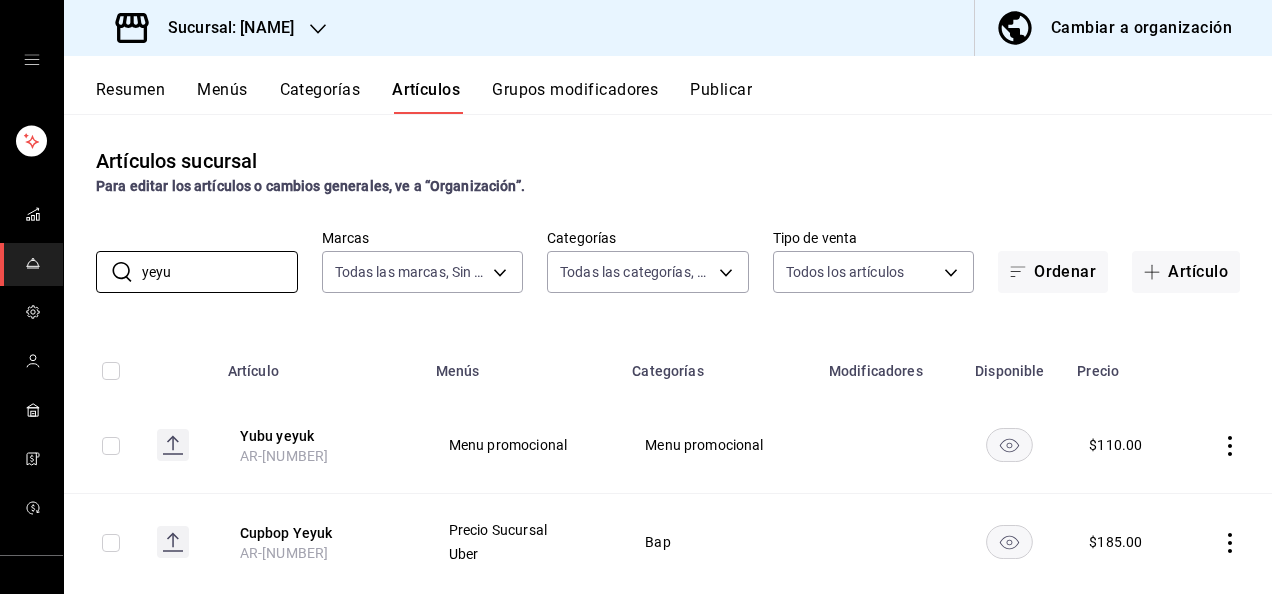 scroll, scrollTop: 44, scrollLeft: 0, axis: vertical 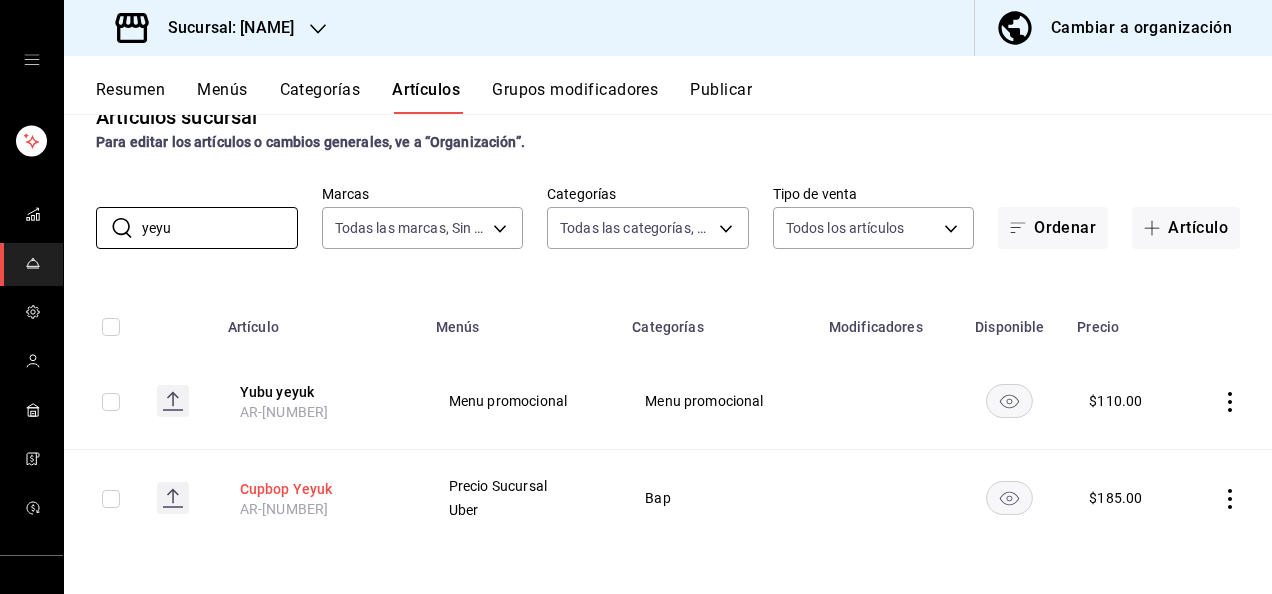 type on "yeyu" 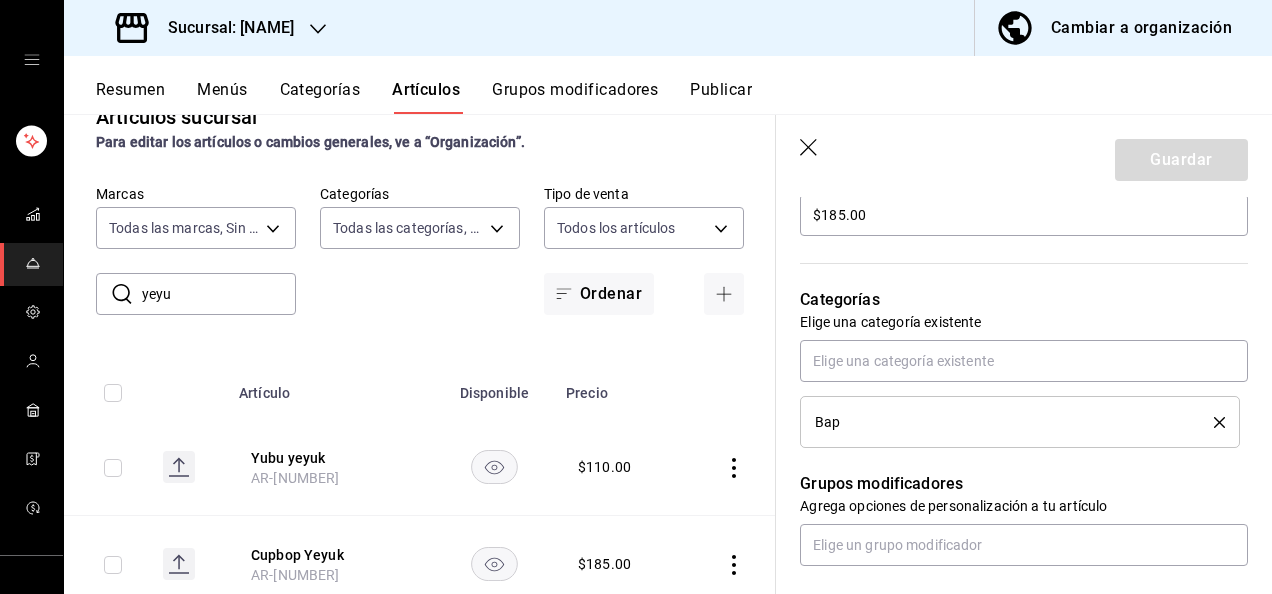 scroll, scrollTop: 630, scrollLeft: 0, axis: vertical 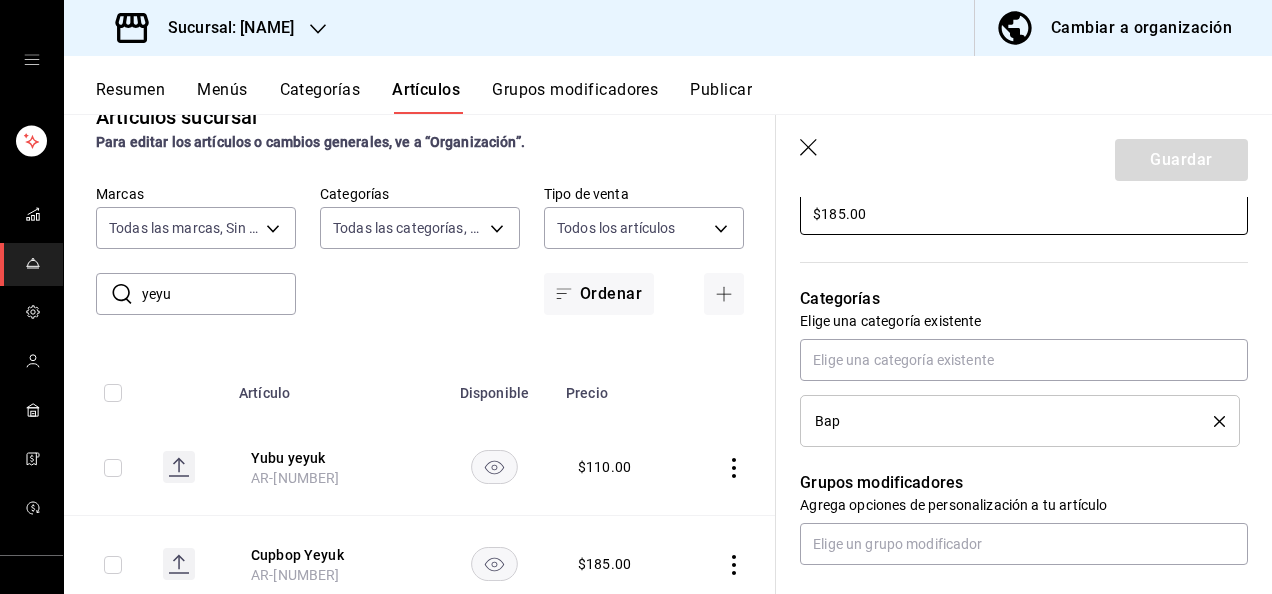 click on "$185.00" at bounding box center (1024, 214) 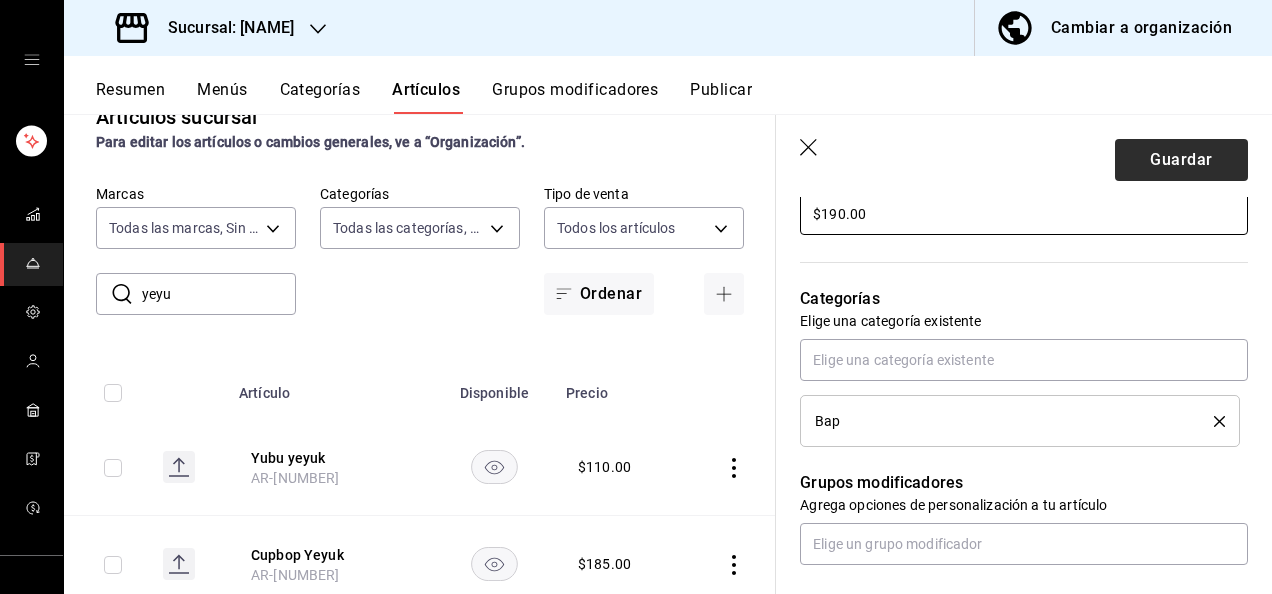 type on "$190.00" 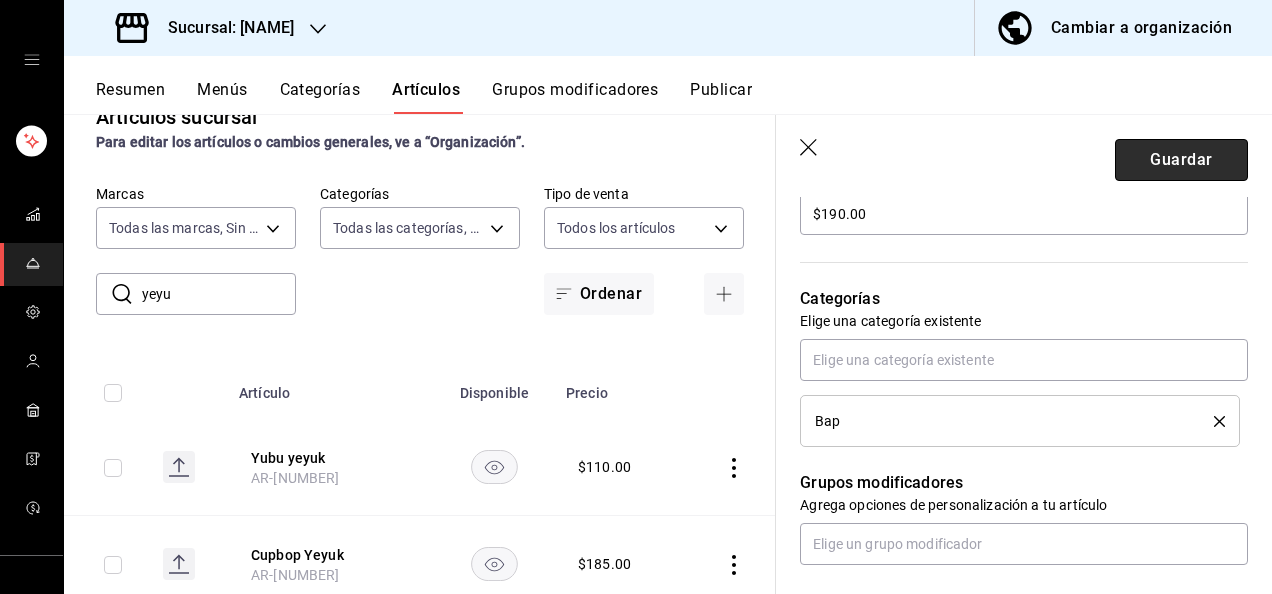 click on "Guardar" at bounding box center [1181, 160] 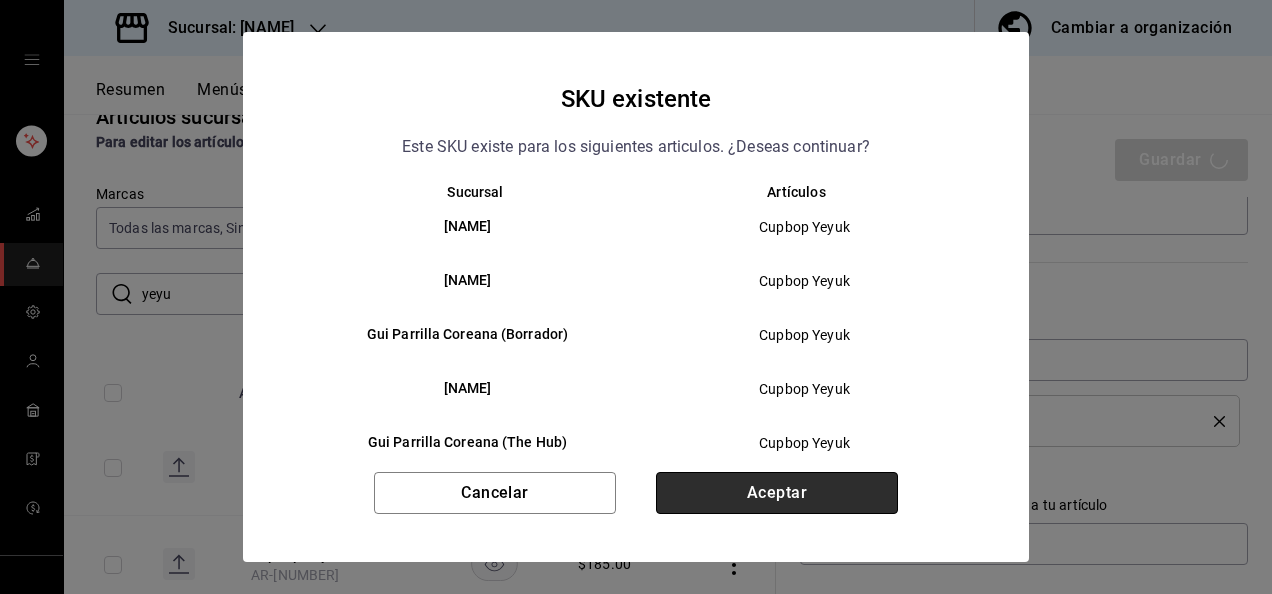 click on "Aceptar" at bounding box center (777, 493) 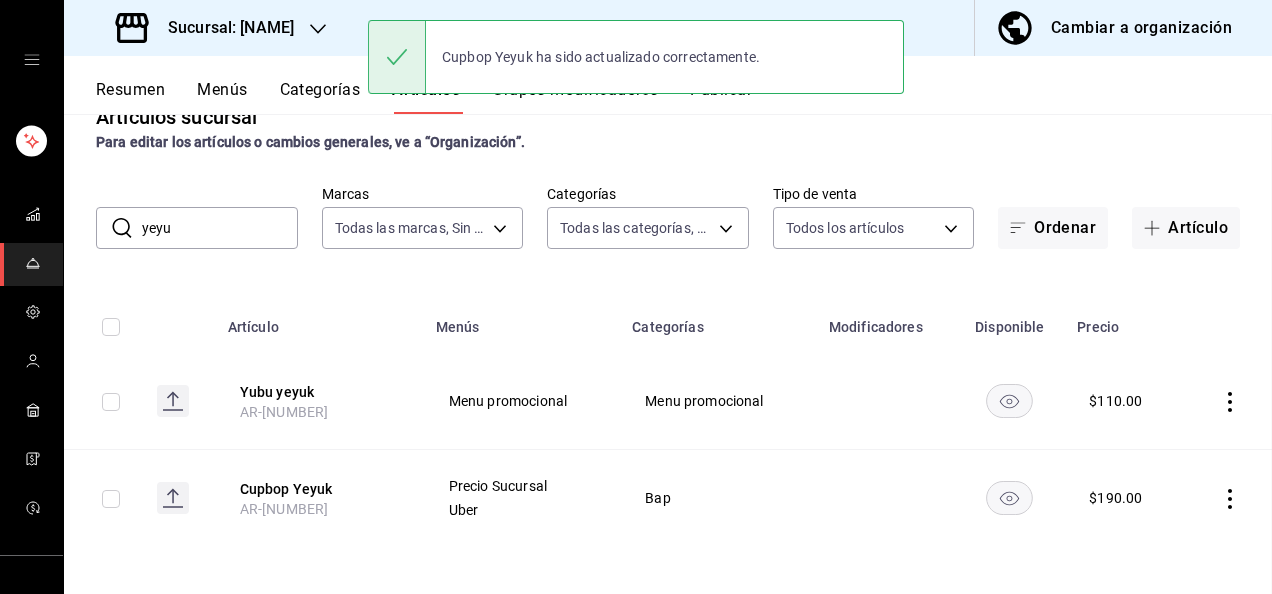 scroll, scrollTop: 10, scrollLeft: 0, axis: vertical 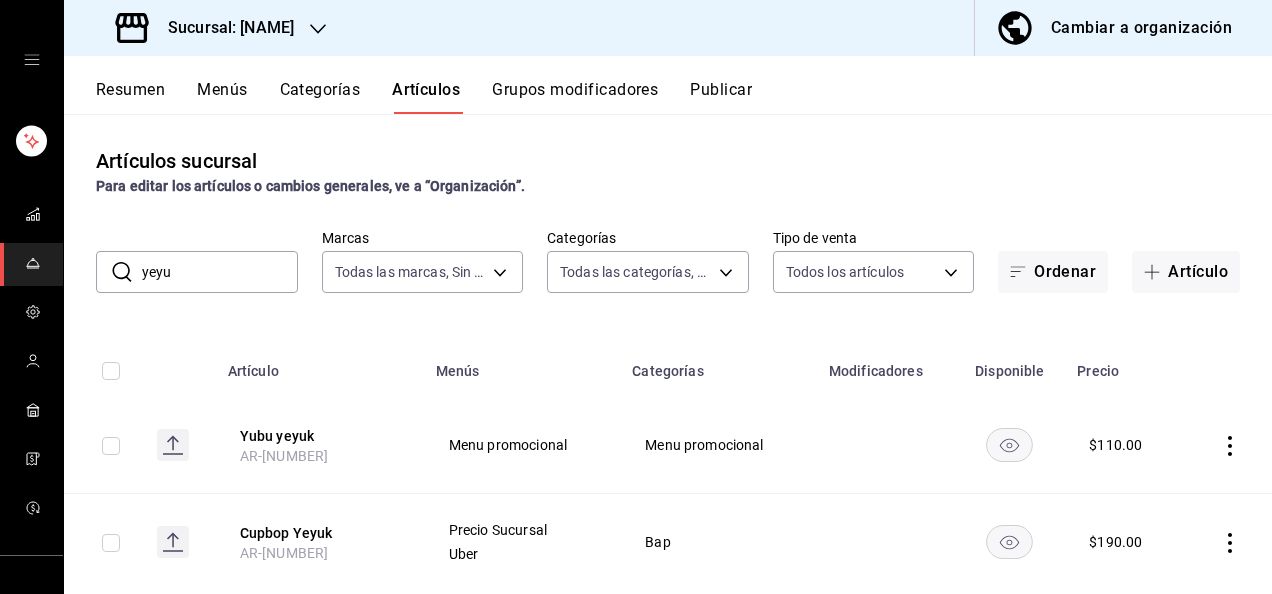 click on "Artículos sucursal Para editar los artículos o cambios generales, ve a “Organización”. ​ yeyu ​ Marcas Todas las marcas, Sin marca [UUID] Categorías Todas las categorías, Sin categoría Tipo de venta Todos los artículos ALL Ordenar Artículo Artículo Menús Categorías Modificadores Disponible Precio Yubu yeyuk AR-[NUMBER] Menu promocional Menu promocional $ 110.00 Cupbop Yeyuk AR-[NUMBER] Precio Sucursal Uber Bap $ 190.00" at bounding box center (668, 353) 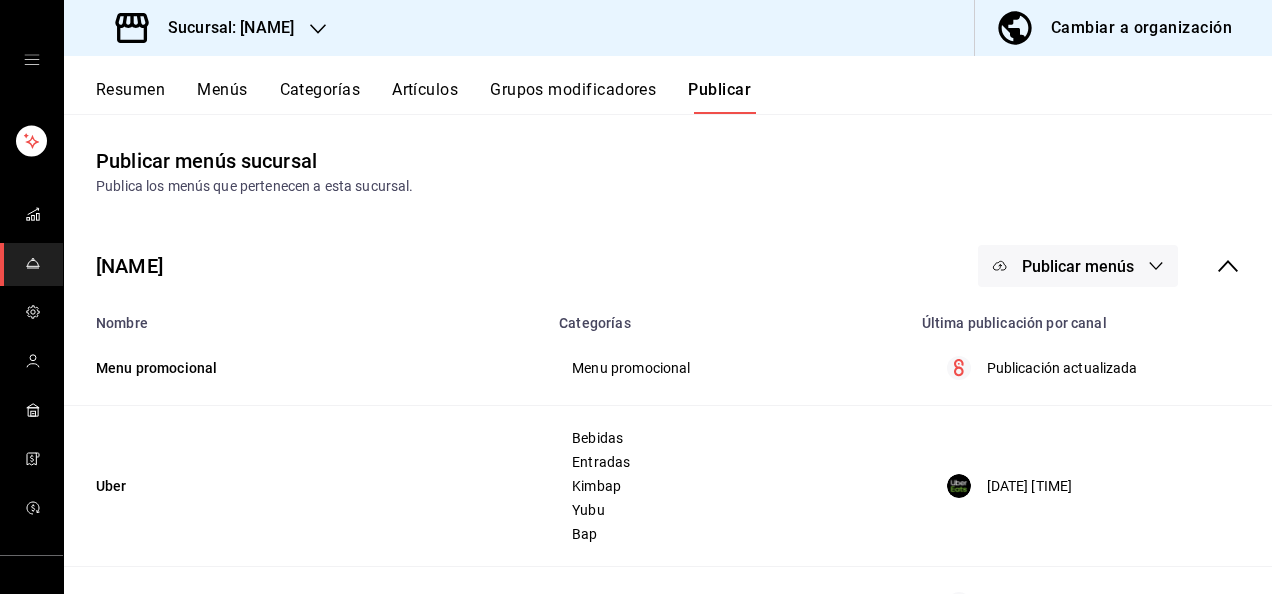 click on "Publicar menús" at bounding box center (1078, 266) 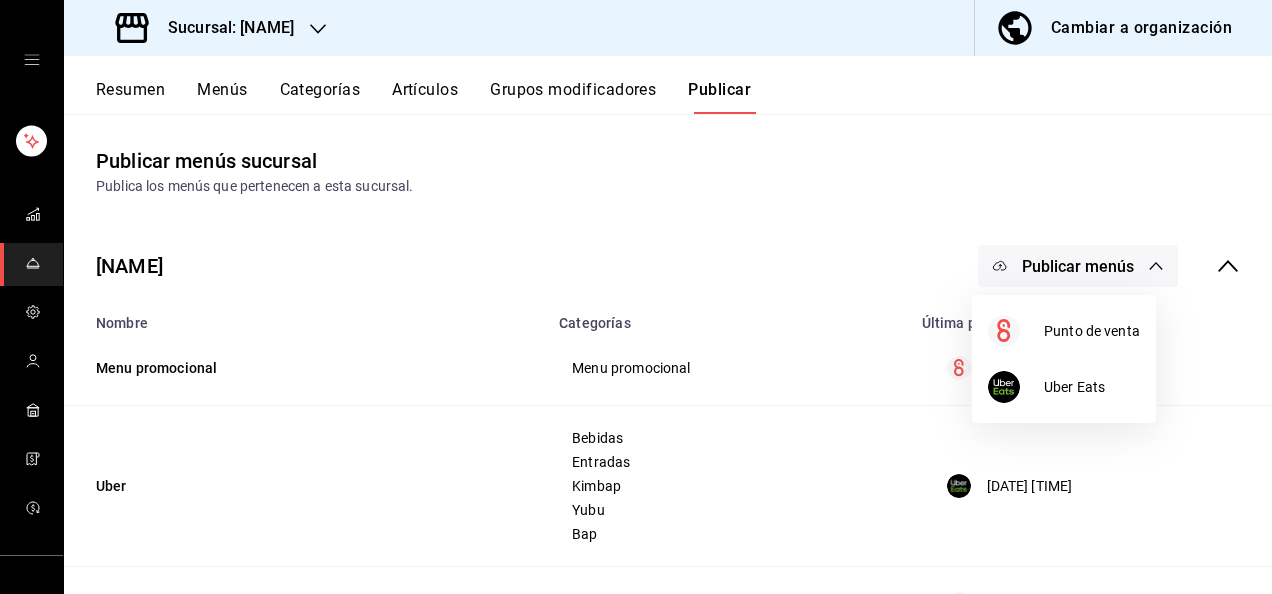 click at bounding box center [636, 297] 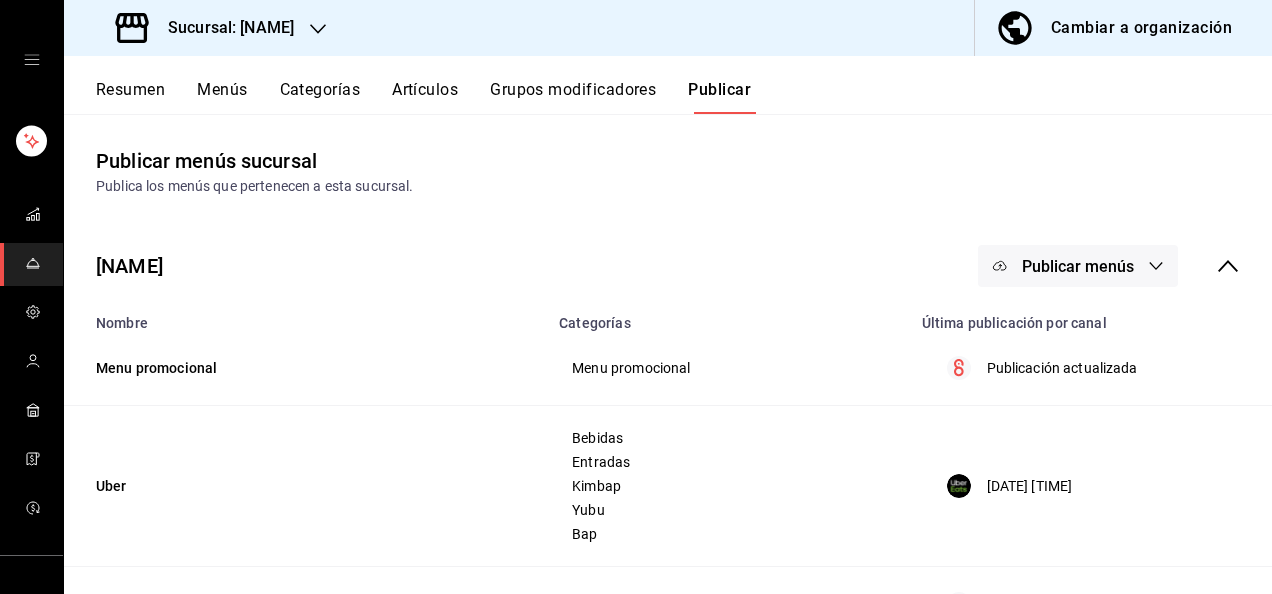 click on "Publicar menús" at bounding box center (1078, 266) 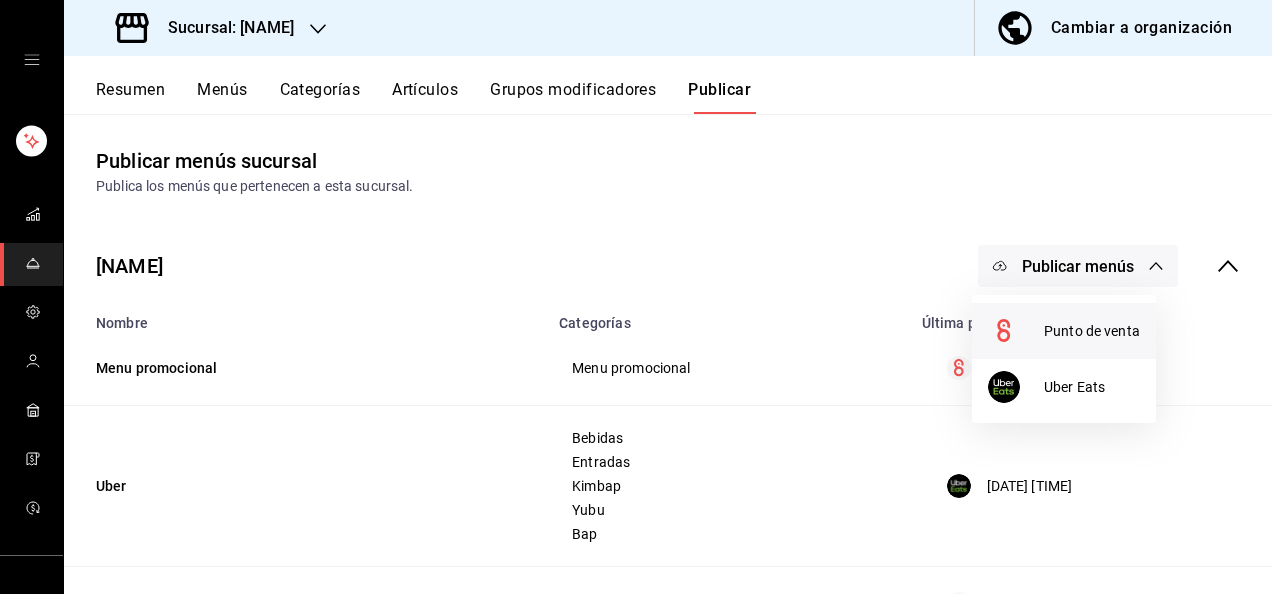 click on "Punto de venta" at bounding box center (1064, 331) 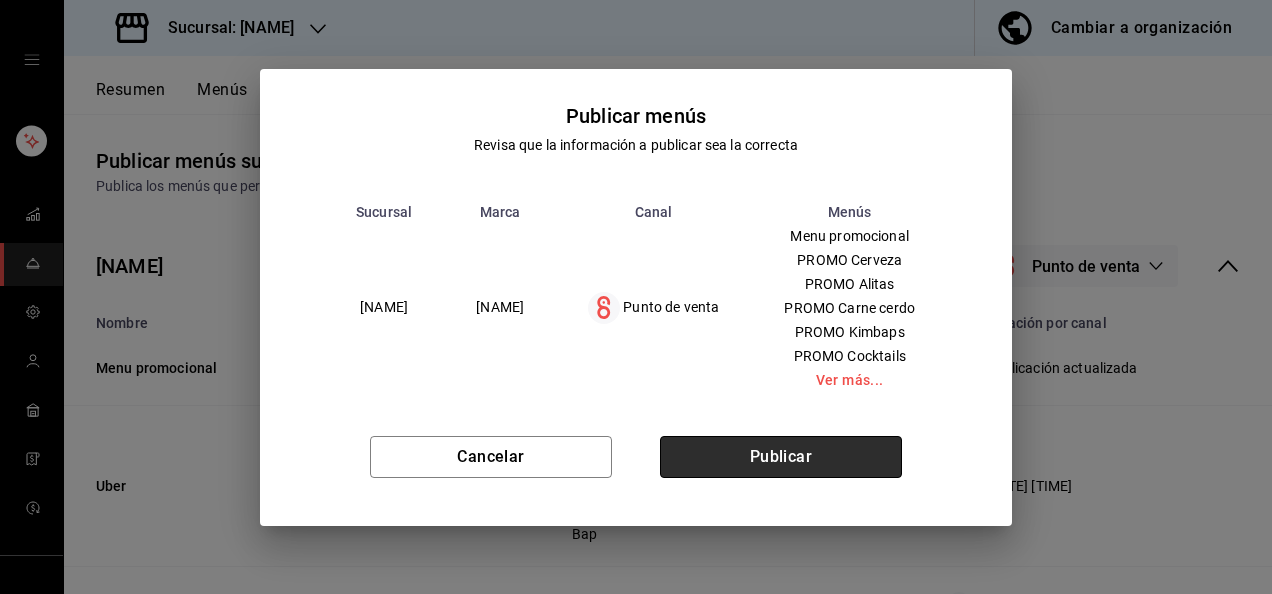 click on "Publicar" at bounding box center (781, 457) 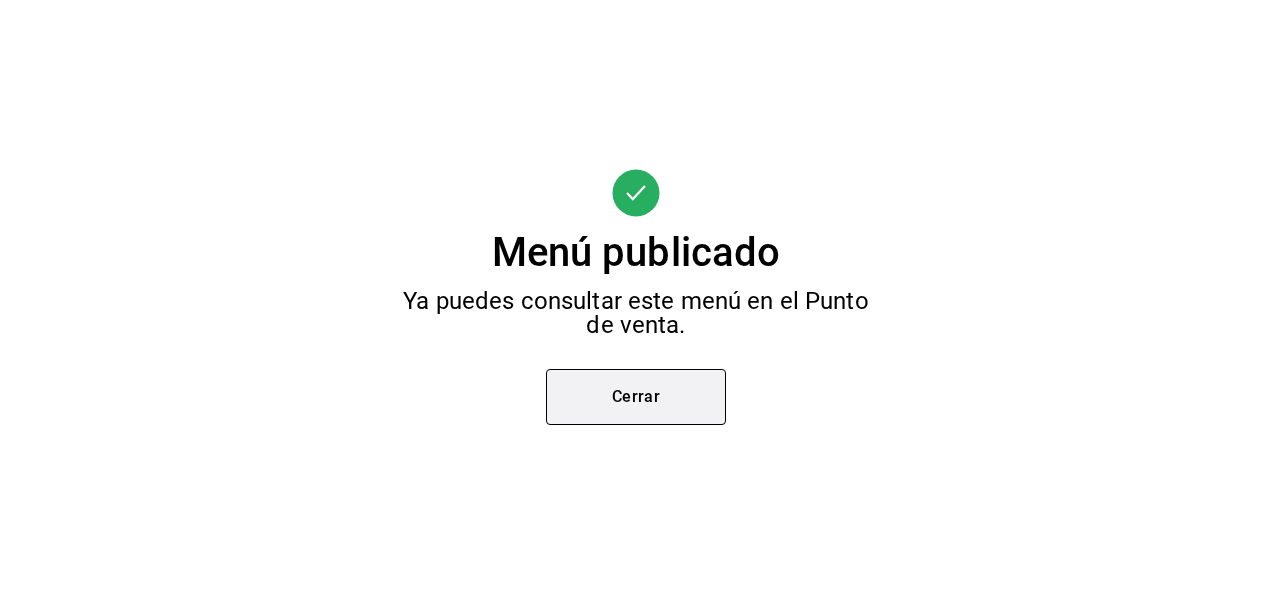 click on "Cerrar" at bounding box center [636, 397] 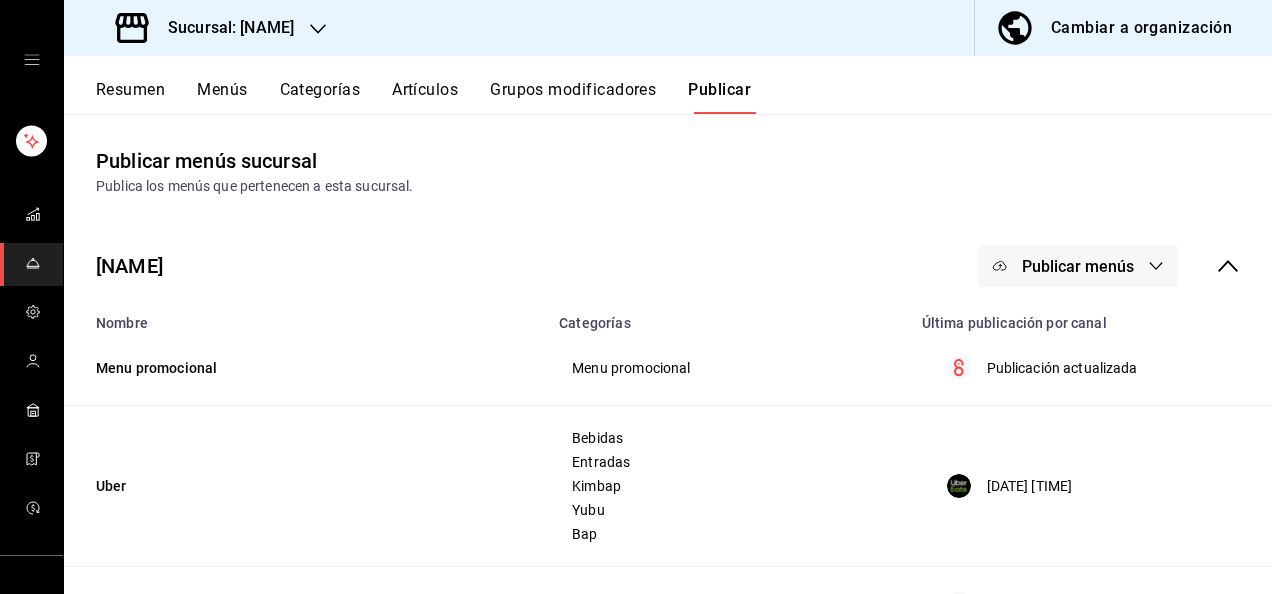 click on "Sucursal: [NAME]" at bounding box center [207, 28] 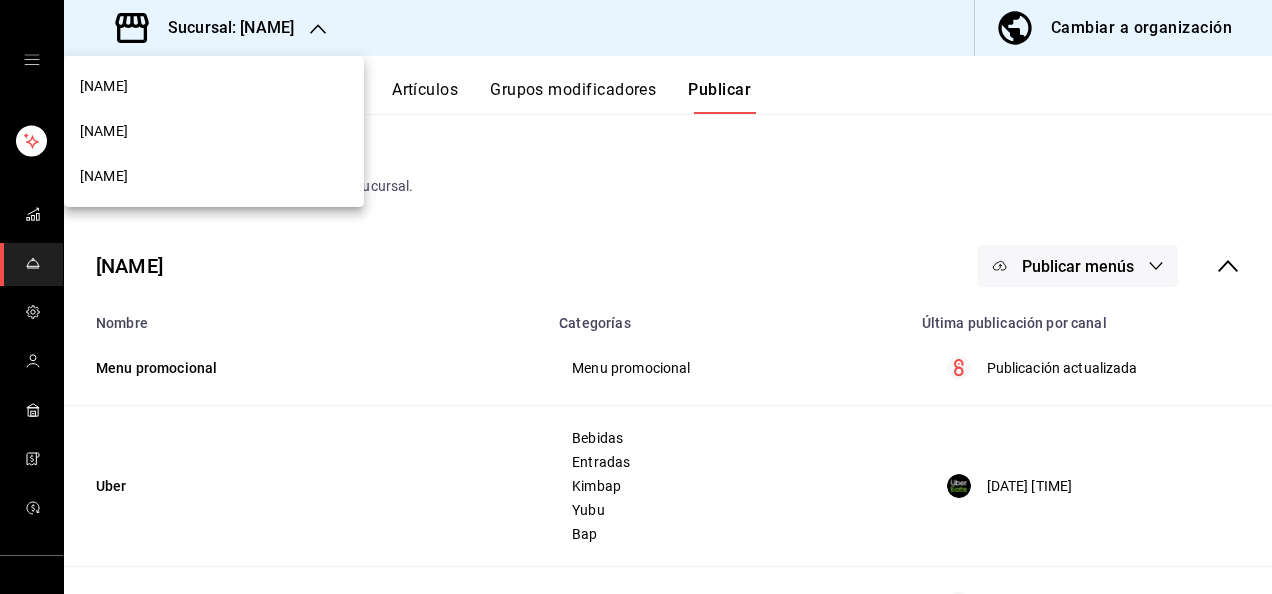 click on "[NAME]" at bounding box center (214, 86) 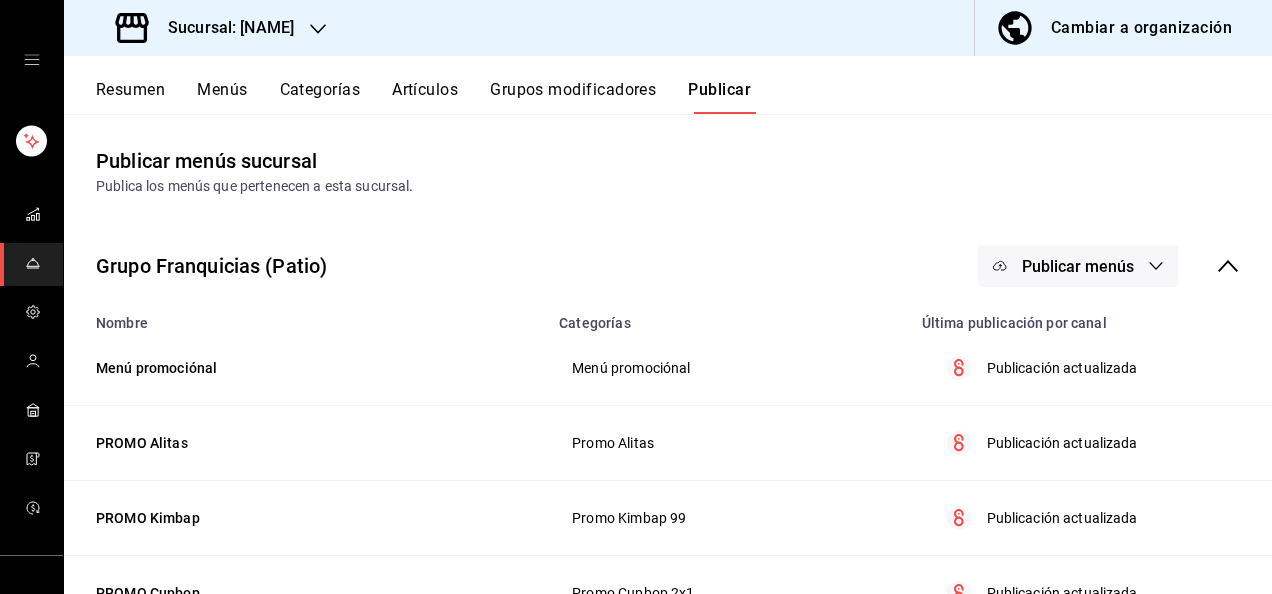 click on "Resumen Menús Categorías Artículos Grupos modificadores Publicar" at bounding box center (668, 85) 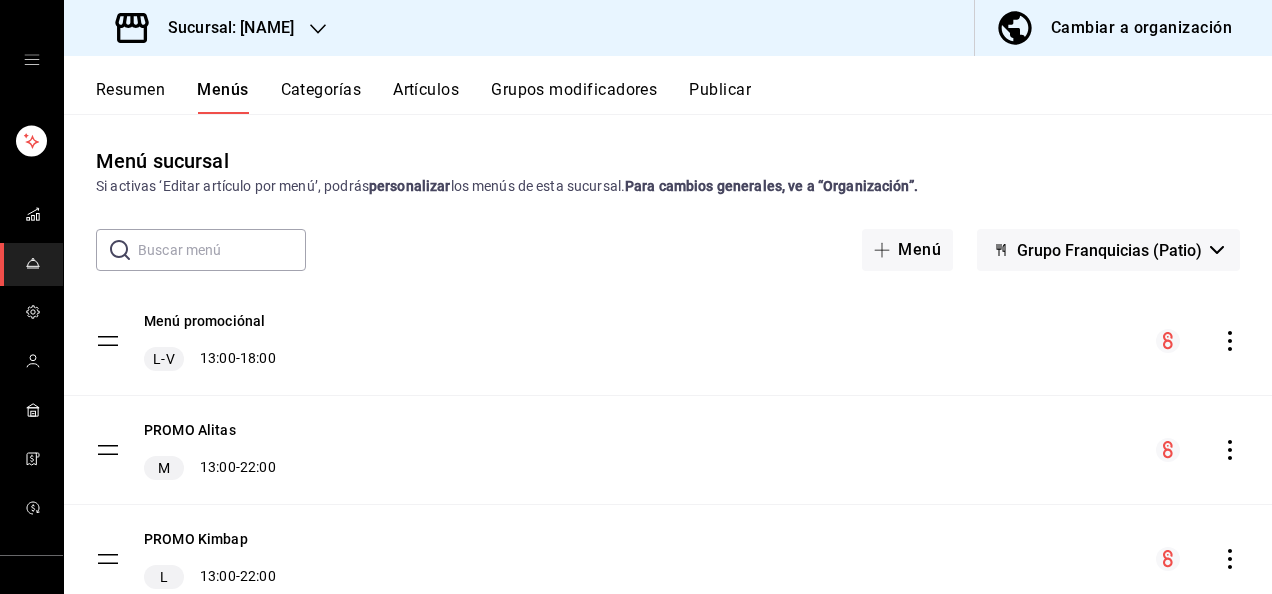 click at bounding box center (222, 250) 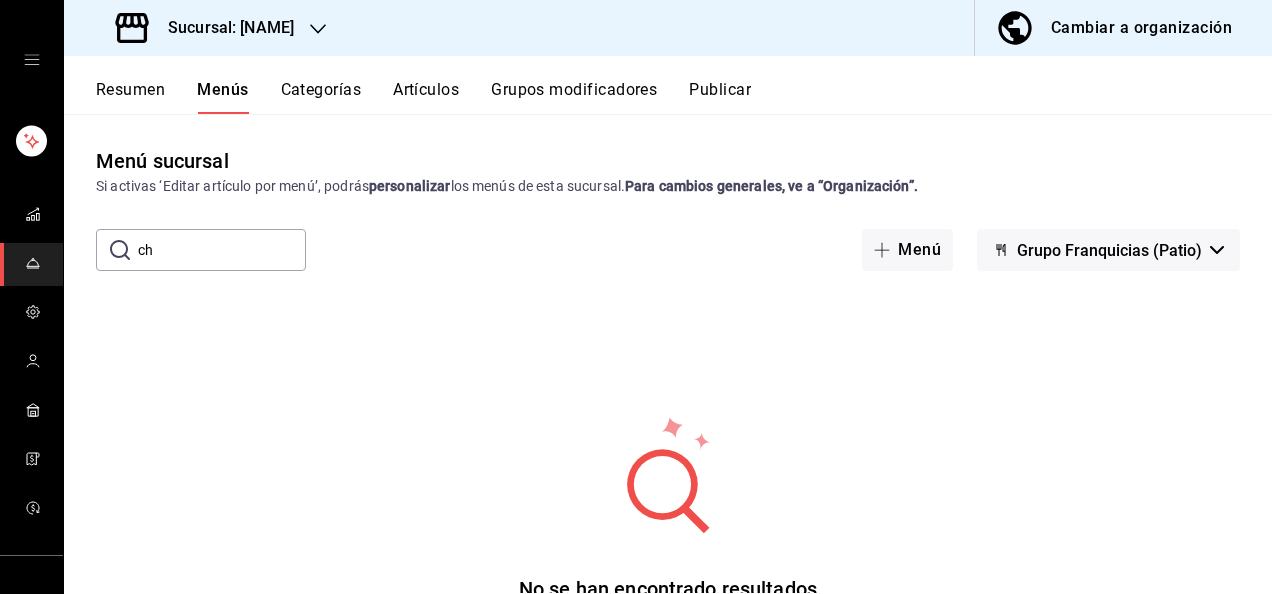 type on "c" 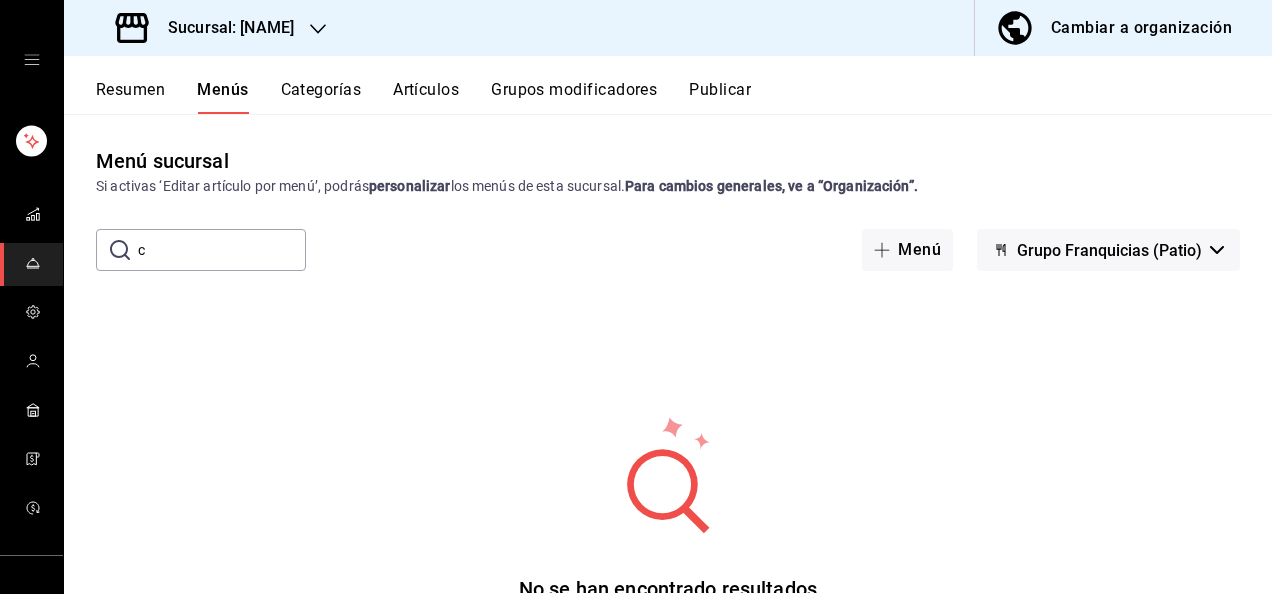 type 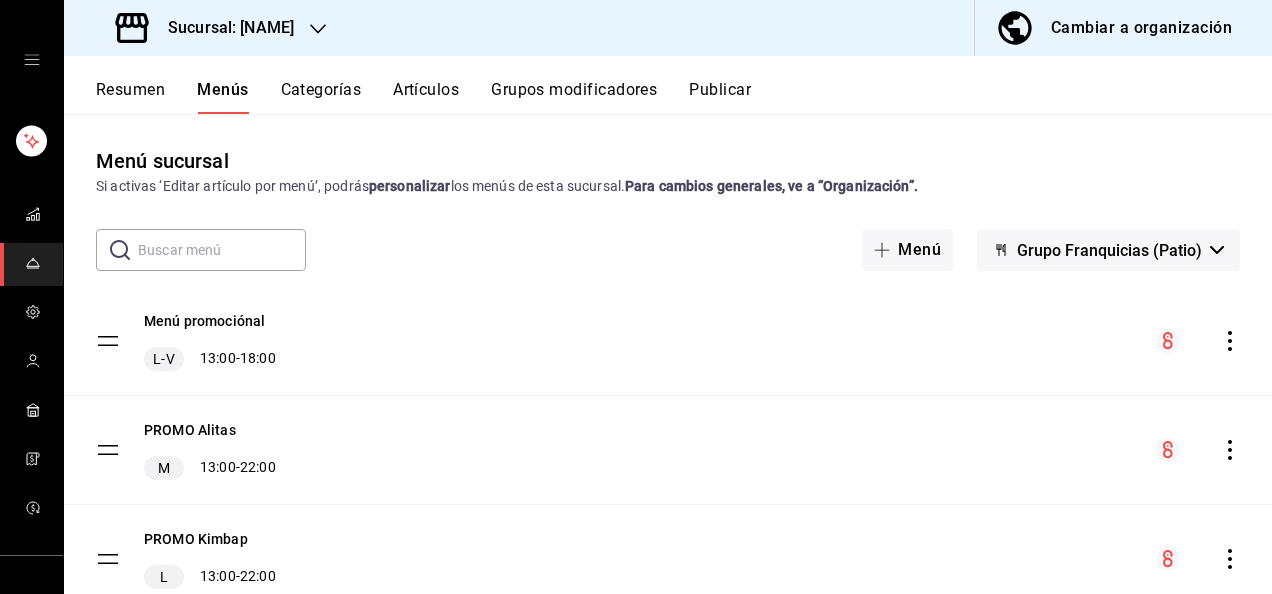 click on "Artículos" at bounding box center (426, 97) 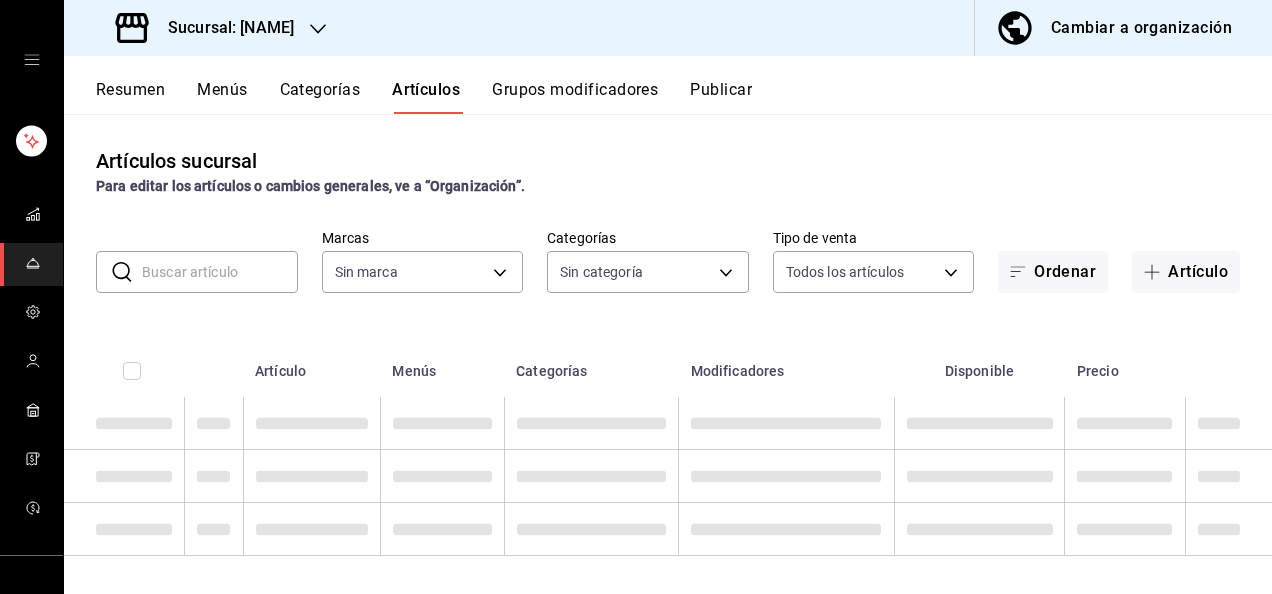 click at bounding box center (220, 272) 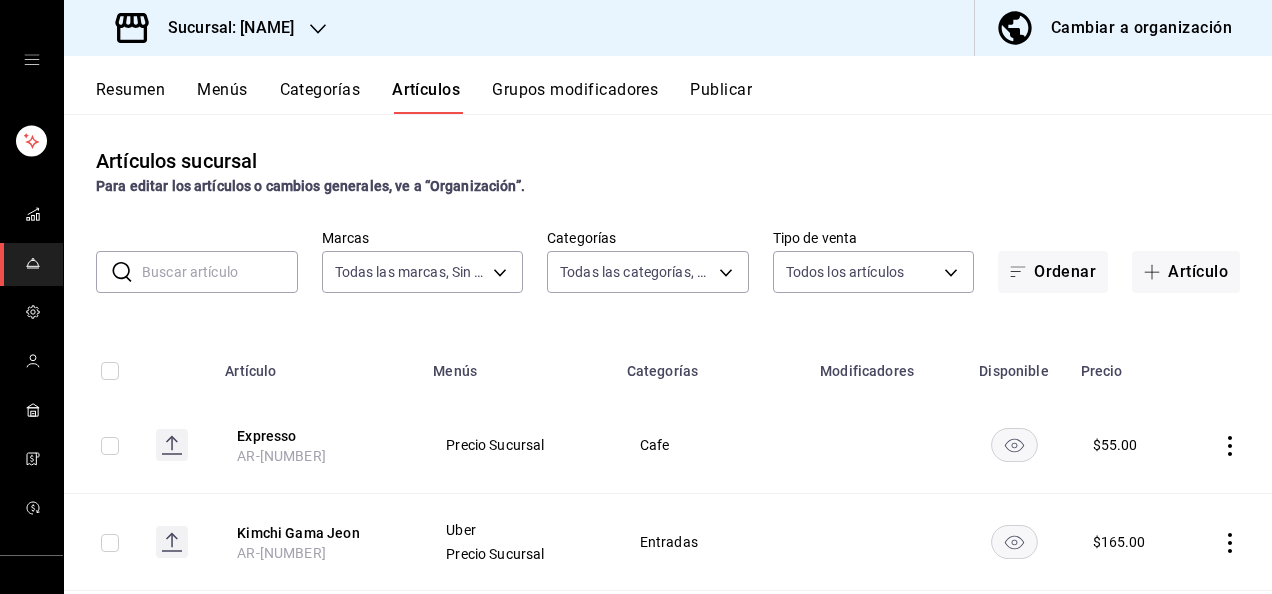 type on "[UUID]" 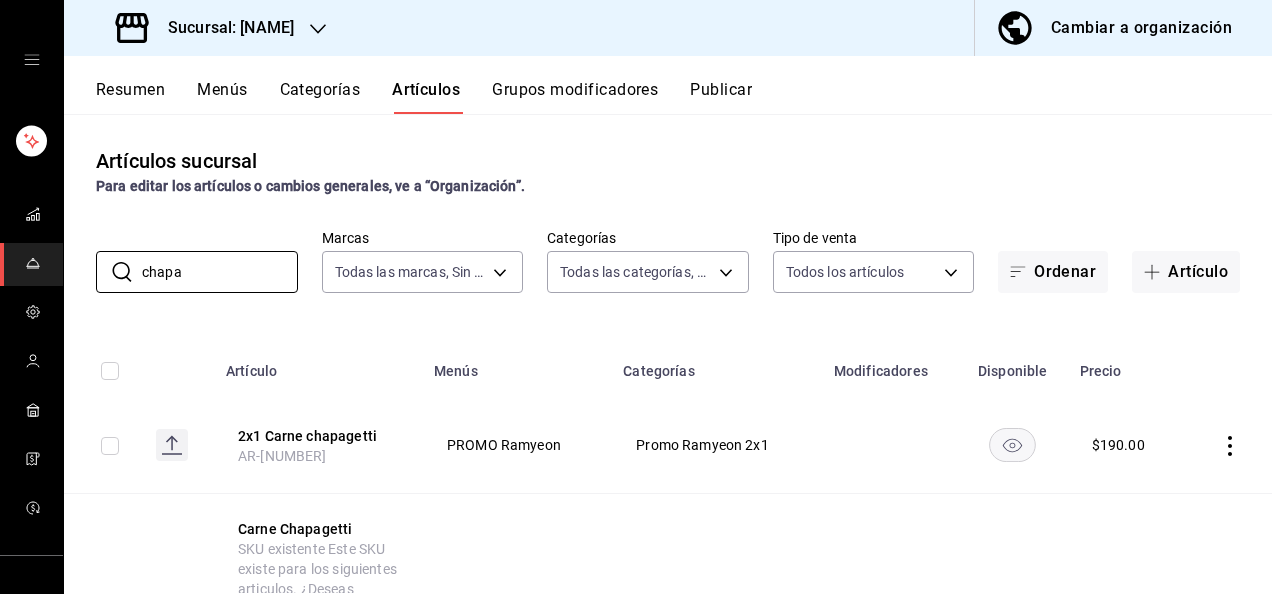 type on "chapa" 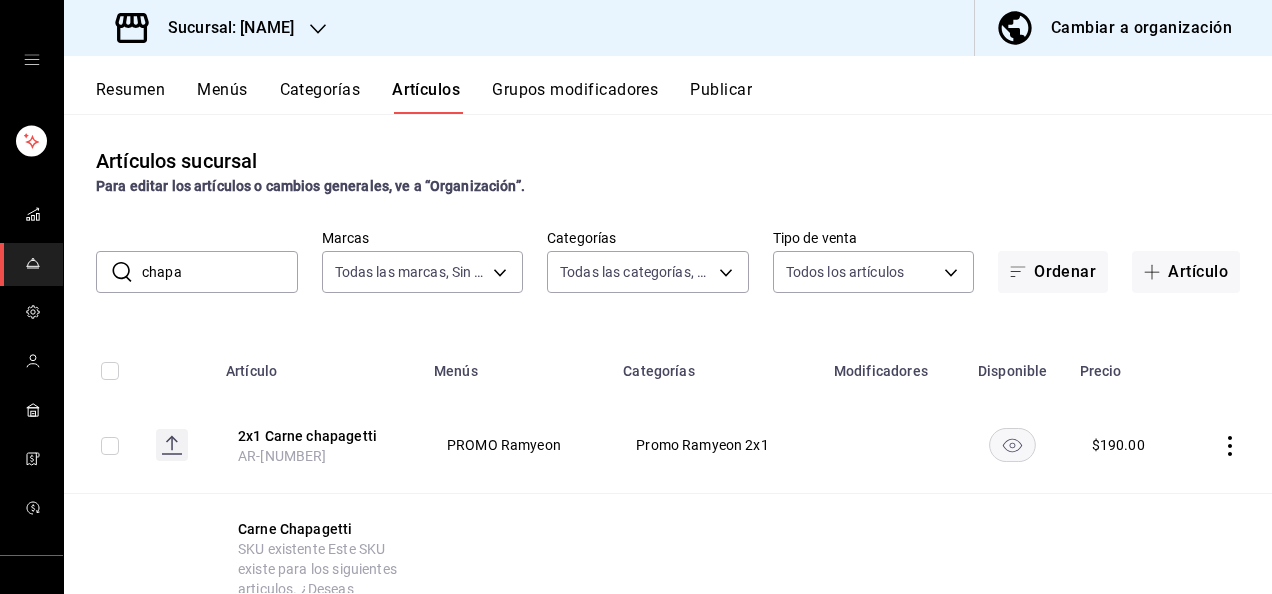 scroll, scrollTop: 44, scrollLeft: 0, axis: vertical 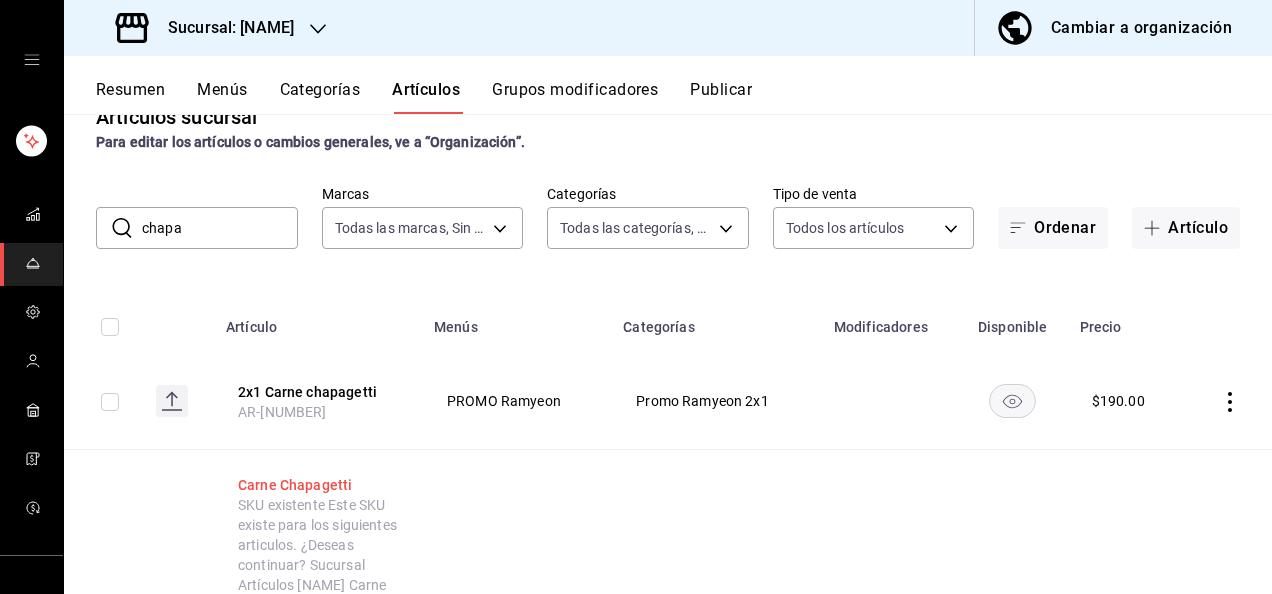 click on "Carne Chapagetti" at bounding box center (318, 485) 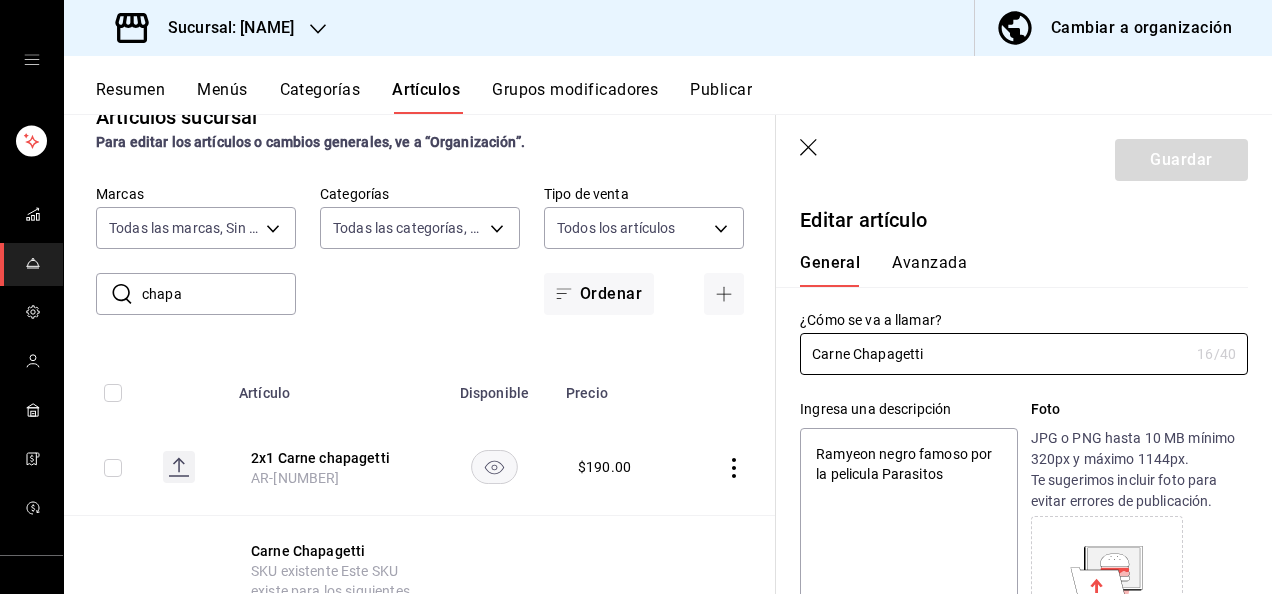 type on "x" 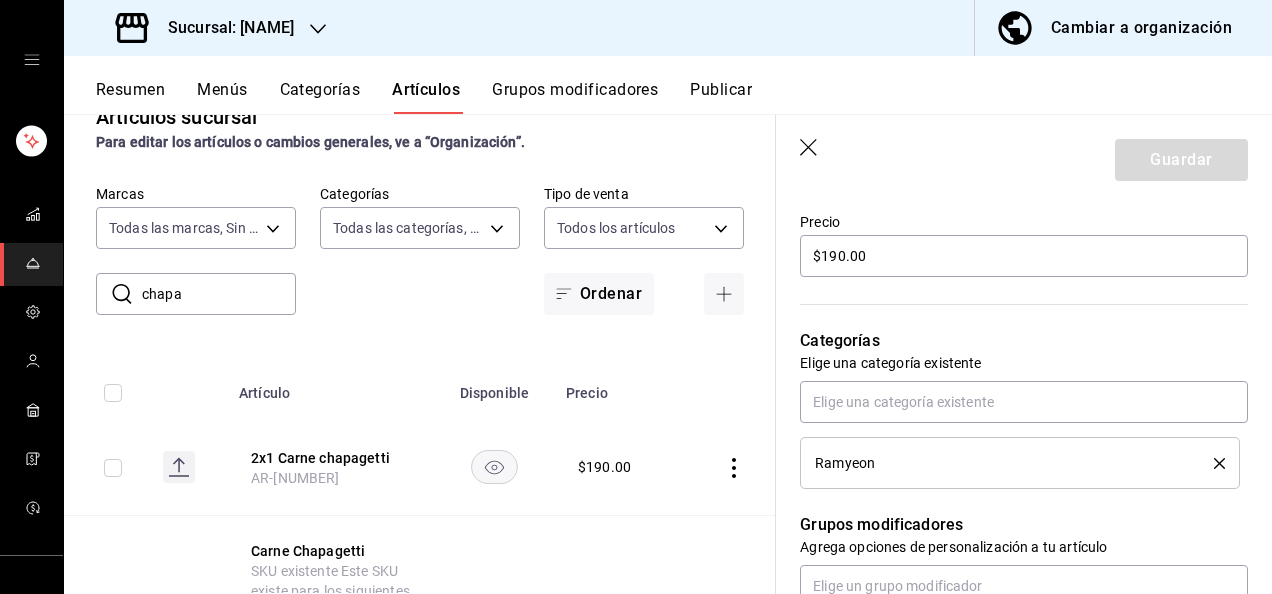scroll, scrollTop: 589, scrollLeft: 0, axis: vertical 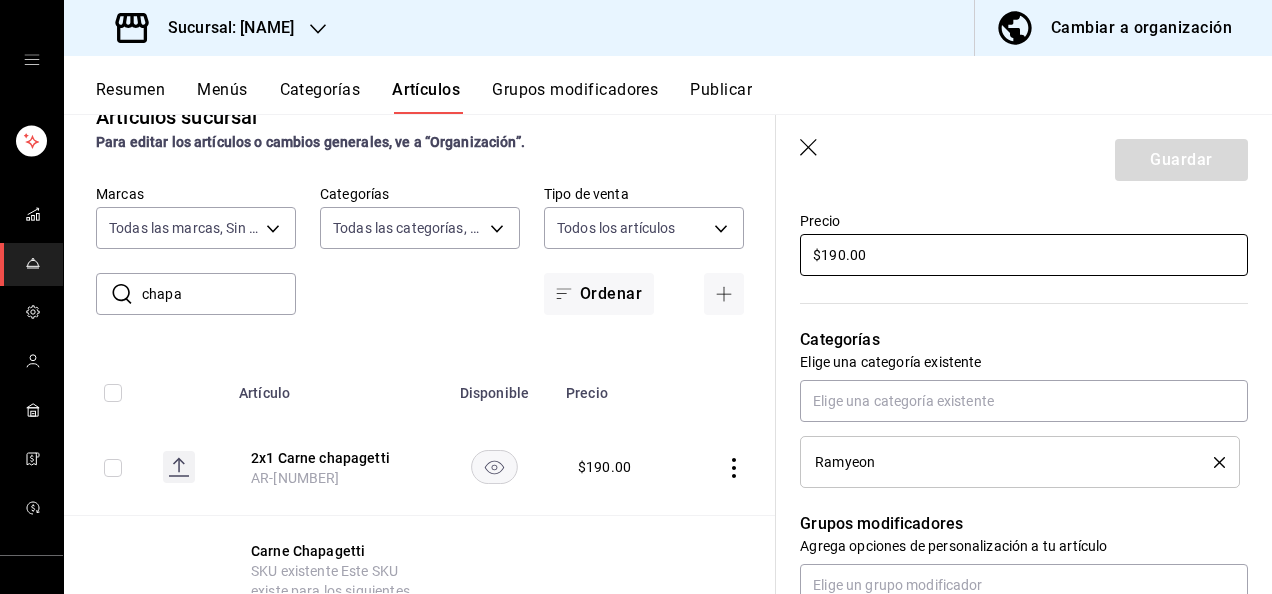 click on "$190.00" at bounding box center (1024, 255) 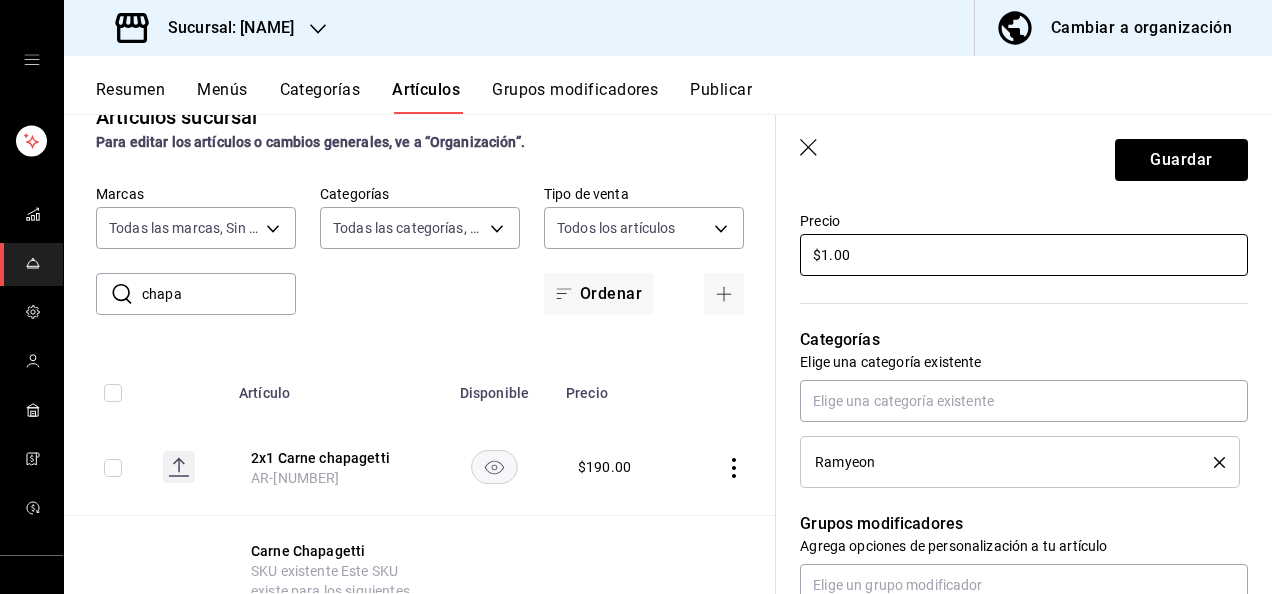 type on "x" 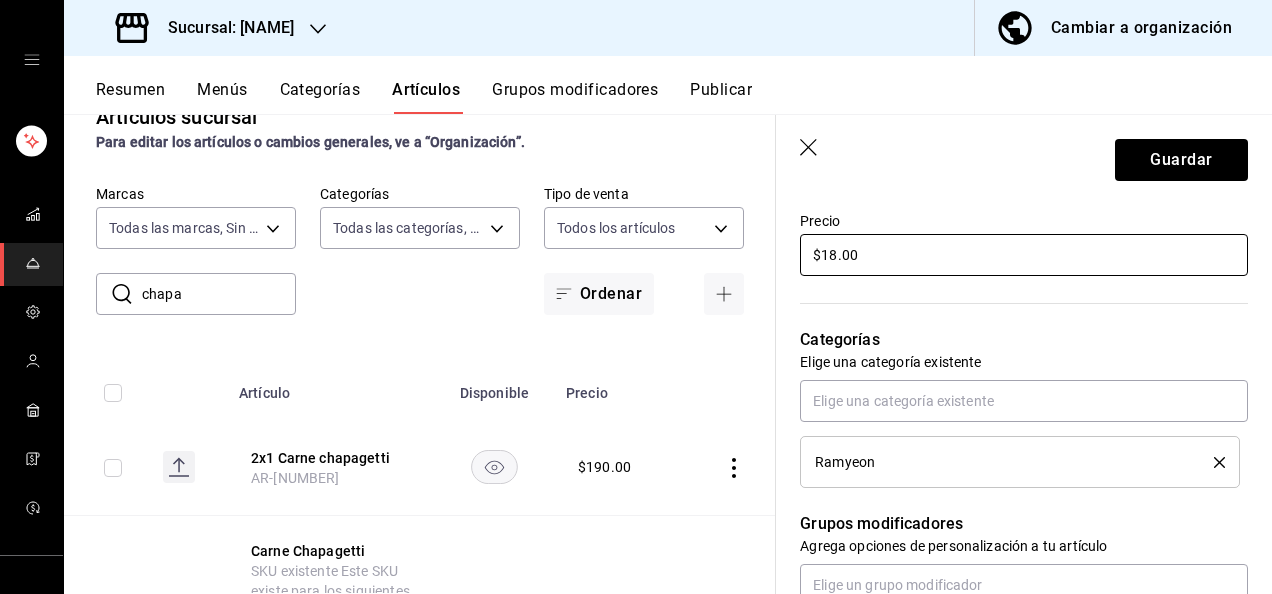 type on "x" 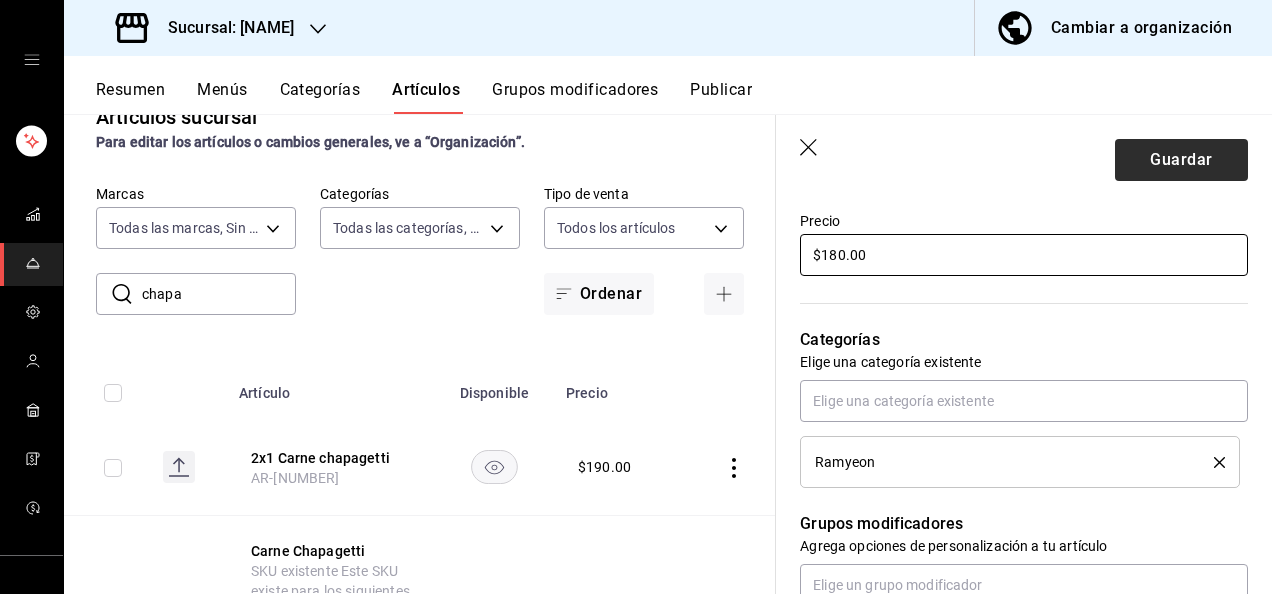 type on "$180.00" 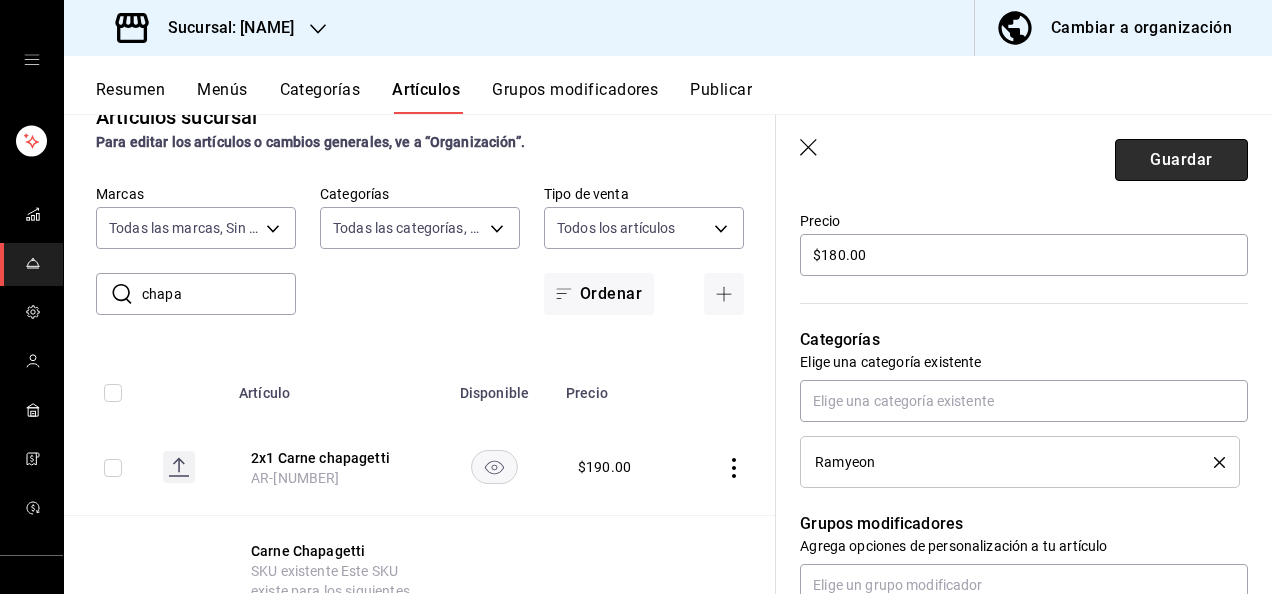 click on "Guardar" at bounding box center [1181, 160] 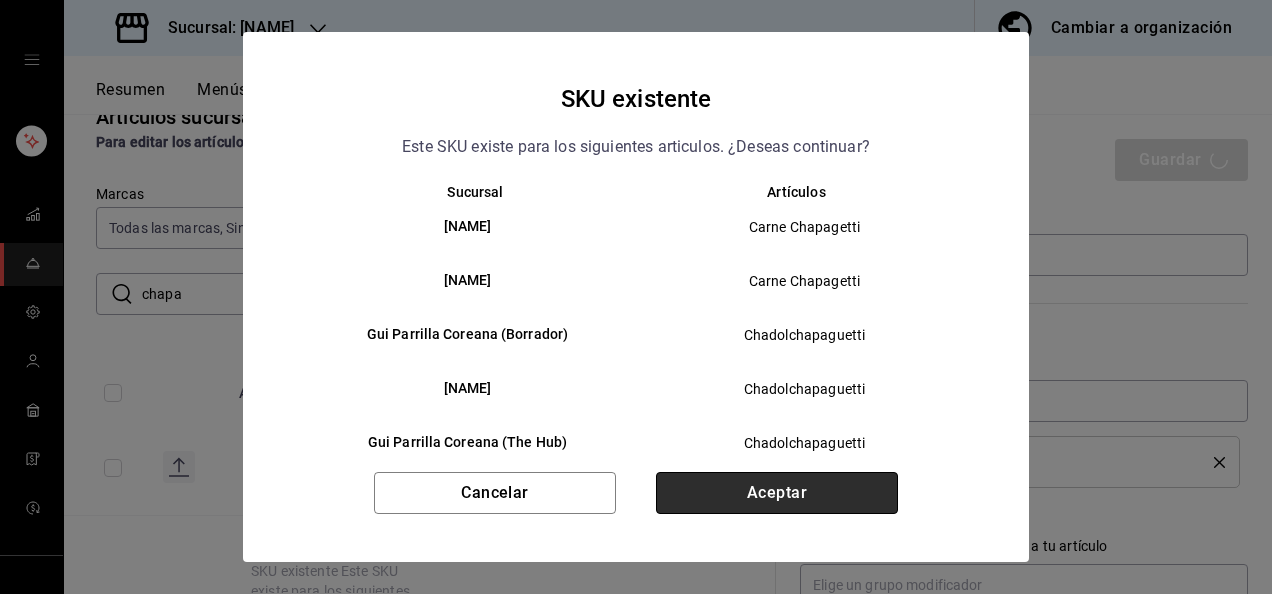 click on "Aceptar" at bounding box center (777, 493) 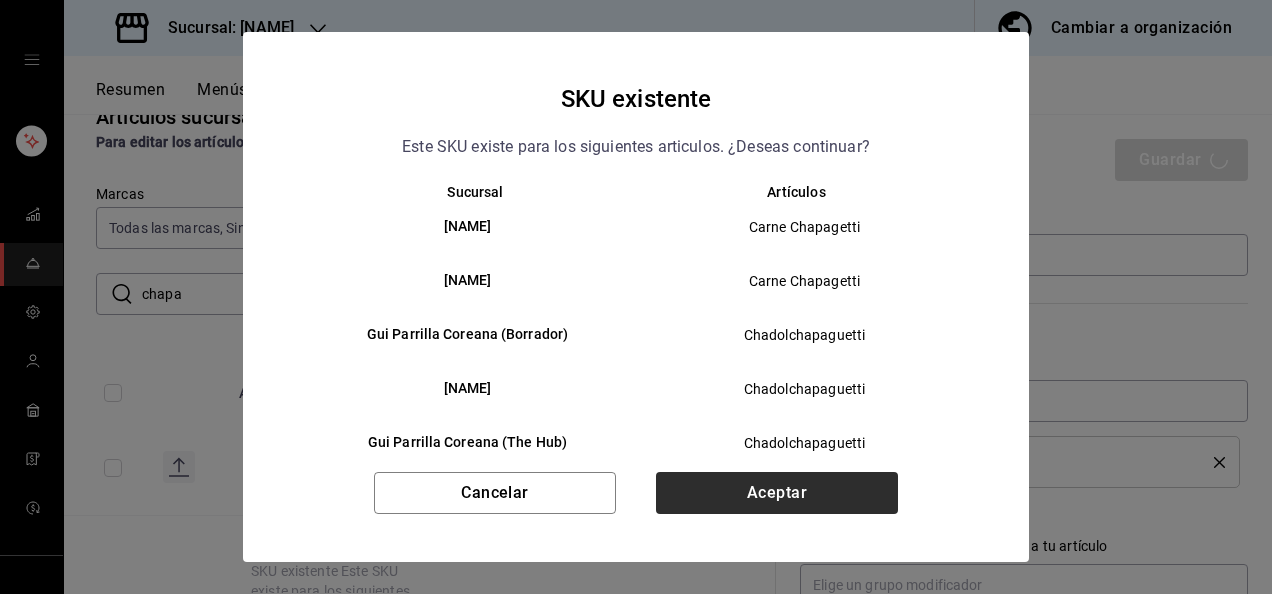 type on "x" 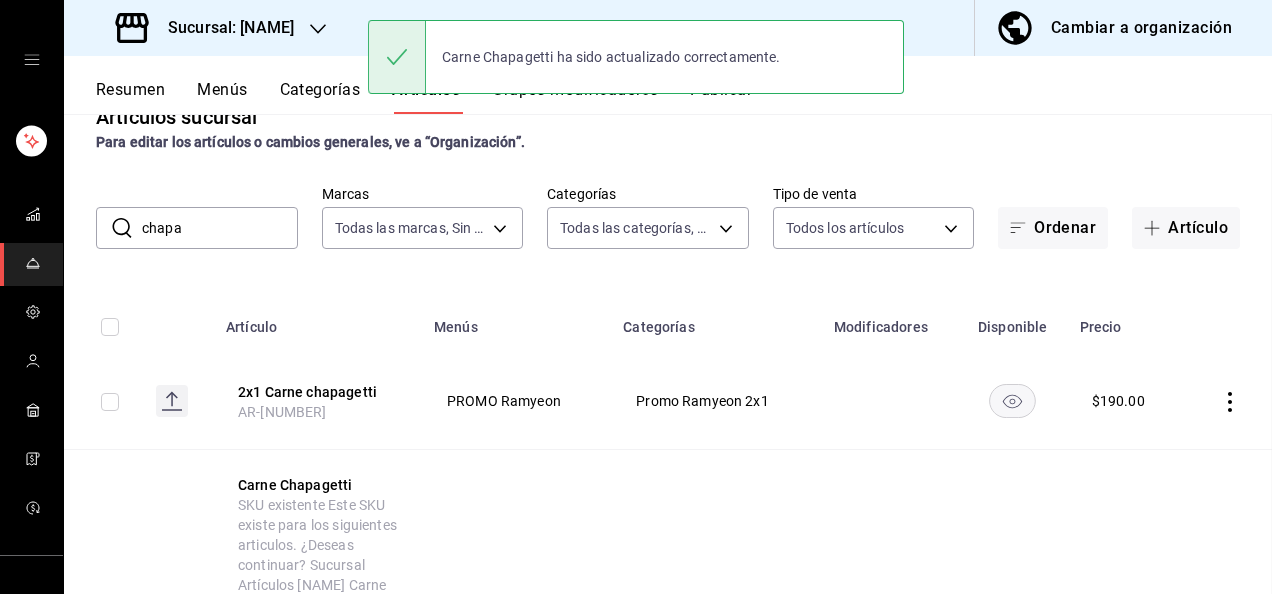 scroll, scrollTop: 10, scrollLeft: 0, axis: vertical 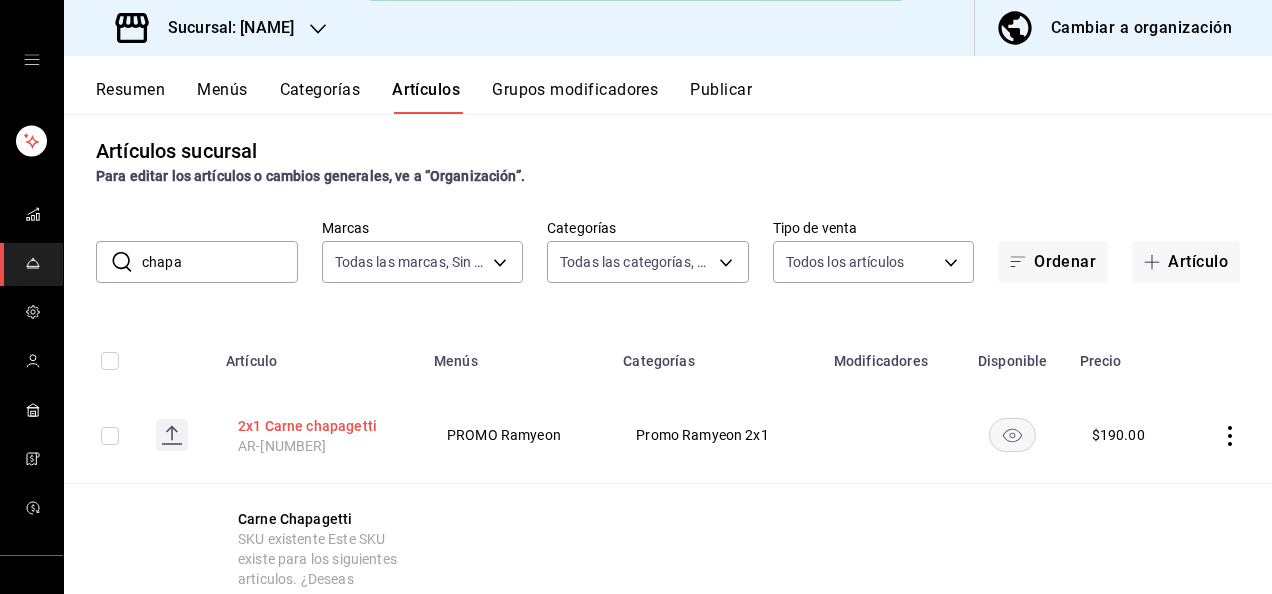 click on "2x1 Carne chapagetti" at bounding box center (318, 426) 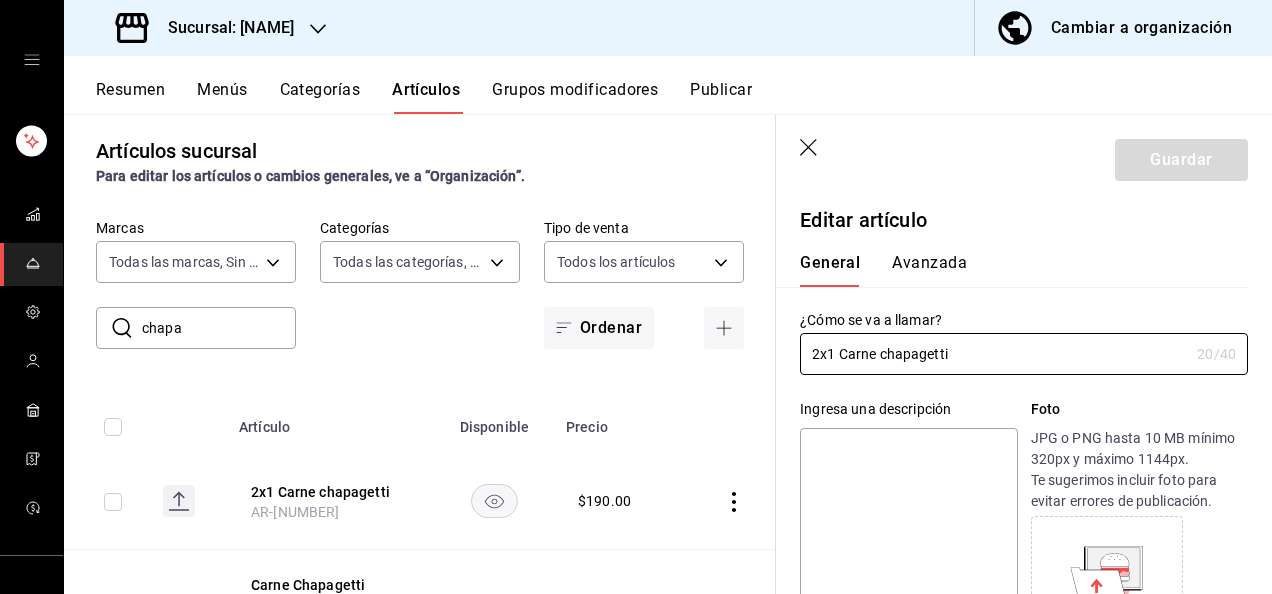 type on "$190.00" 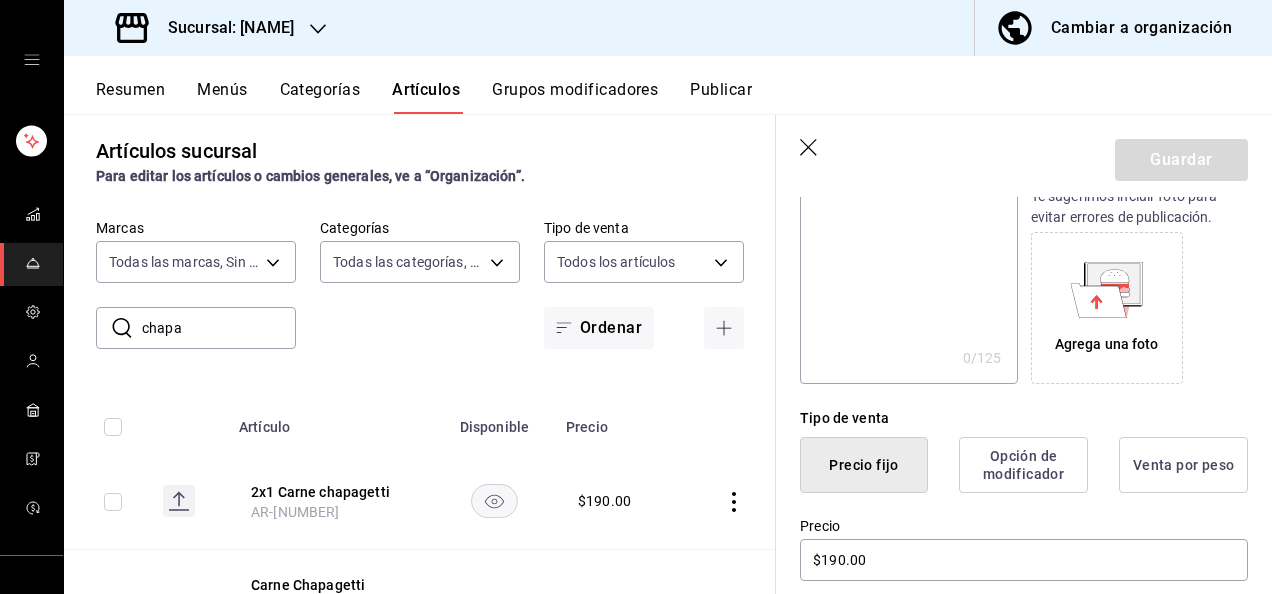 scroll, scrollTop: 426, scrollLeft: 0, axis: vertical 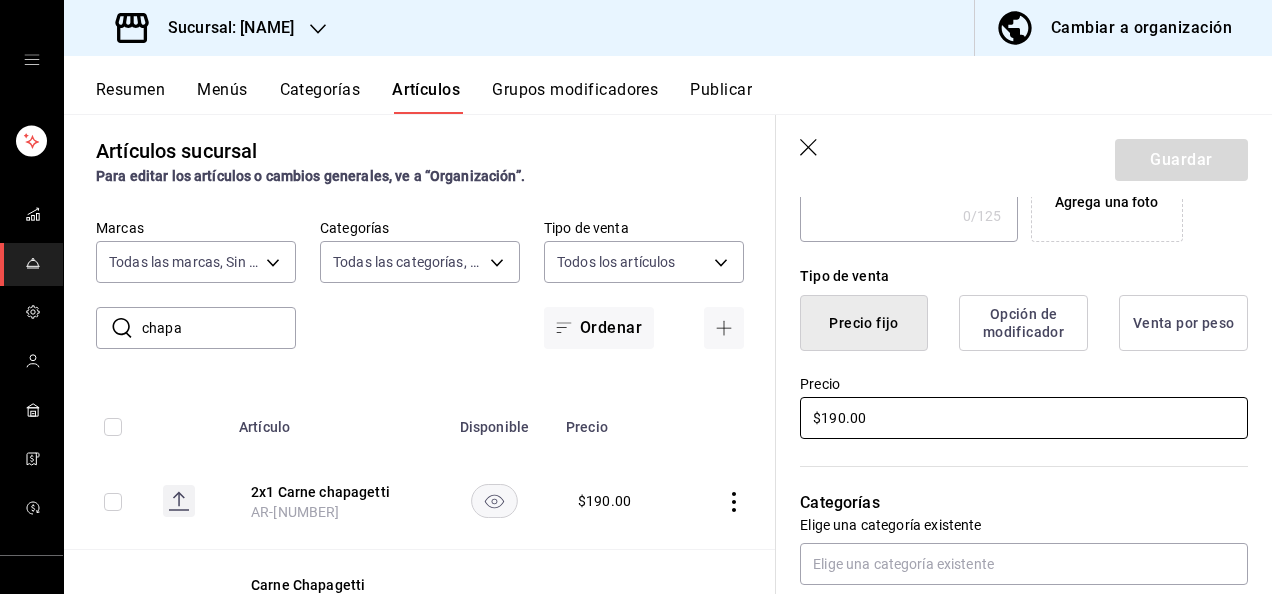 click on "$190.00" at bounding box center (1024, 418) 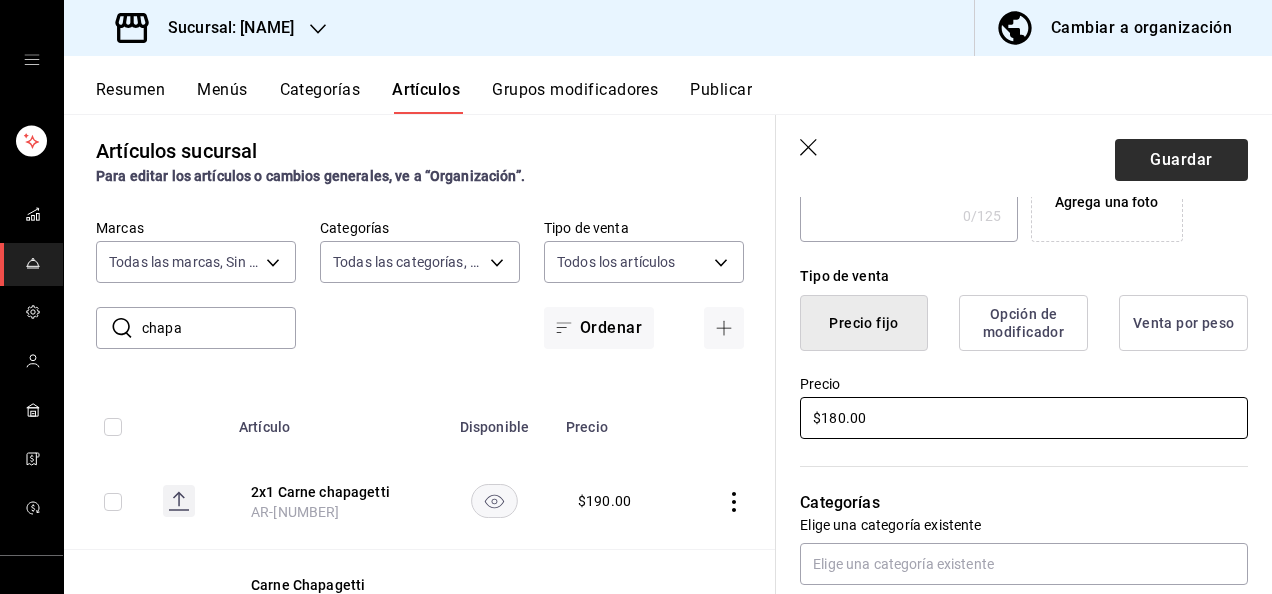 type on "$180.00" 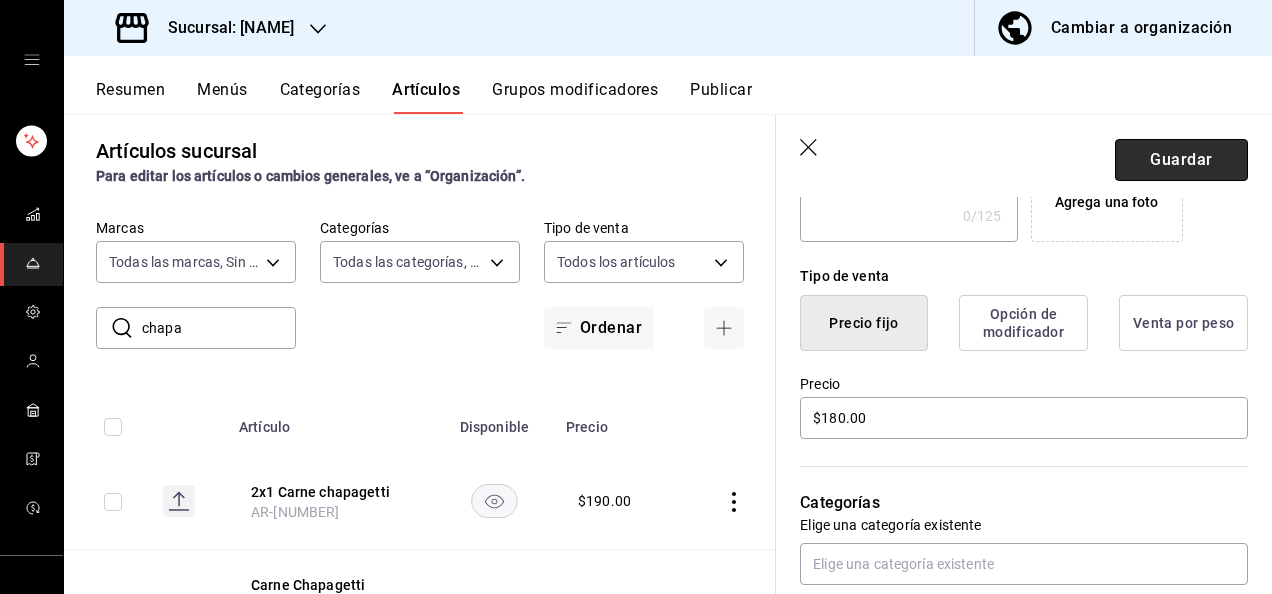 click on "Guardar" at bounding box center [1181, 160] 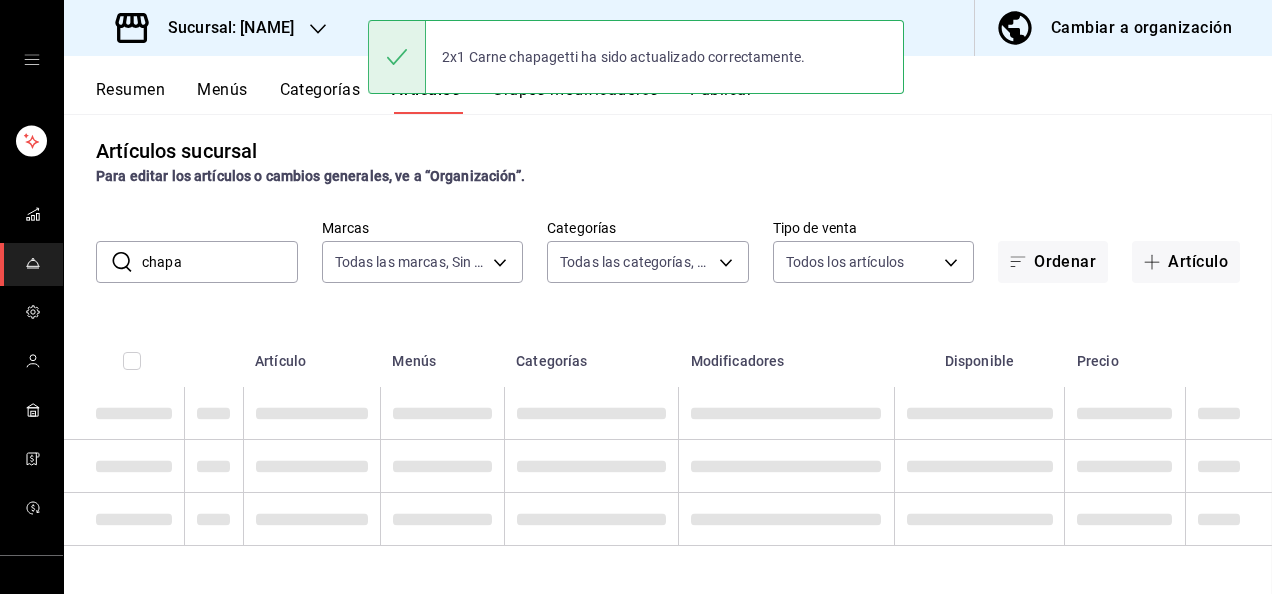 scroll, scrollTop: 0, scrollLeft: 0, axis: both 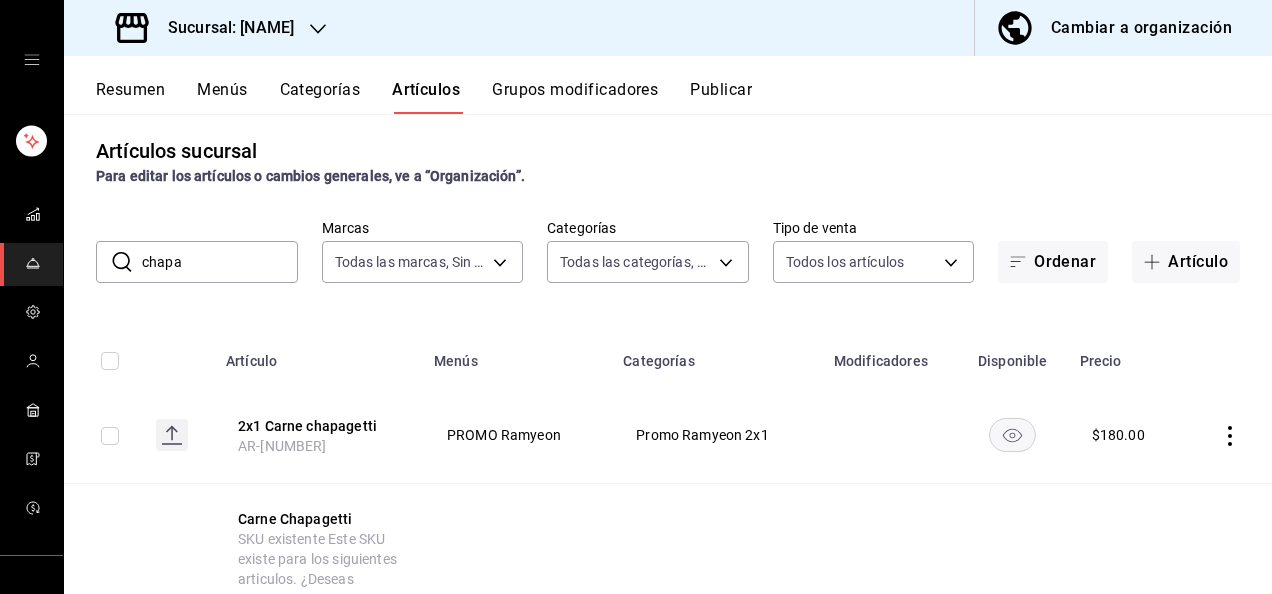 click on "chapa" at bounding box center [220, 262] 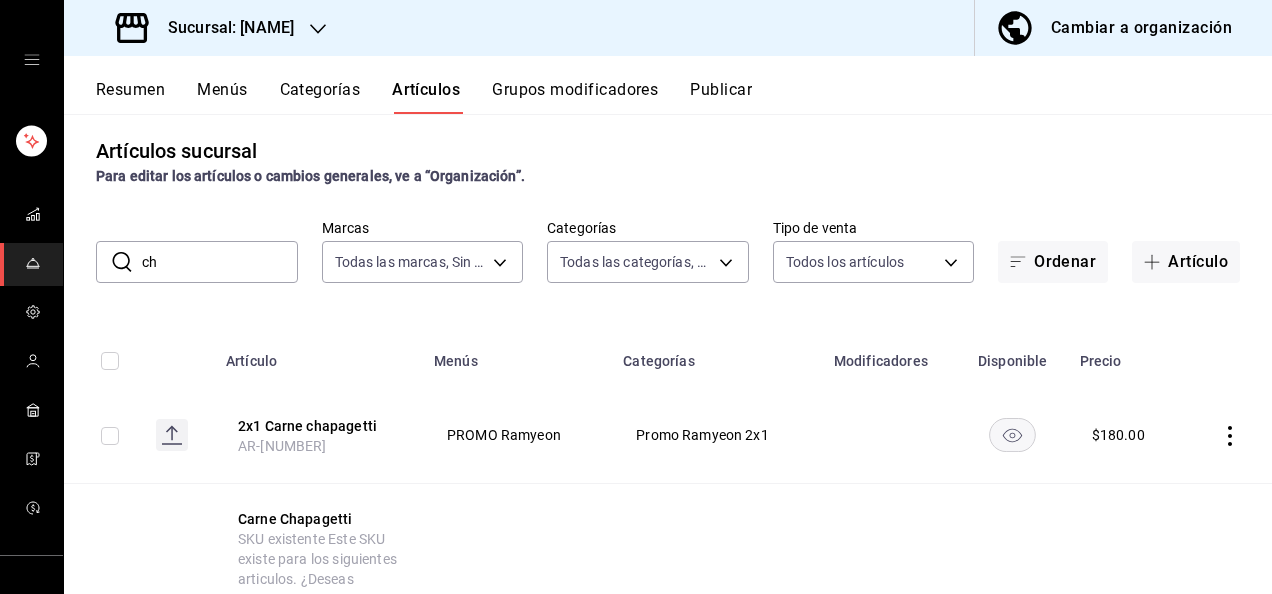 type on "c" 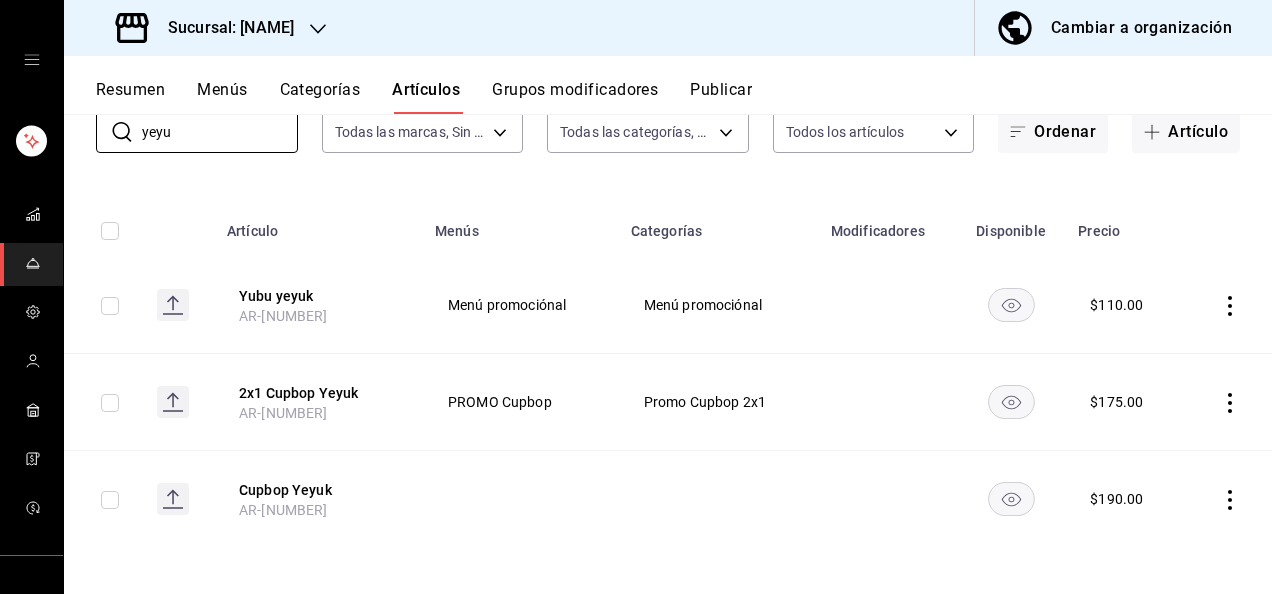 scroll, scrollTop: 141, scrollLeft: 0, axis: vertical 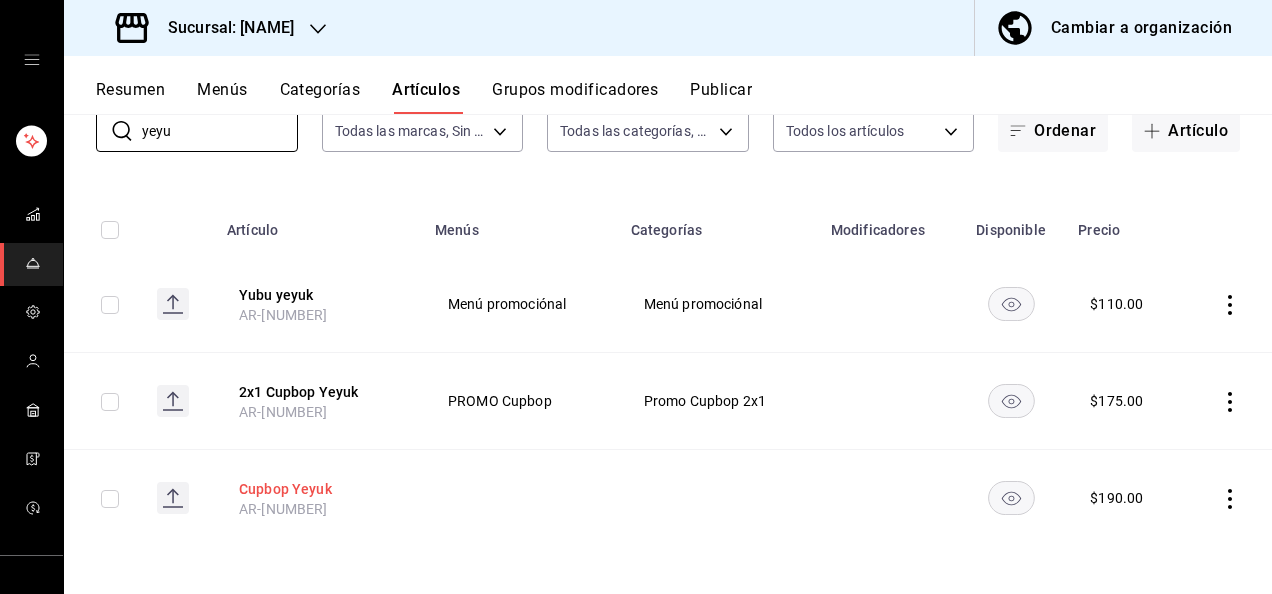 type on "yeyu" 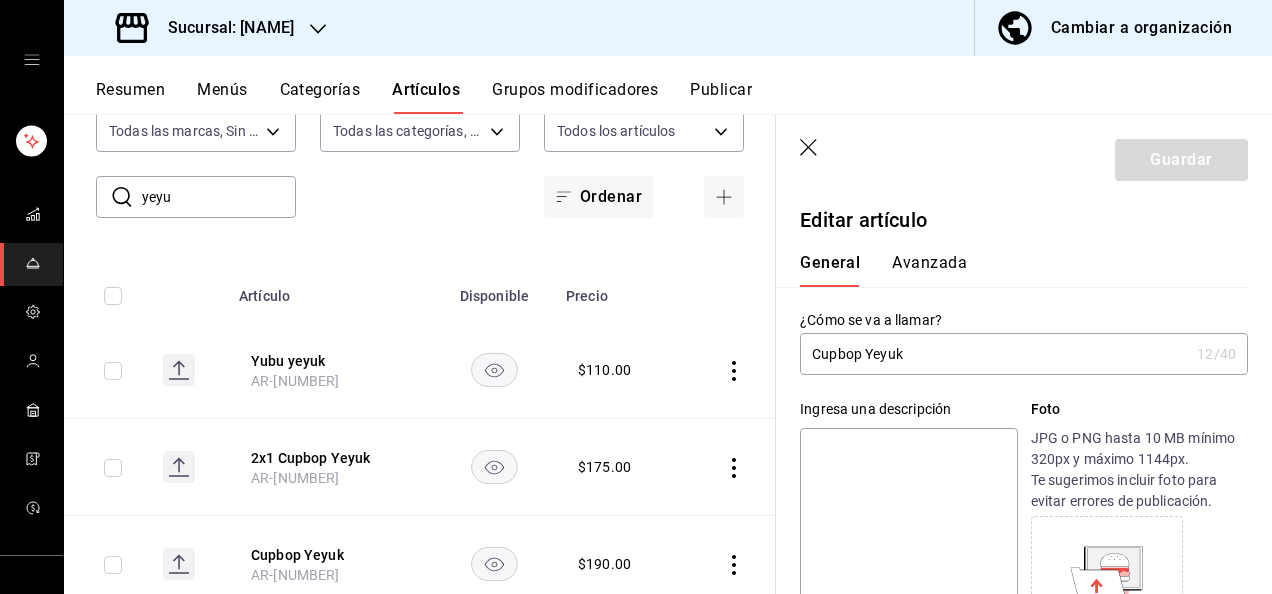 type on "$190.00" 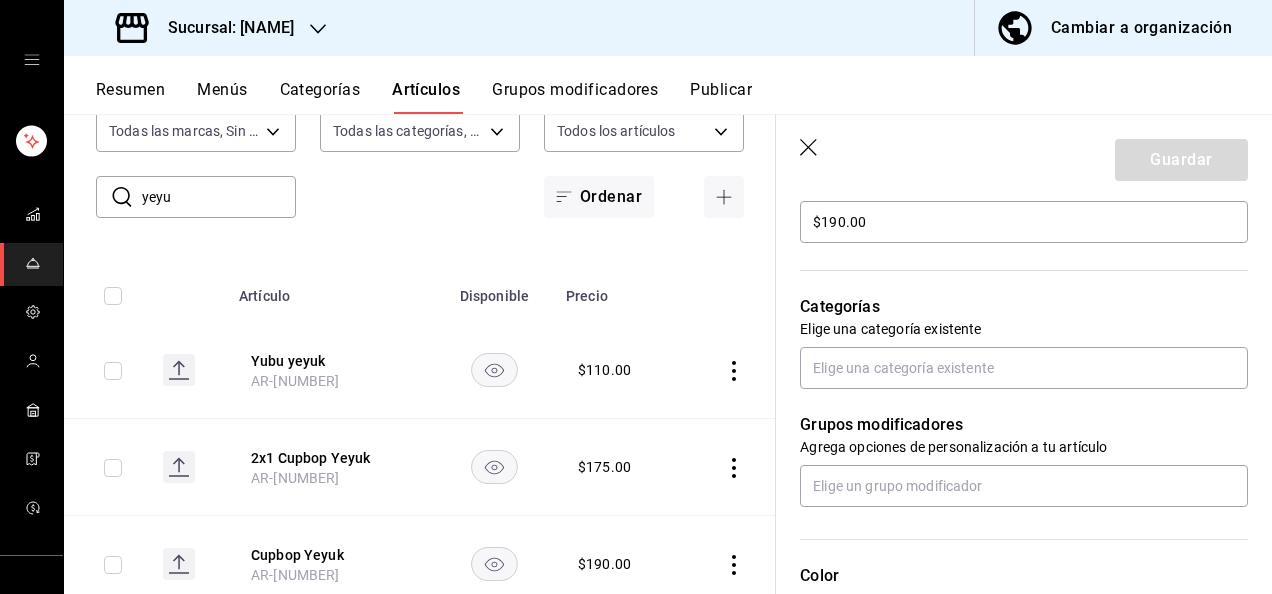 scroll, scrollTop: 624, scrollLeft: 0, axis: vertical 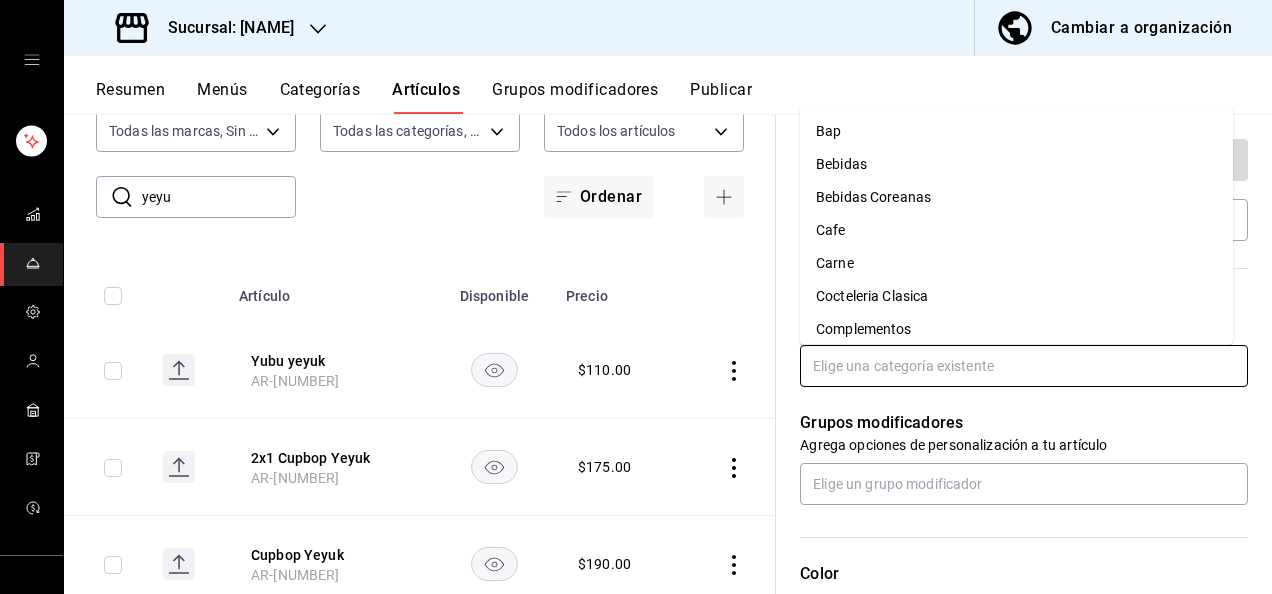 click at bounding box center (1024, 366) 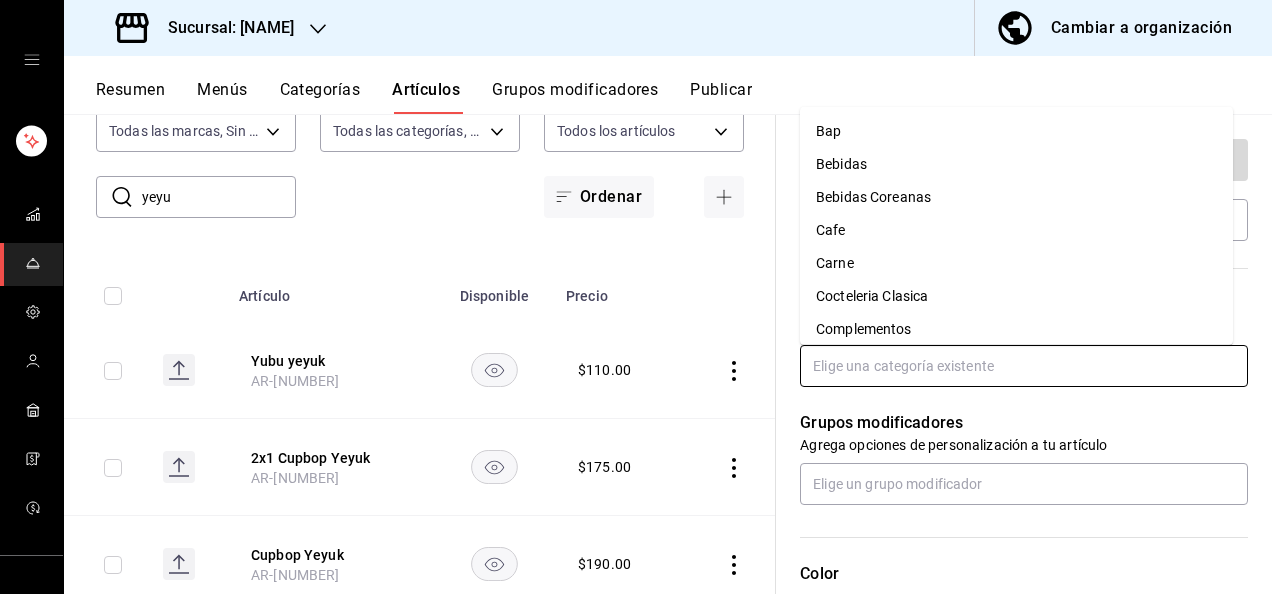 click on "Bap" at bounding box center [1016, 131] 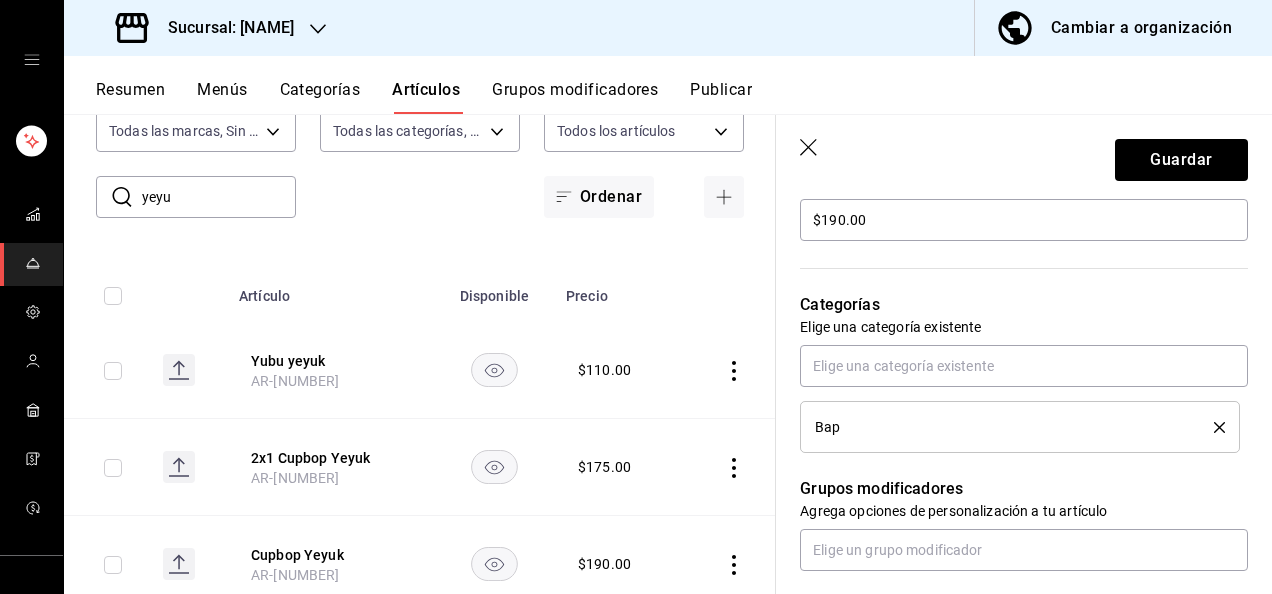 click on "Guardar" at bounding box center (1024, 156) 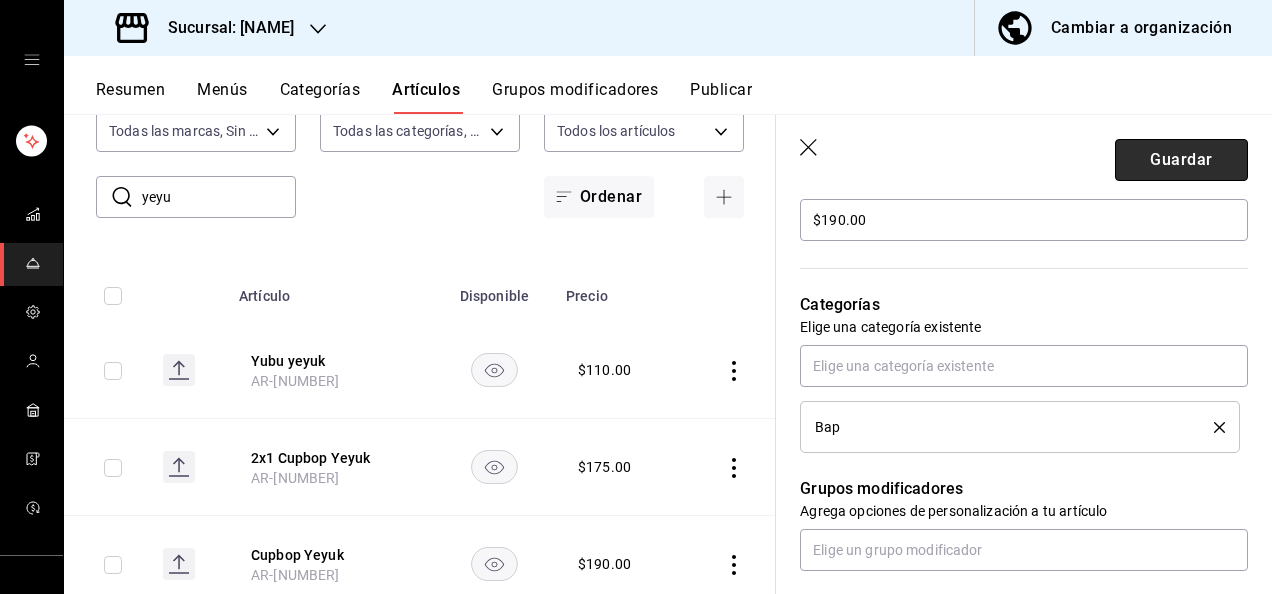 click on "Guardar" at bounding box center (1181, 160) 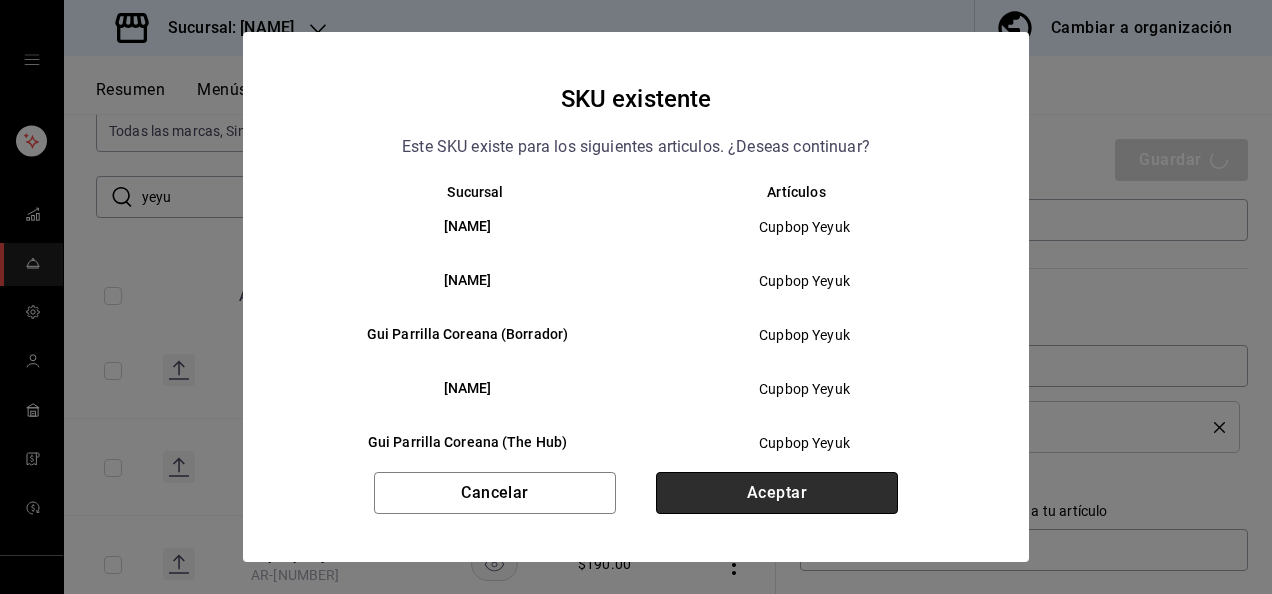 click on "Aceptar" at bounding box center (777, 493) 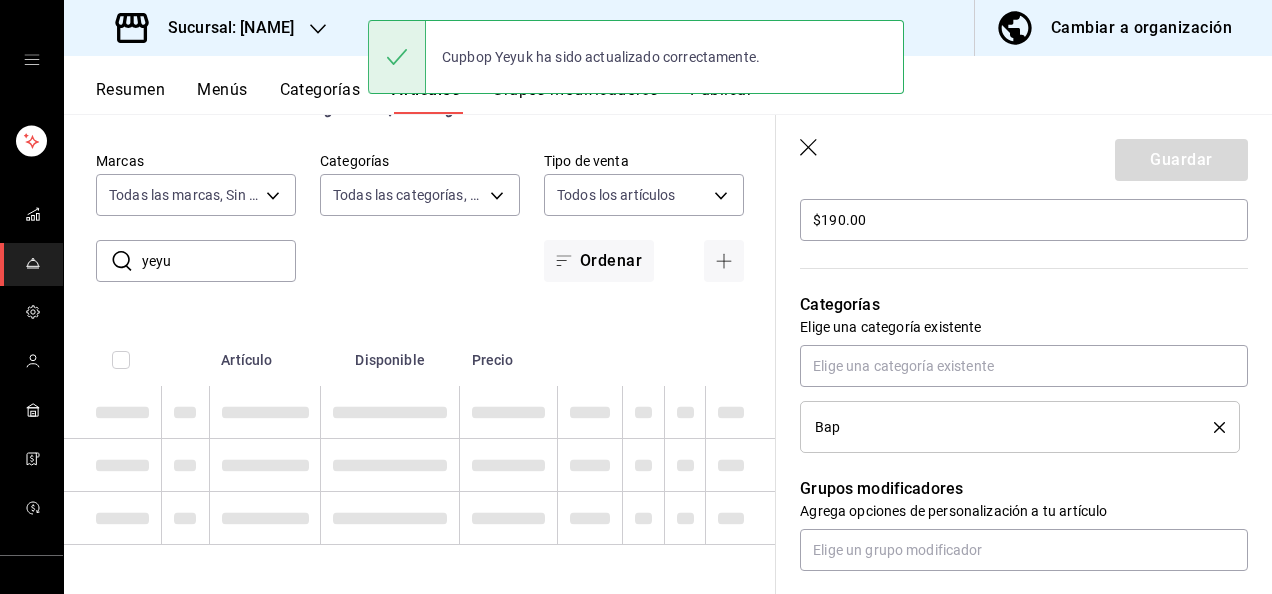 scroll, scrollTop: 10, scrollLeft: 0, axis: vertical 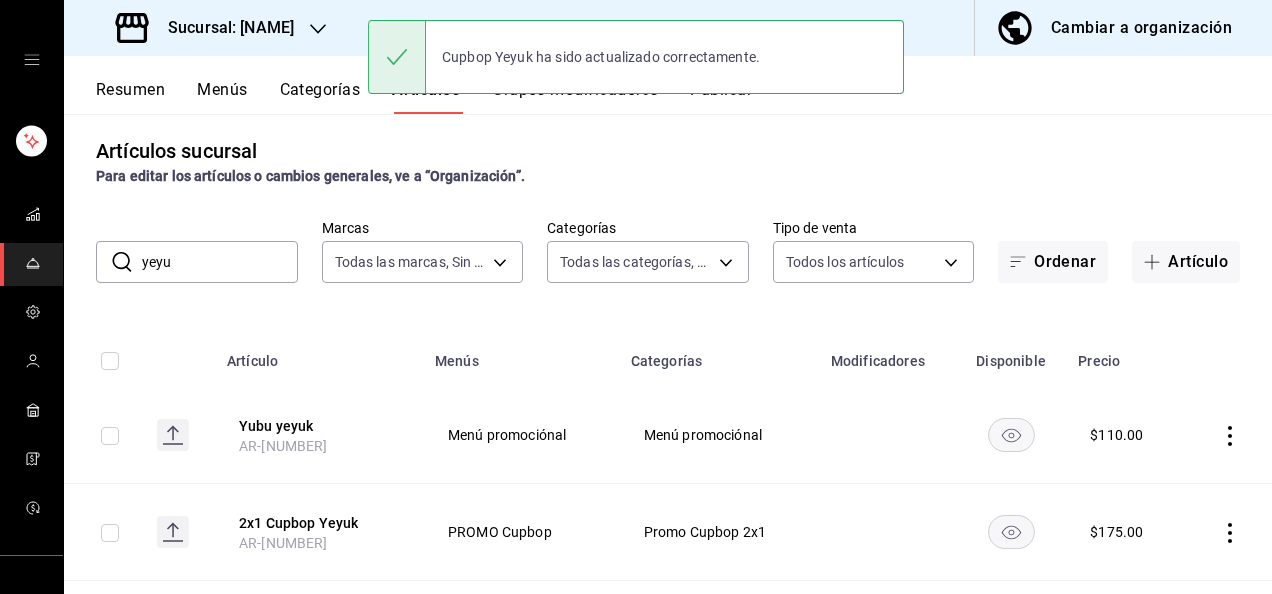 click on "Artículos sucursal Para editar los artículos o cambios generales, ve a “Organización”." at bounding box center (668, 161) 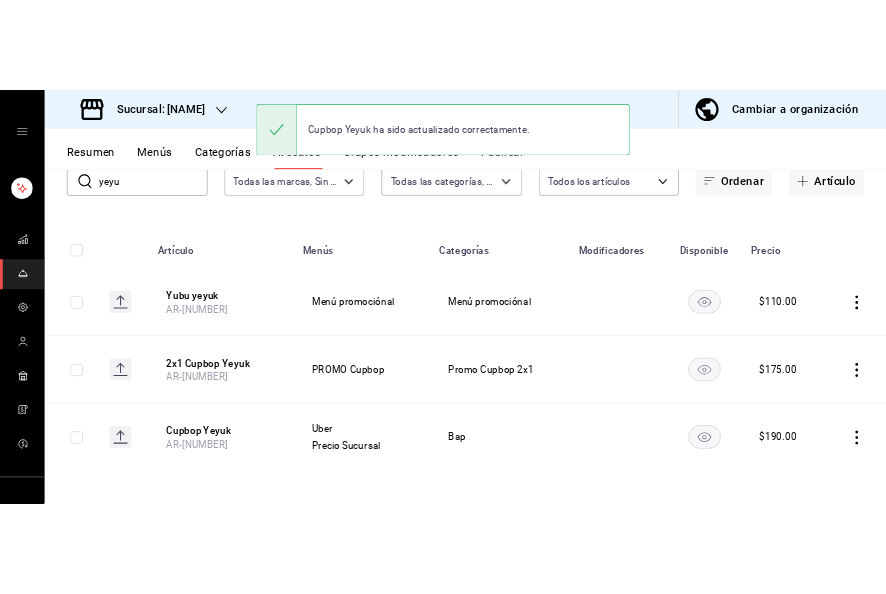 scroll, scrollTop: 0, scrollLeft: 0, axis: both 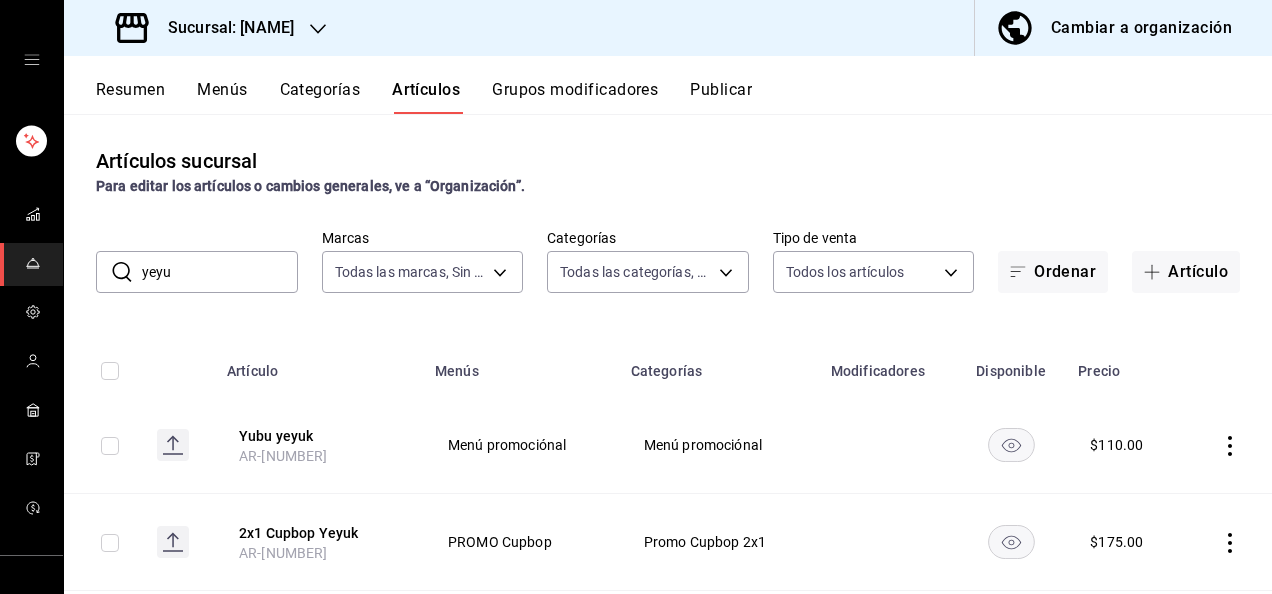 click on "Publicar" at bounding box center [721, 97] 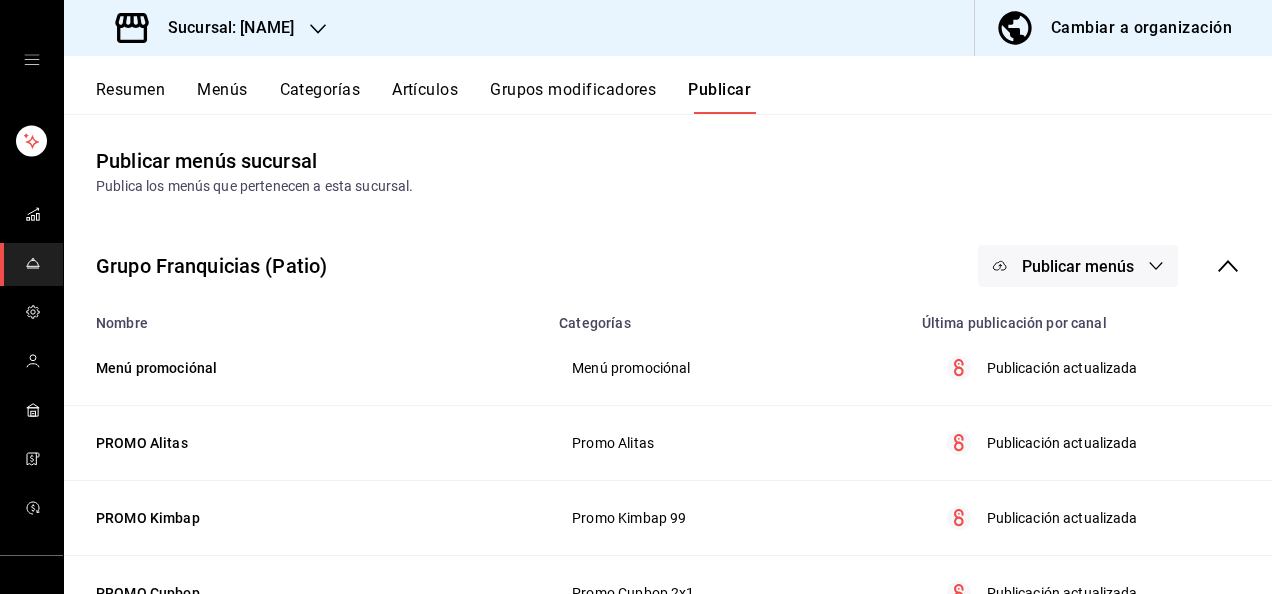 click on "Publicar menús" at bounding box center (1078, 266) 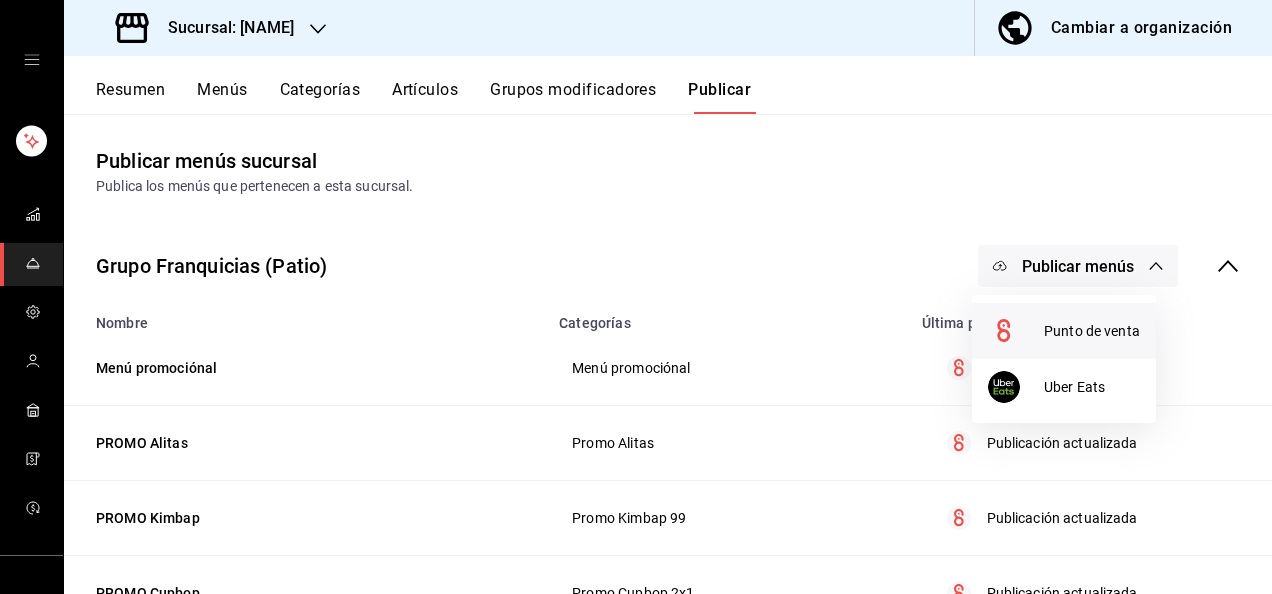 click on "Punto de venta" at bounding box center (1064, 331) 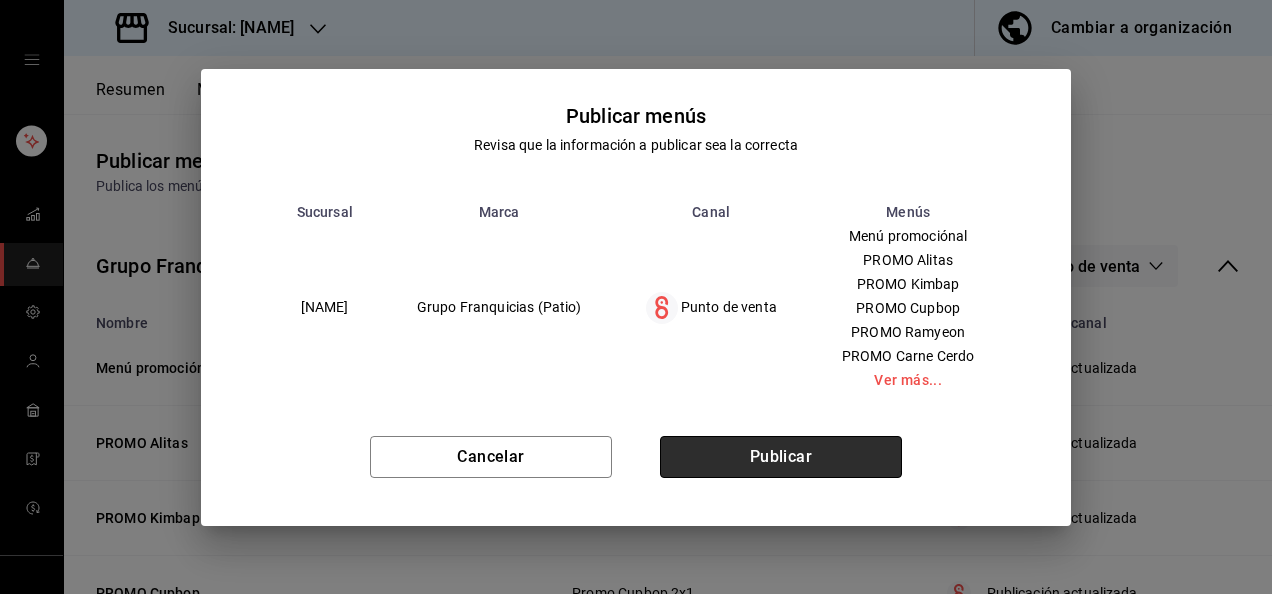 click on "Publicar" at bounding box center [781, 457] 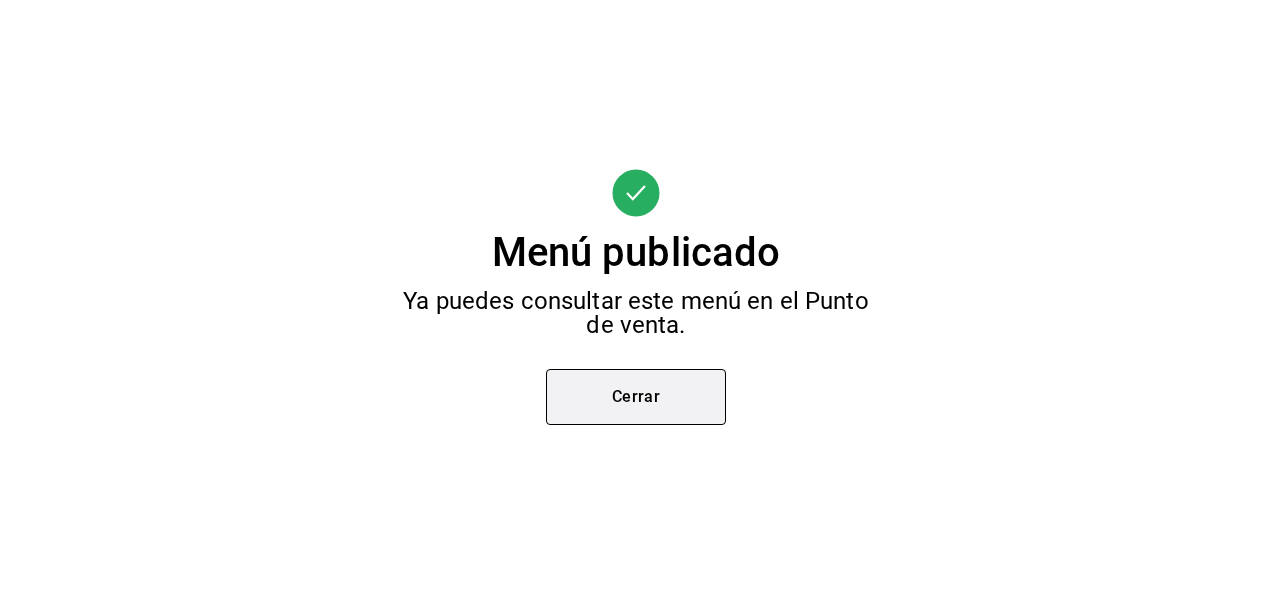 click on "Cerrar" at bounding box center [636, 397] 